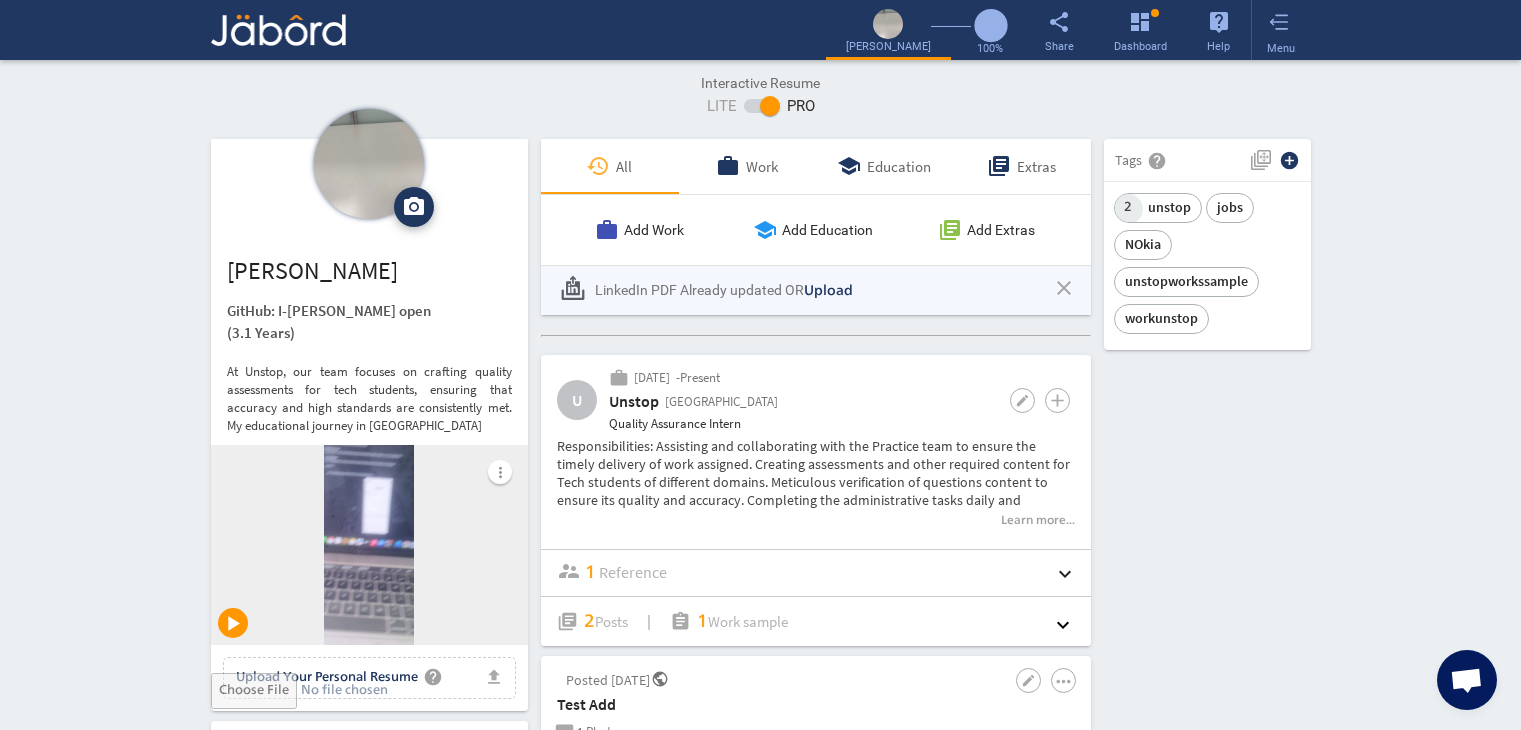 scroll, scrollTop: 0, scrollLeft: 0, axis: both 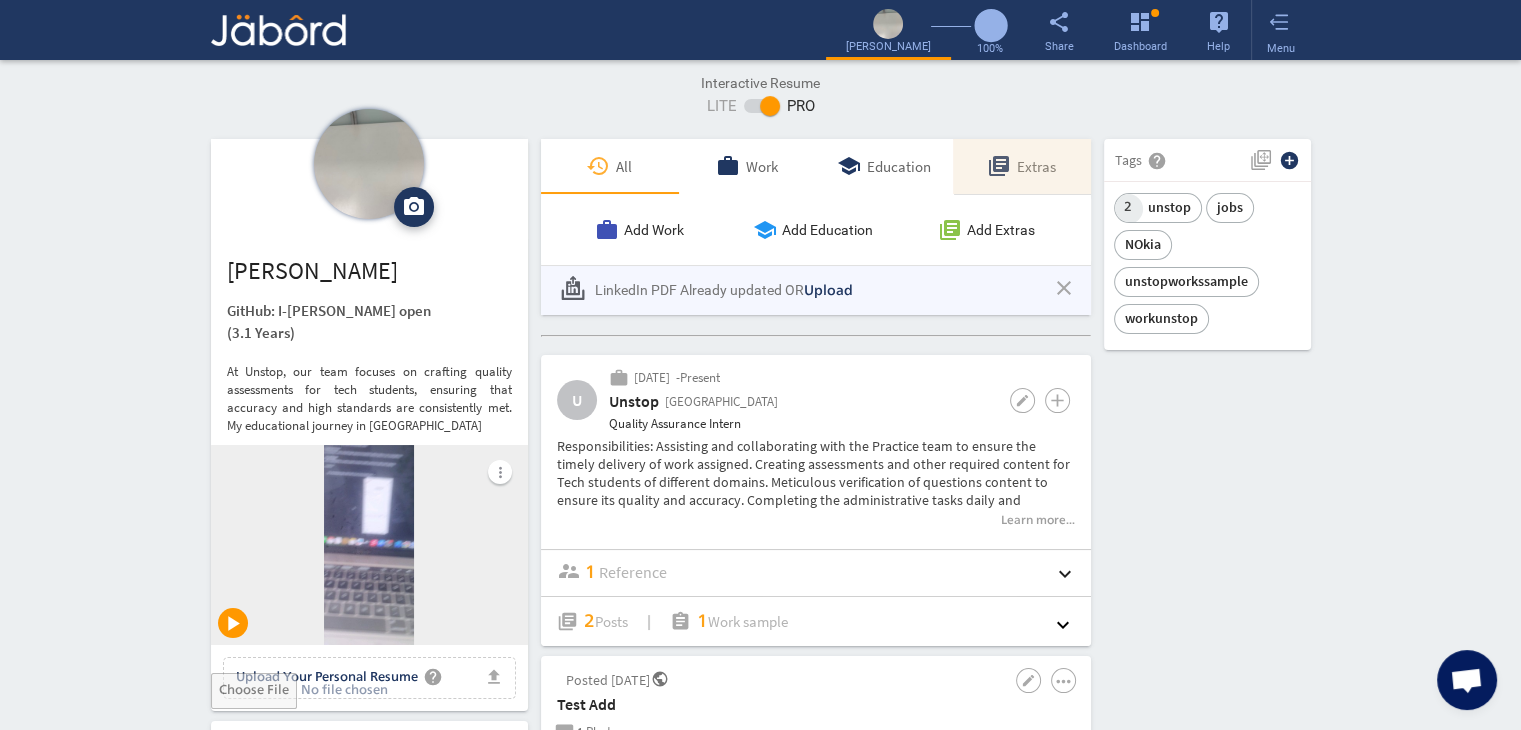 drag, startPoint x: 0, startPoint y: 0, endPoint x: 1037, endPoint y: 178, distance: 1052.1659 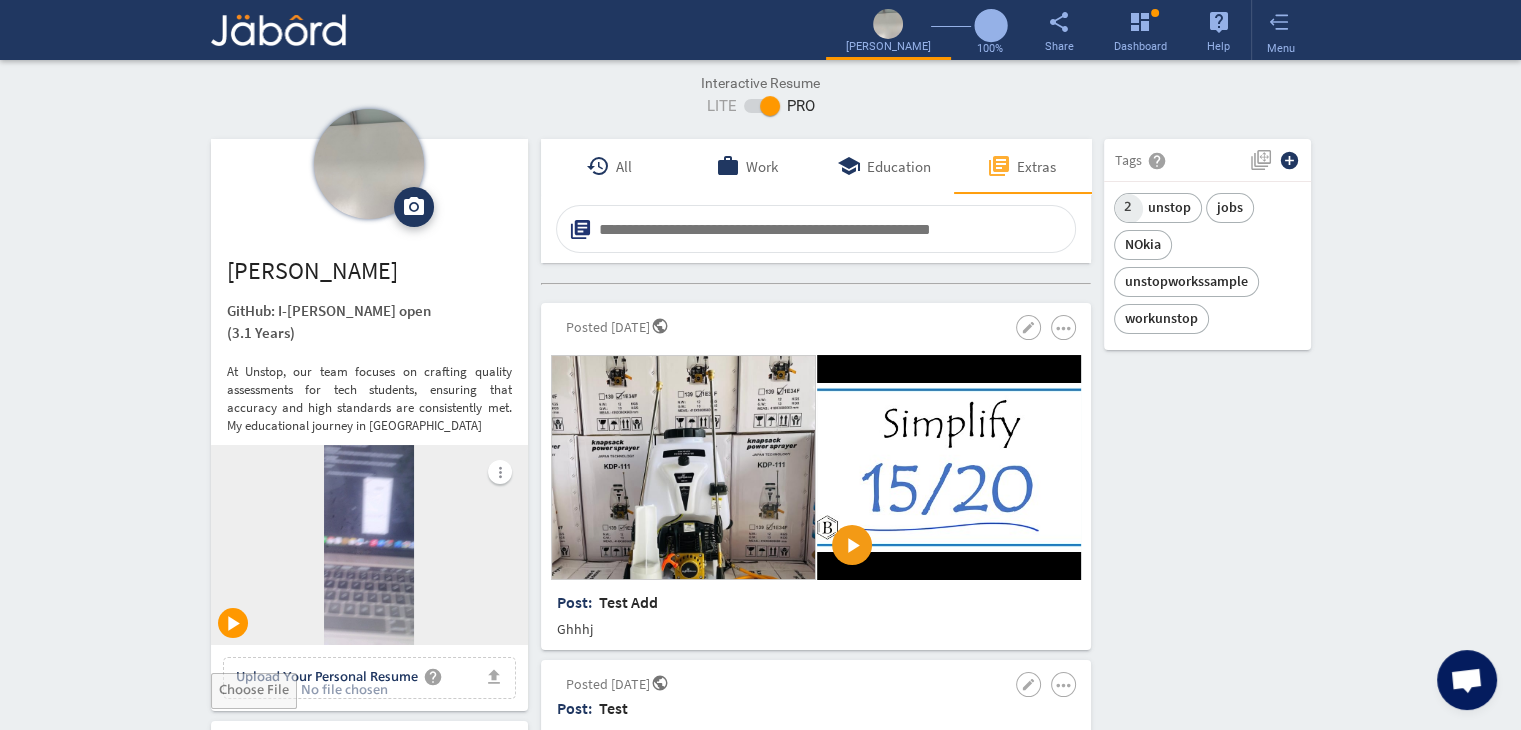 click at bounding box center (834, 229) 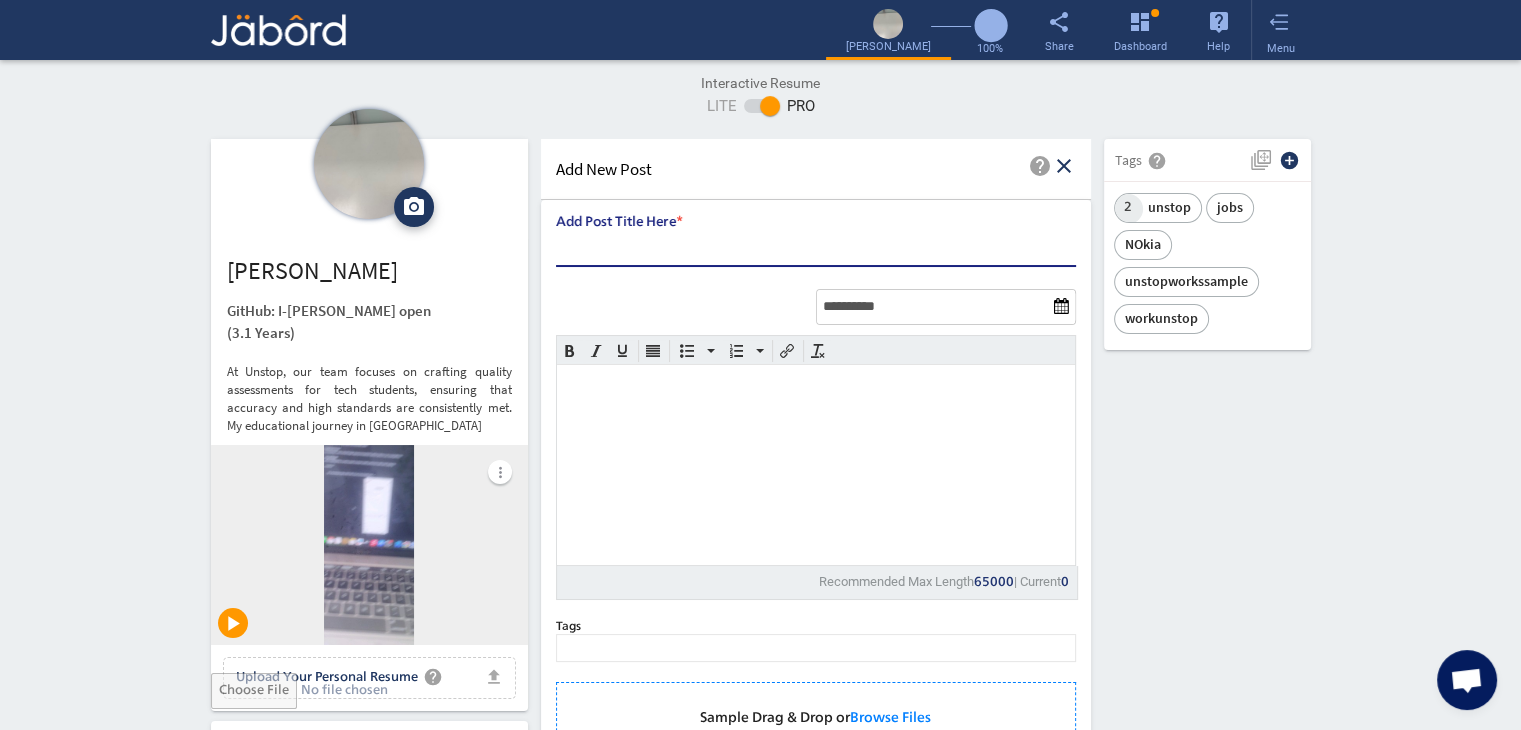 scroll, scrollTop: 0, scrollLeft: 0, axis: both 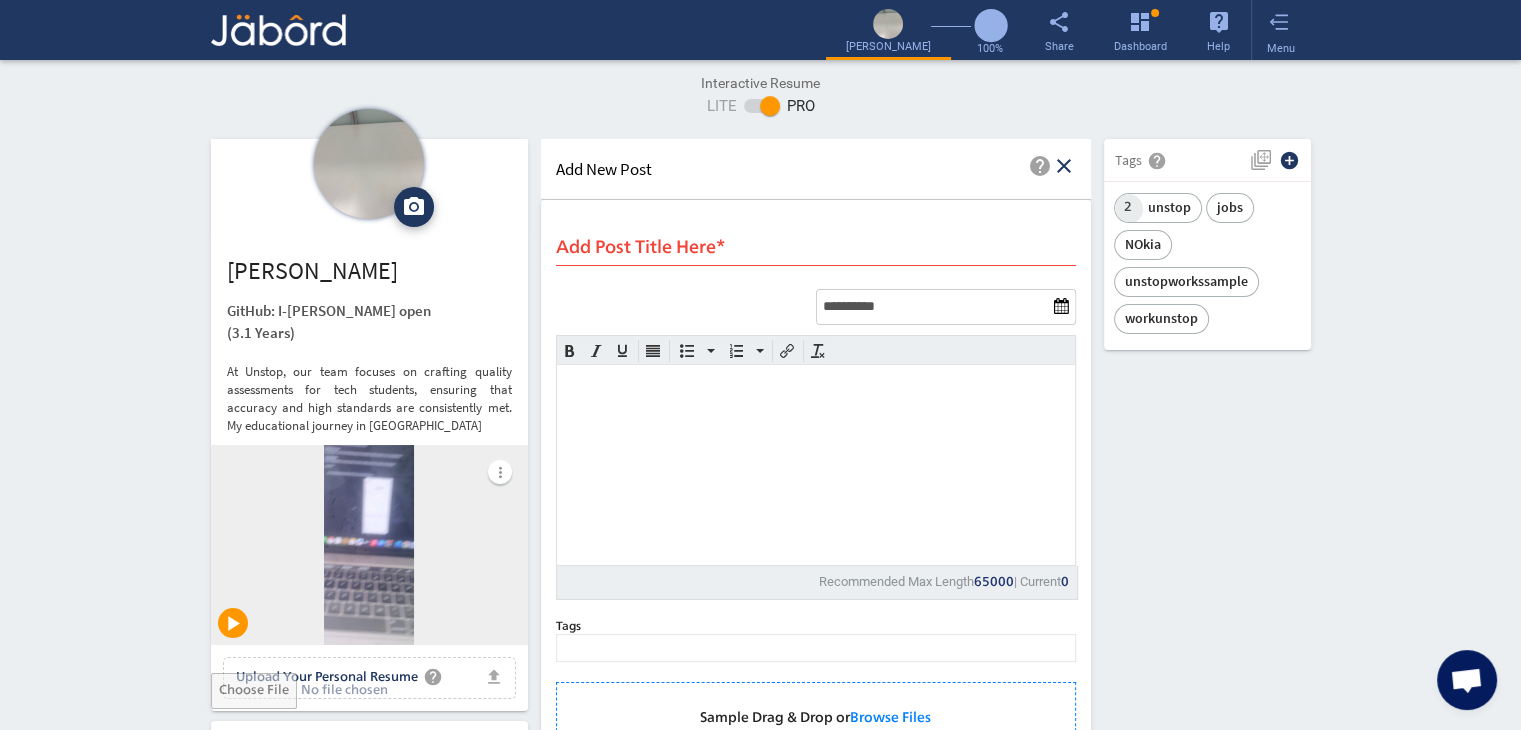click on "camera_alt  Change Photo  Upload File delete Remove   edit  Ranveer Kumar   GitHub: I-RoshanKumar open   (3.1 Years)  At Unstop, our team focuses on crafting quality assessments for tech students, ensuring that accuracy and high standards are consistently met. My educational journey in Artificial  more_vert play_arrow file_upload Upload Your Personal Resume help Upload File Contact edit email  ranveer.k@jeanmartin.com   public Public call  93 - (886) 963-2147   lock_outline Private  Job Preferences  edit
.cls-1{fill:#989fa7;}
Full-Time  Availability - 2 Weeks ₹ 25k -  ₹ 75k   -   Annually
.cls-1{fill:#989fa7;}.cls-2{fill:#a5abb2;fill-rule:evenodd;}
Part-Time  Monday  access_time  1 PM - 11 PM Tuesday  access_time Friday" 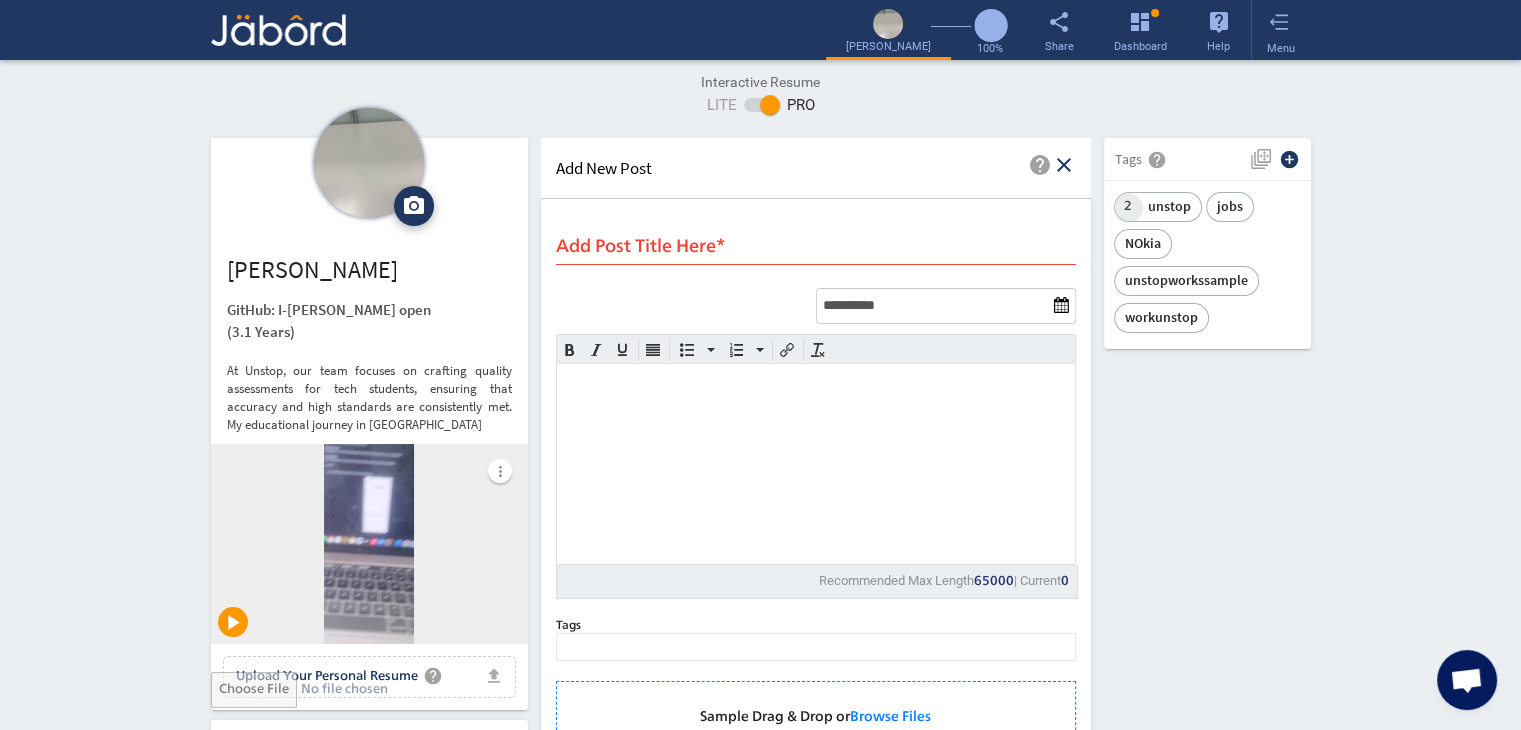 scroll, scrollTop: 0, scrollLeft: 0, axis: both 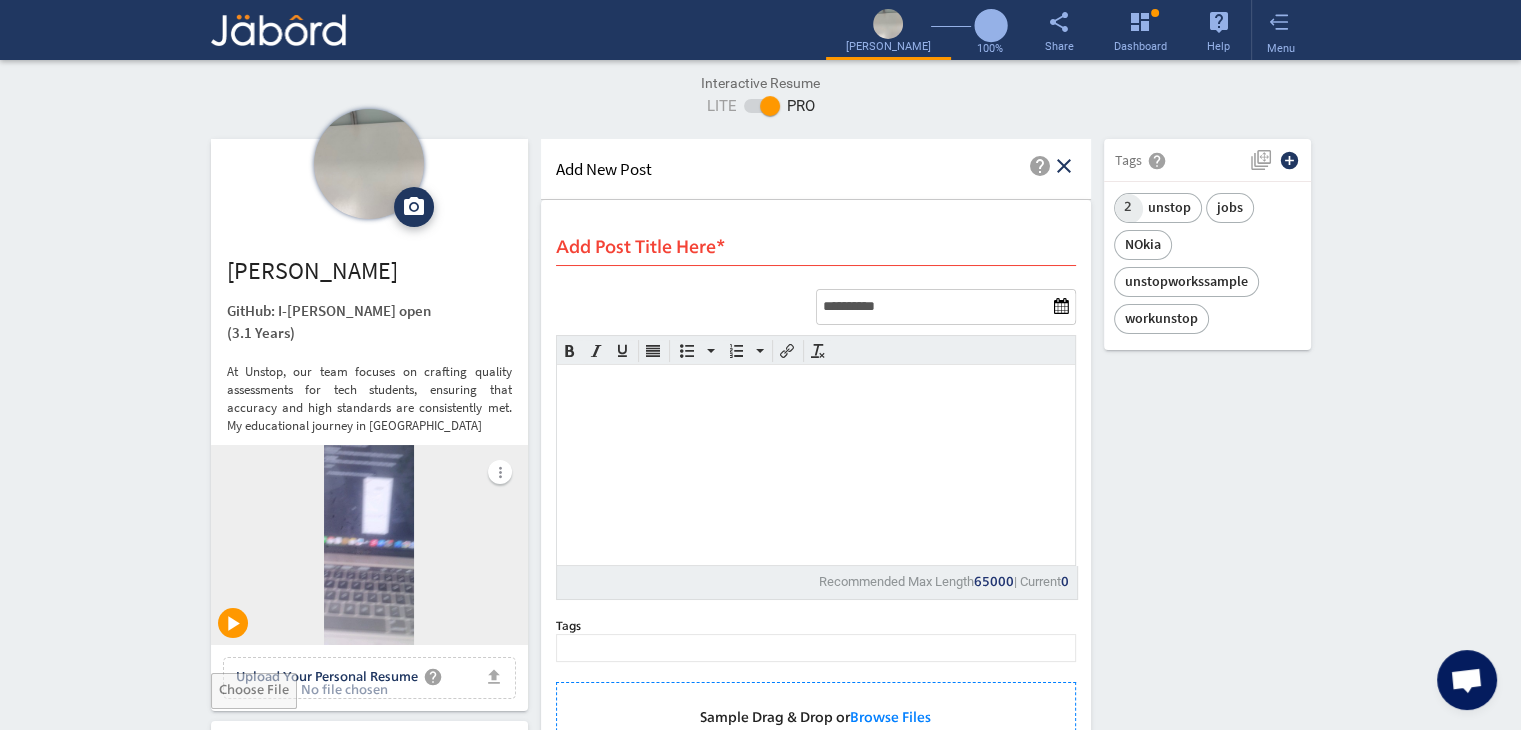 click on "close" 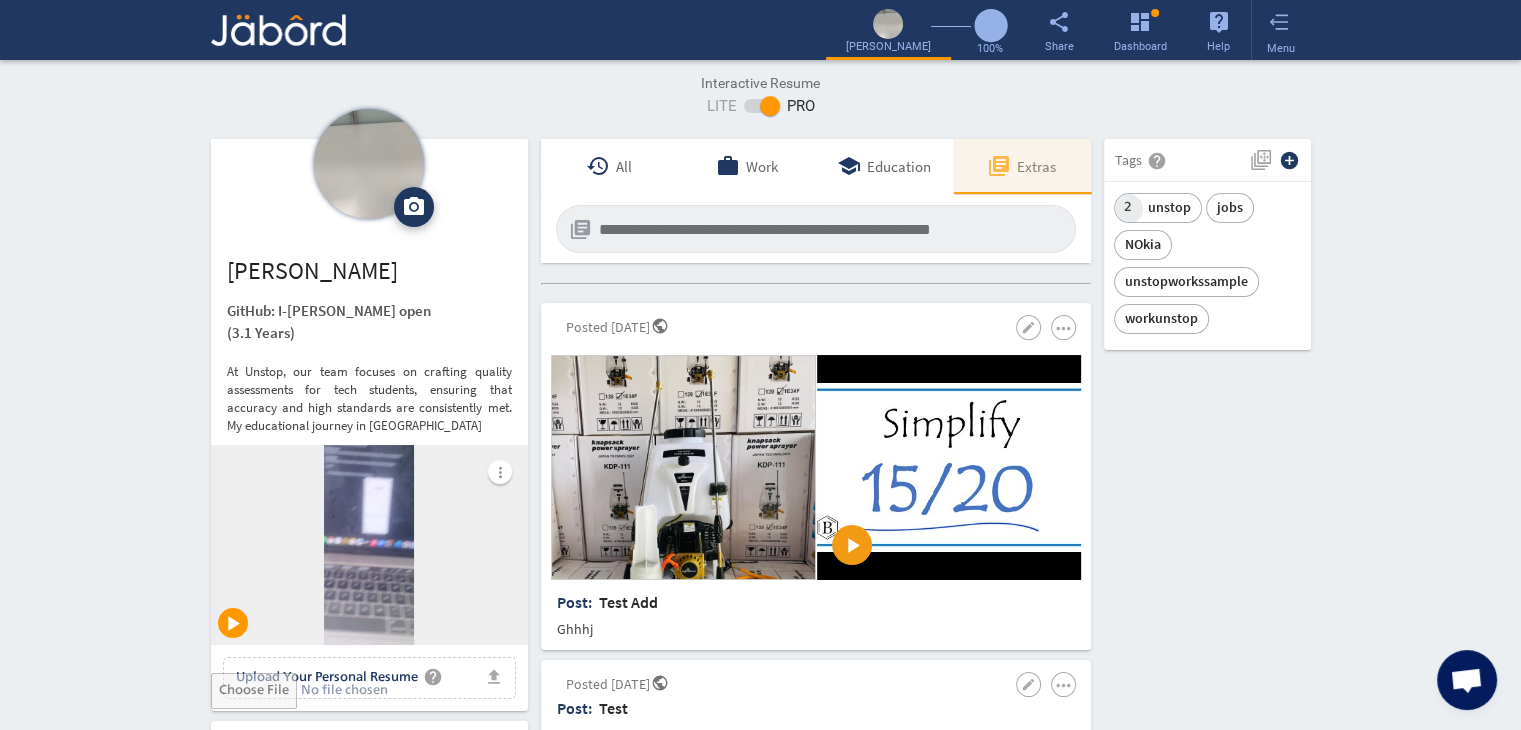 click on "library_books  Extras" at bounding box center (1022, 166) 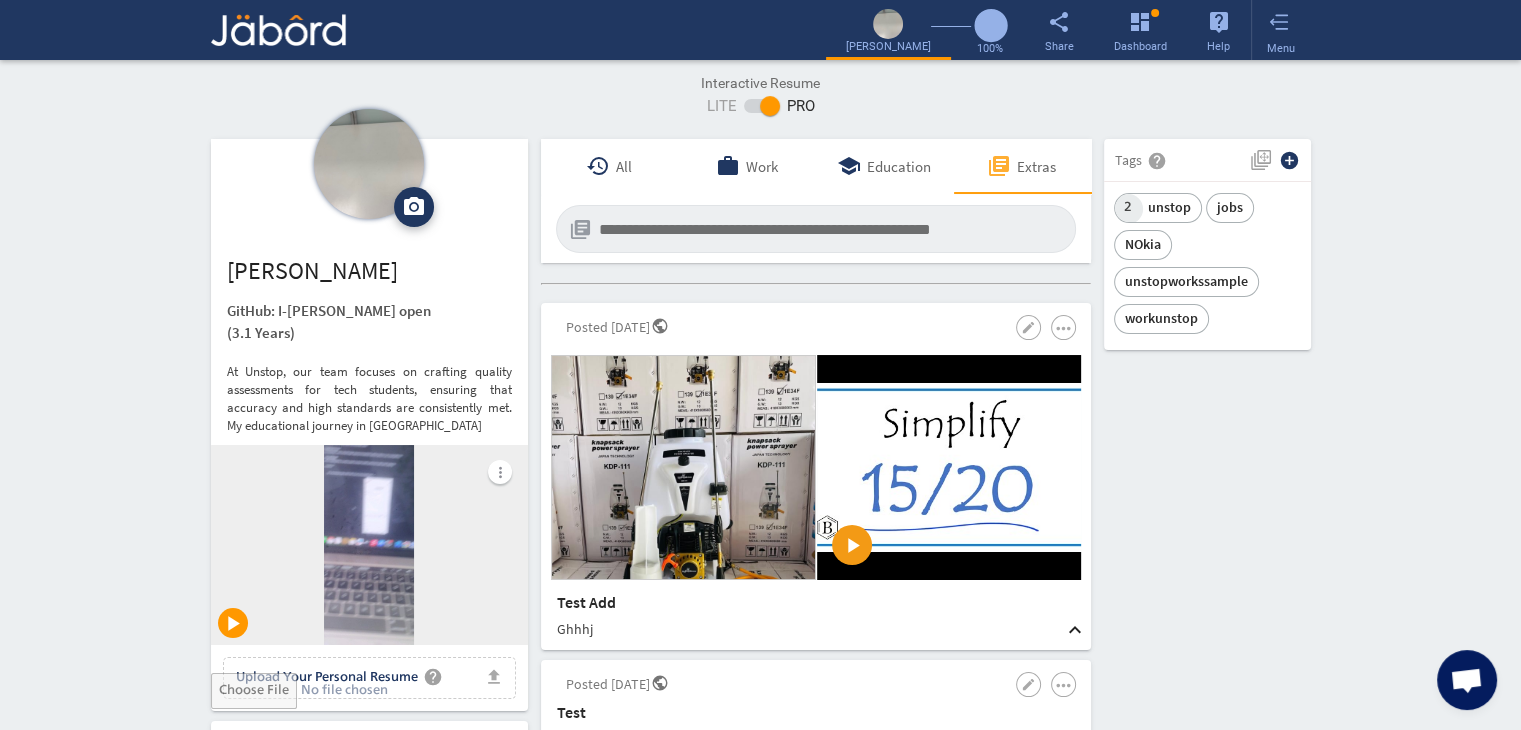 click on "camera_alt  Change Photo  Upload File delete Remove   edit  Ranveer Kumar   GitHub: I-RoshanKumar open   (3.1 Years)  At Unstop, our team focuses on crafting quality assessments for tech students, ensuring that accuracy and high standards are consistently met. My educational journey in Artificial  more_vert play_arrow file_upload Upload Your Personal Resume help Upload File Contact edit email  ranveer.k@jeanmartin.com   public Public call  93 - (886) 963-2147   lock_outline Private  Job Preferences  edit
.cls-1{fill:#989fa7;}
Full-Time  Availability - 2 Weeks ₹ 25k -  ₹ 75k   -   Annually
.cls-1{fill:#989fa7;}.cls-2{fill:#a5abb2;fill-rule:evenodd;}
Part-Time  Monday  access_time  1 PM - 11 PM Tuesday  access_time Friday" 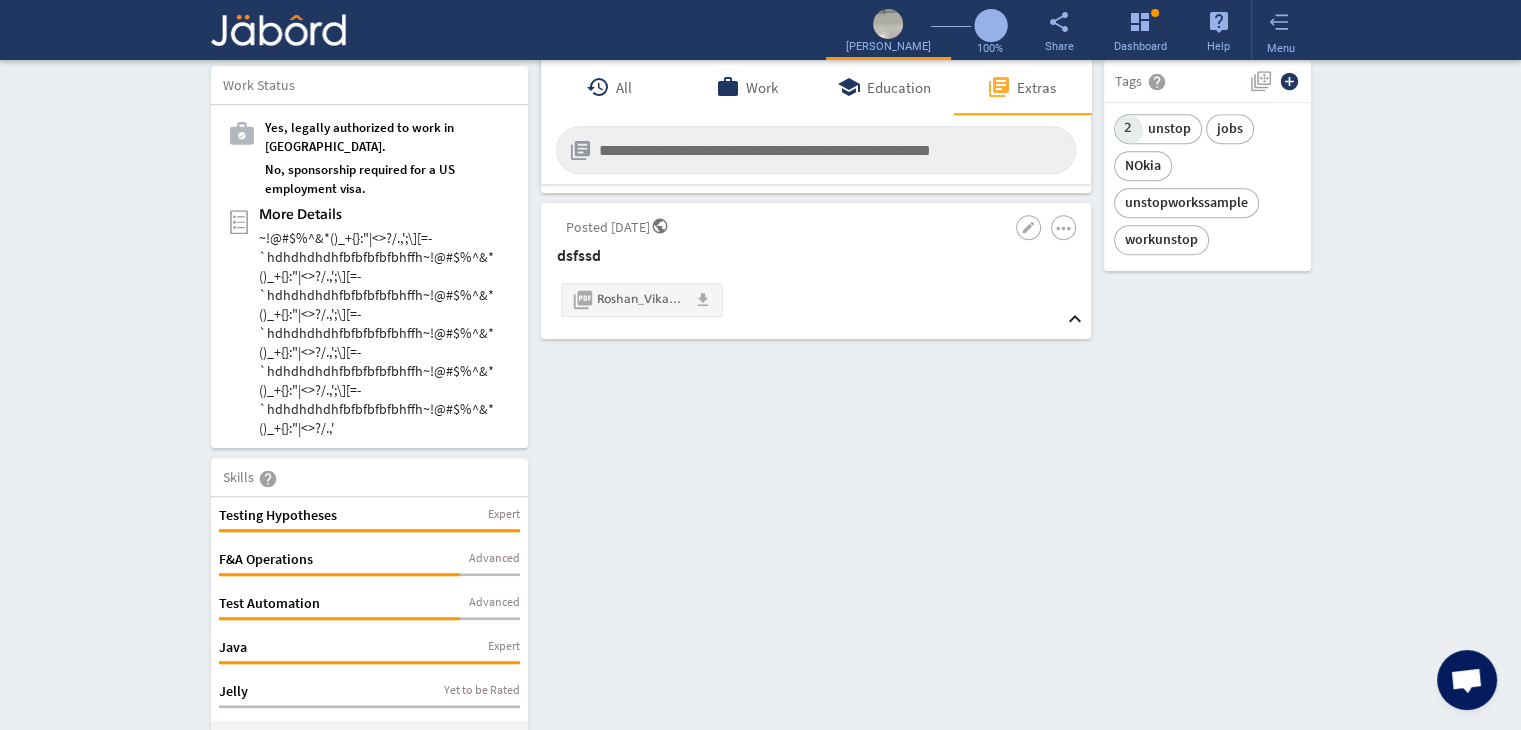 scroll, scrollTop: 0, scrollLeft: 0, axis: both 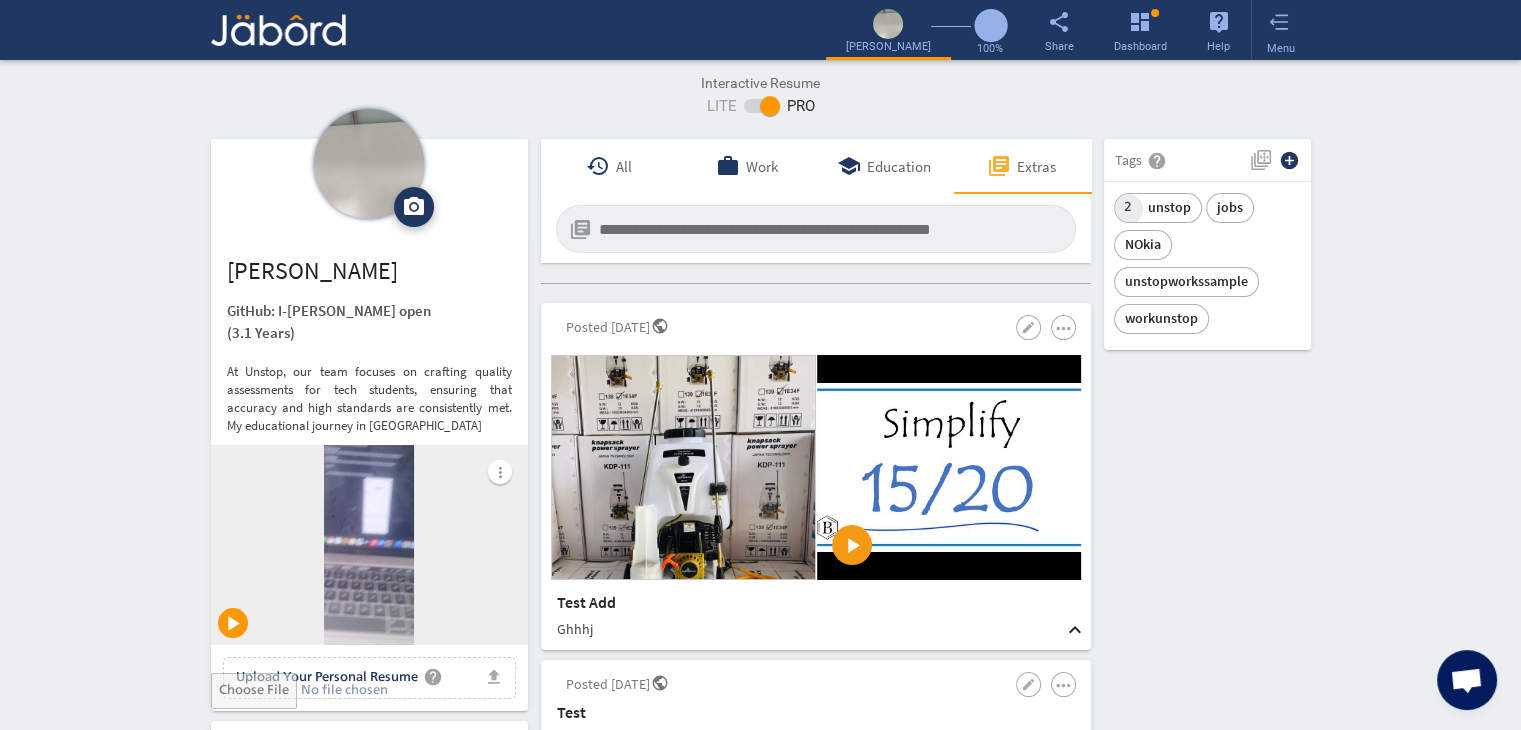 click on "camera_alt  Change Photo  Upload File delete Remove   edit  Ranveer Kumar   GitHub: I-RoshanKumar open   (3.1 Years)  At Unstop, our team focuses on crafting quality assessments for tech students, ensuring that accuracy and high standards are consistently met. My educational journey in Artificial  more_vert play_arrow file_upload Upload Your Personal Resume help Upload File Contact edit email  ranveer.k@jeanmartin.com   public Public call  93 - (886) 963-2147   lock_outline Private  Job Preferences  edit
.cls-1{fill:#989fa7;}
Full-Time  Availability - 2 Weeks ₹ 25k -  ₹ 75k   -   Annually
.cls-1{fill:#989fa7;}.cls-2{fill:#a5abb2;fill-rule:evenodd;}
Part-Time  Monday  access_time  1 PM - 11 PM Tuesday  access_time Friday" 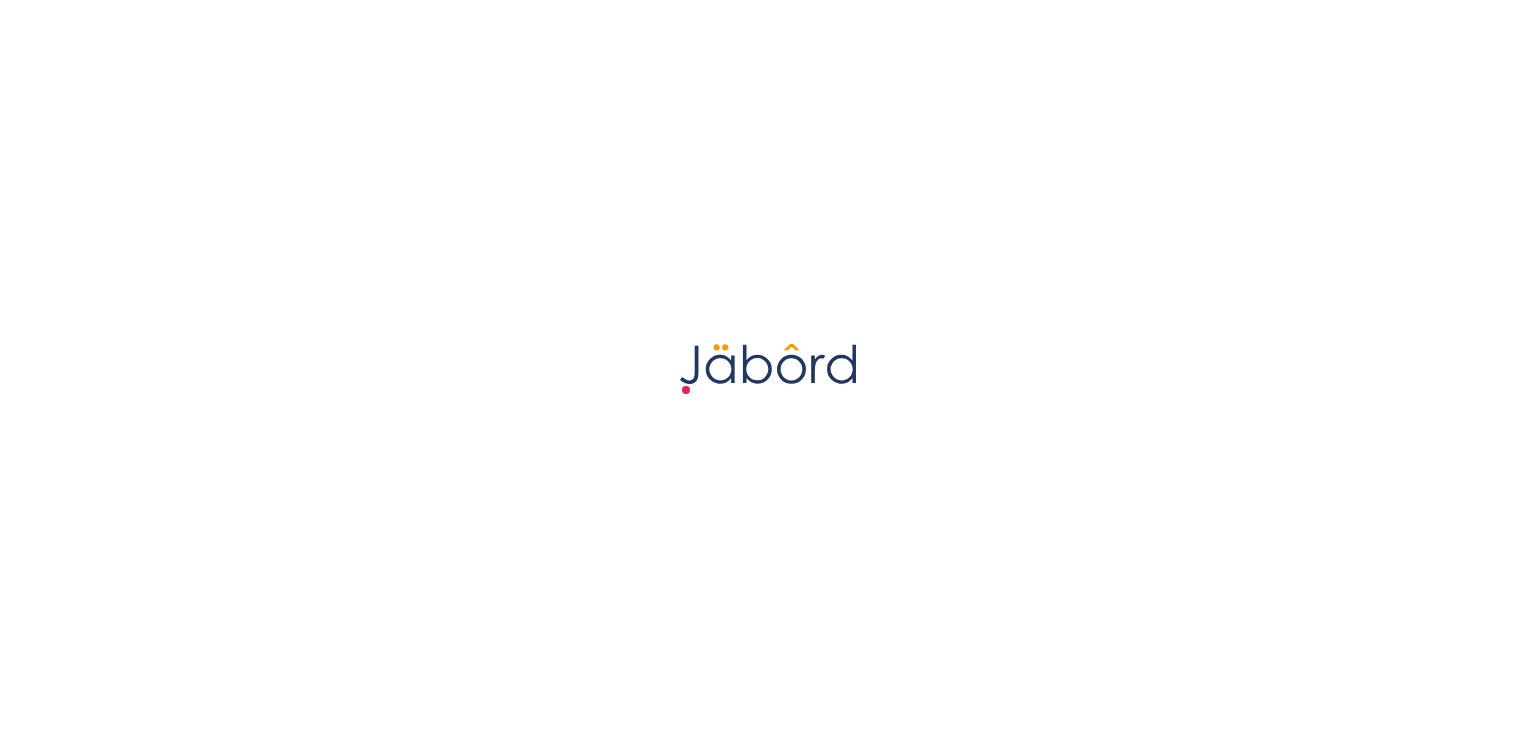 scroll, scrollTop: 0, scrollLeft: 0, axis: both 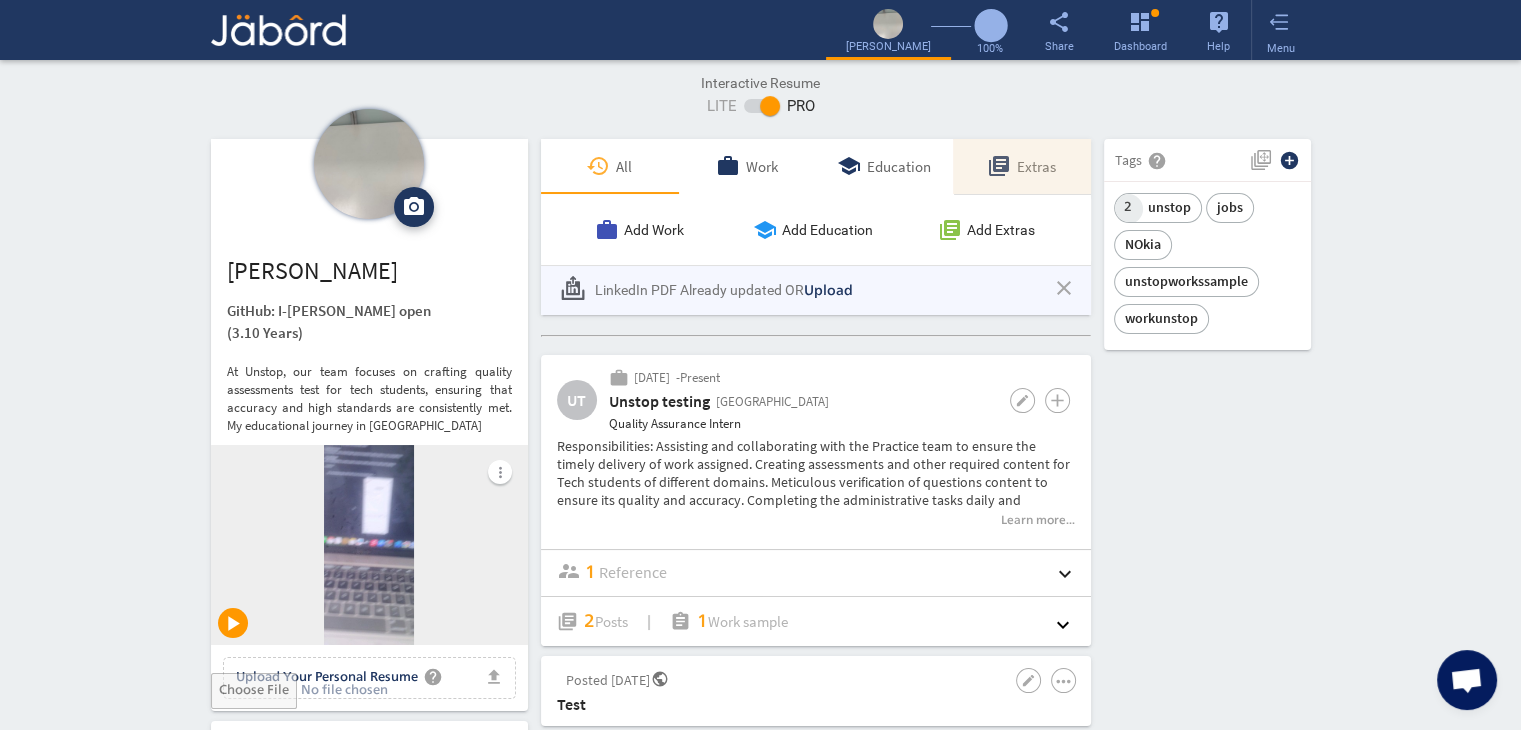 click on "library_books  Extras" at bounding box center [1022, 166] 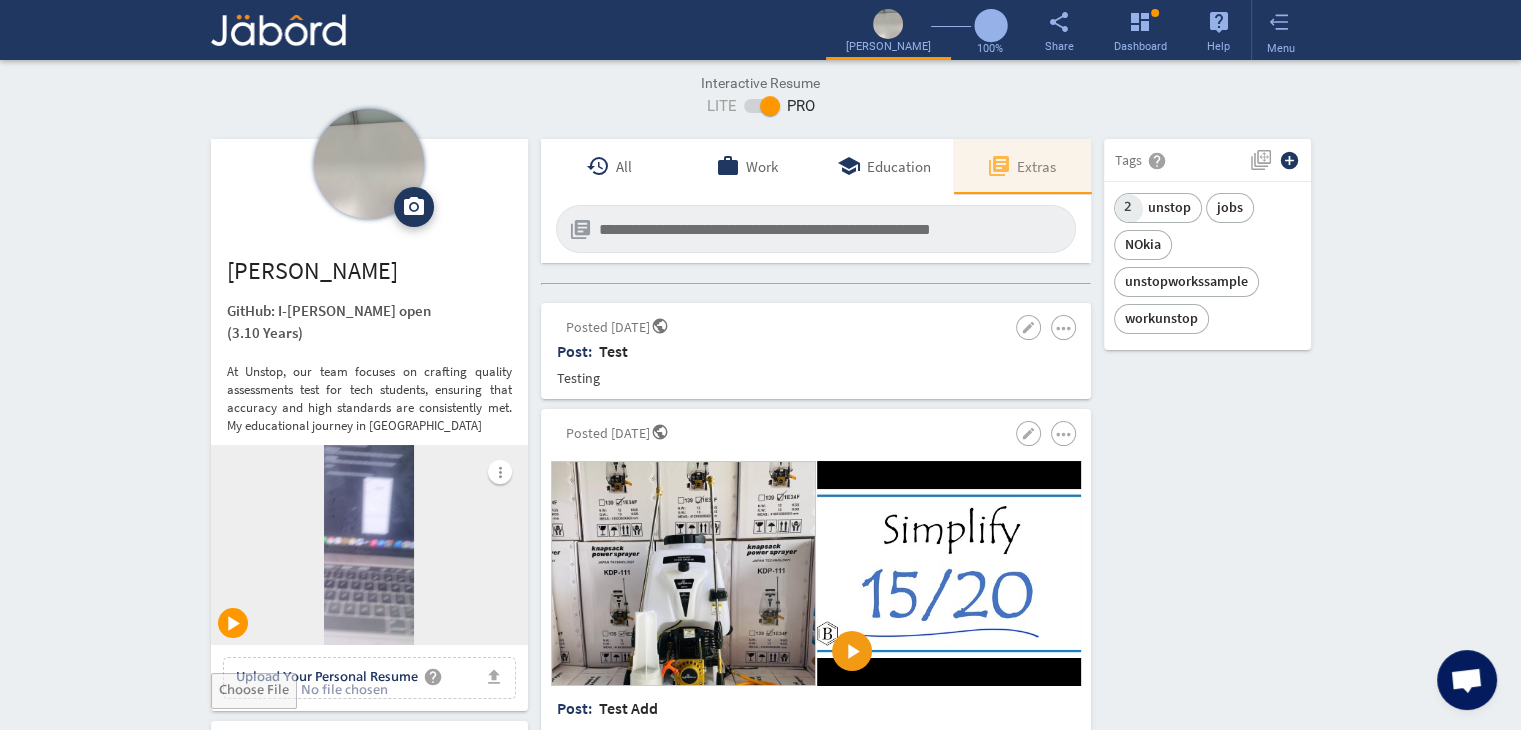 click on "library_books" at bounding box center [999, 166] 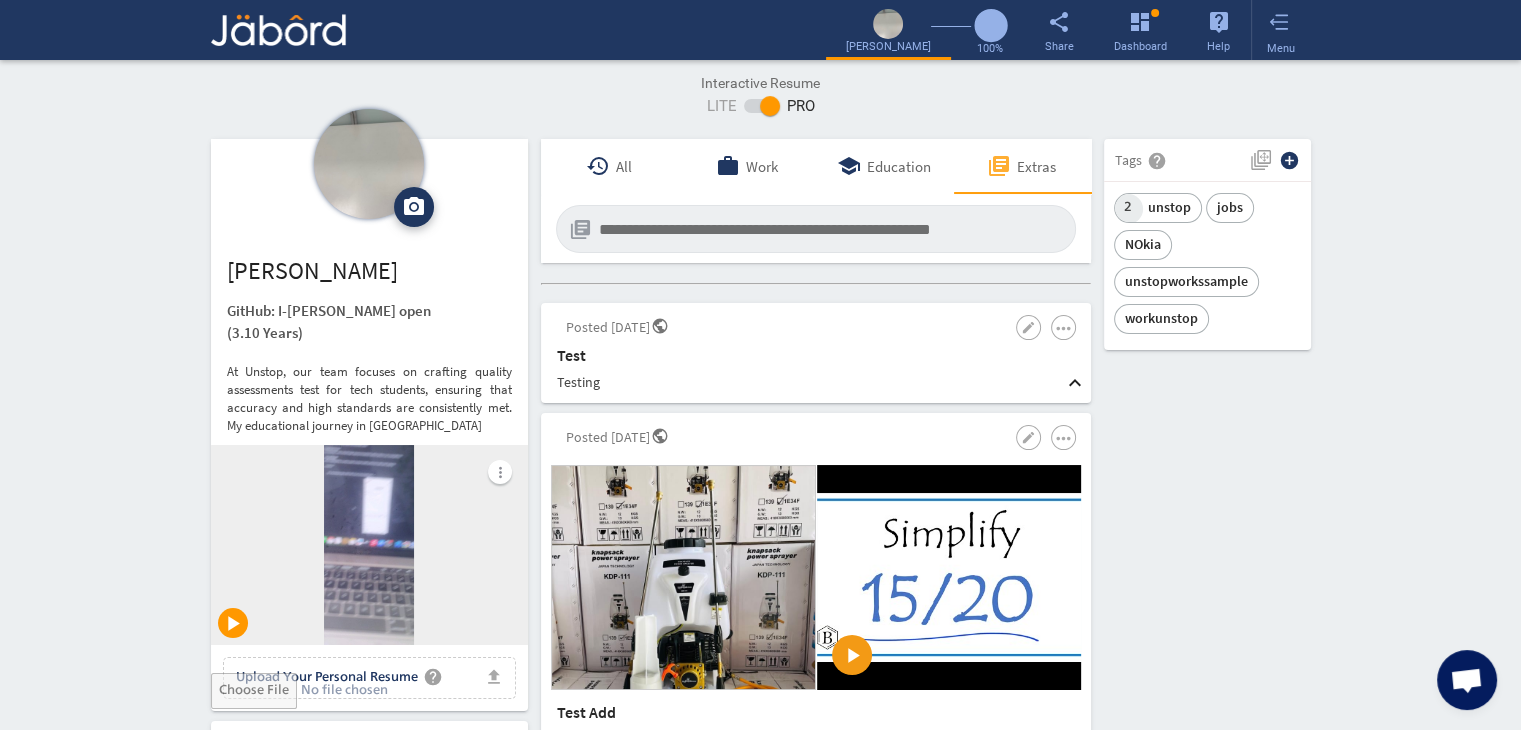 click on "camera_alt  Change Photo  Upload File delete Remove   edit  [PERSON_NAME]: I-[PERSON_NAME] open   (3.10 Years)  At Unstop, our team focuses on crafting quality assessments test for tech students, ensuring that accuracy and high standards are consistently met. My educational journey in Artificial  more_vert play_arrow file_upload Upload Your Personal Resume help Upload File Contact edit email  [PERSON_NAME][EMAIL_ADDRESS][DOMAIN_NAME]   public Public call  93 - [PHONE_NUMBER]   lock_outline Private  Job Preferences  edit
.cls-1{fill:#989fa7;}
Full-Time  Availability - 1 Week ₹ 25k -  ₹ 75k   -   Annually
.cls-1{fill:#989fa7;}.cls-2{fill:#a5abb2;fill-rule:evenodd;}
Part-Time  [DATE]  access_time  1 PM - 11 PM [DATE]  access_time ₹" 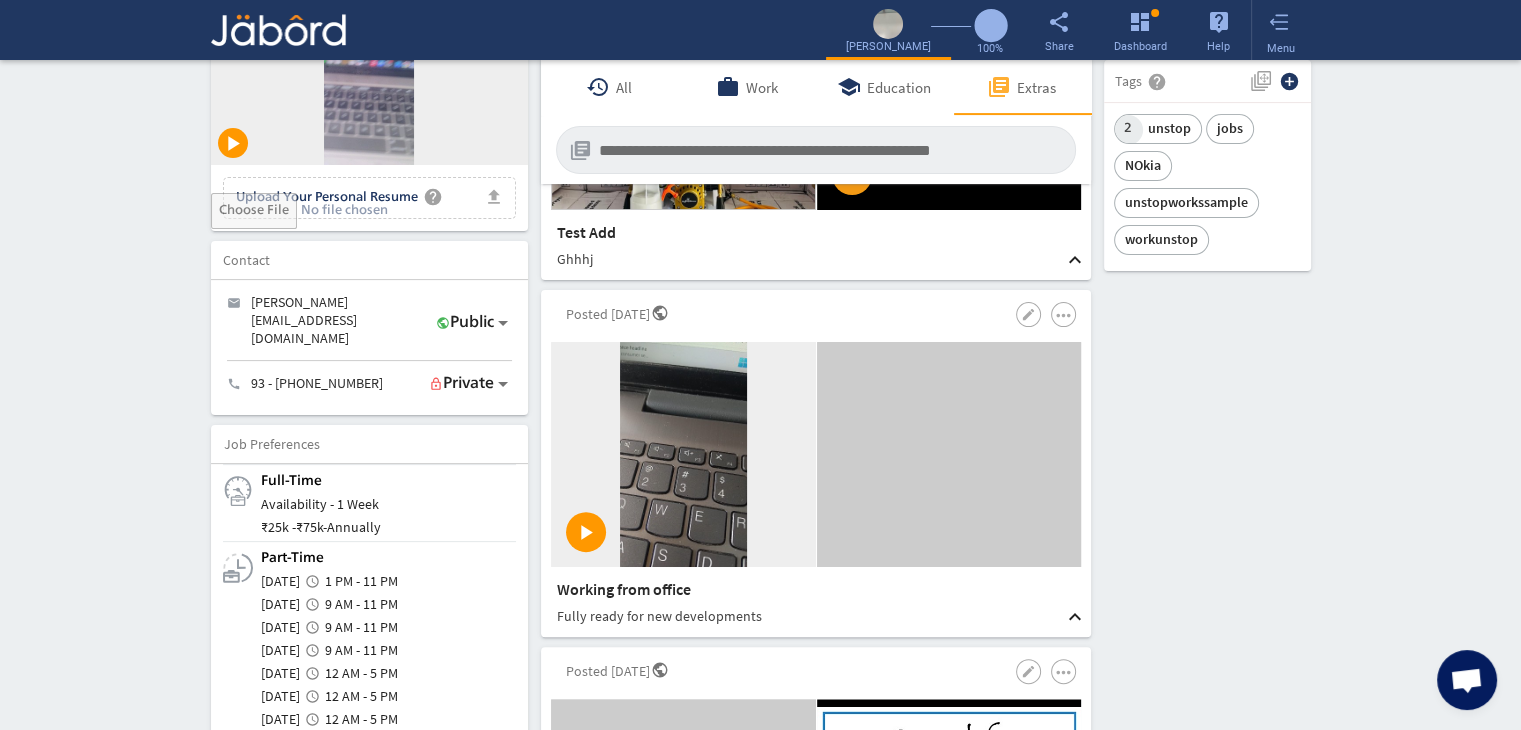 scroll, scrollTop: 520, scrollLeft: 0, axis: vertical 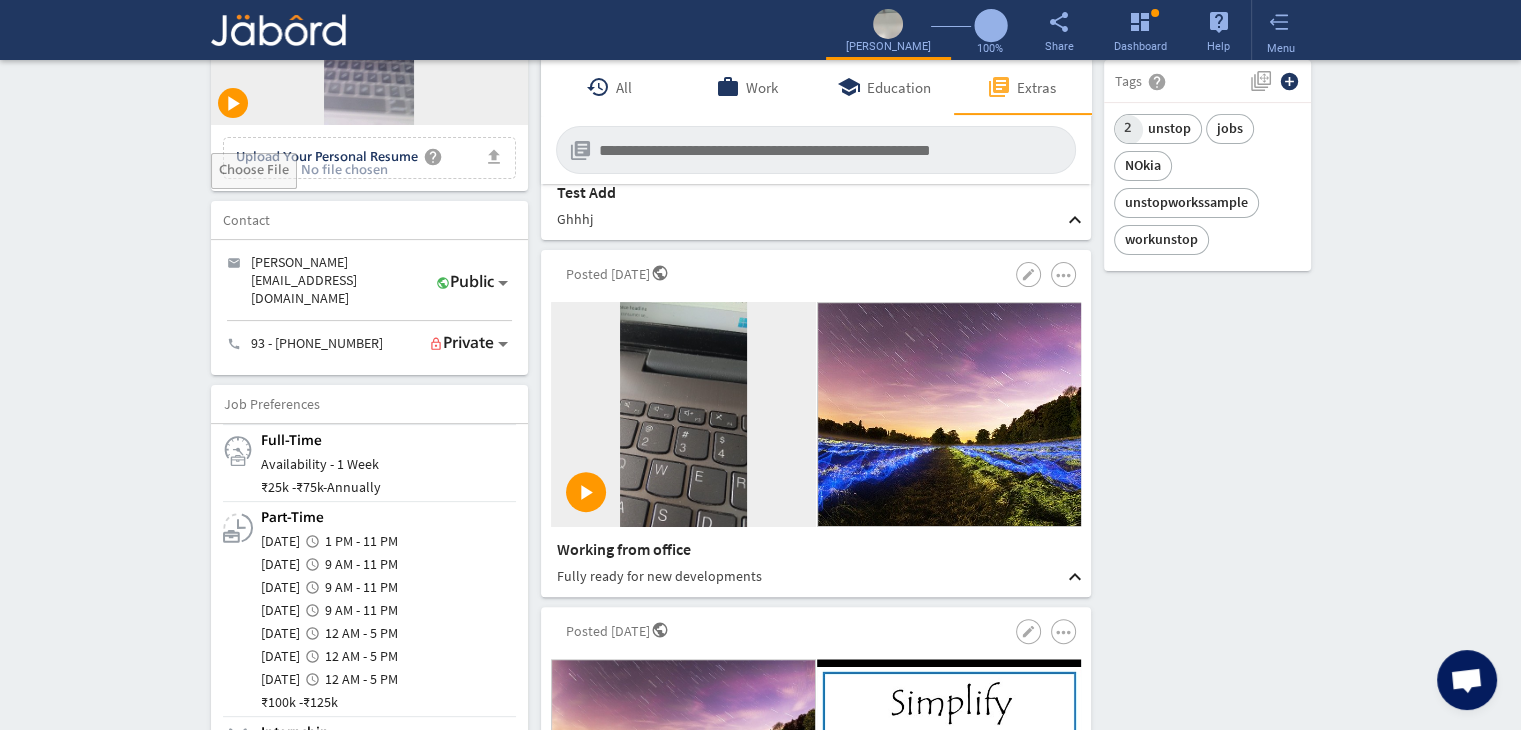 click on "keyboard_arrow_up" at bounding box center [1075, 577] 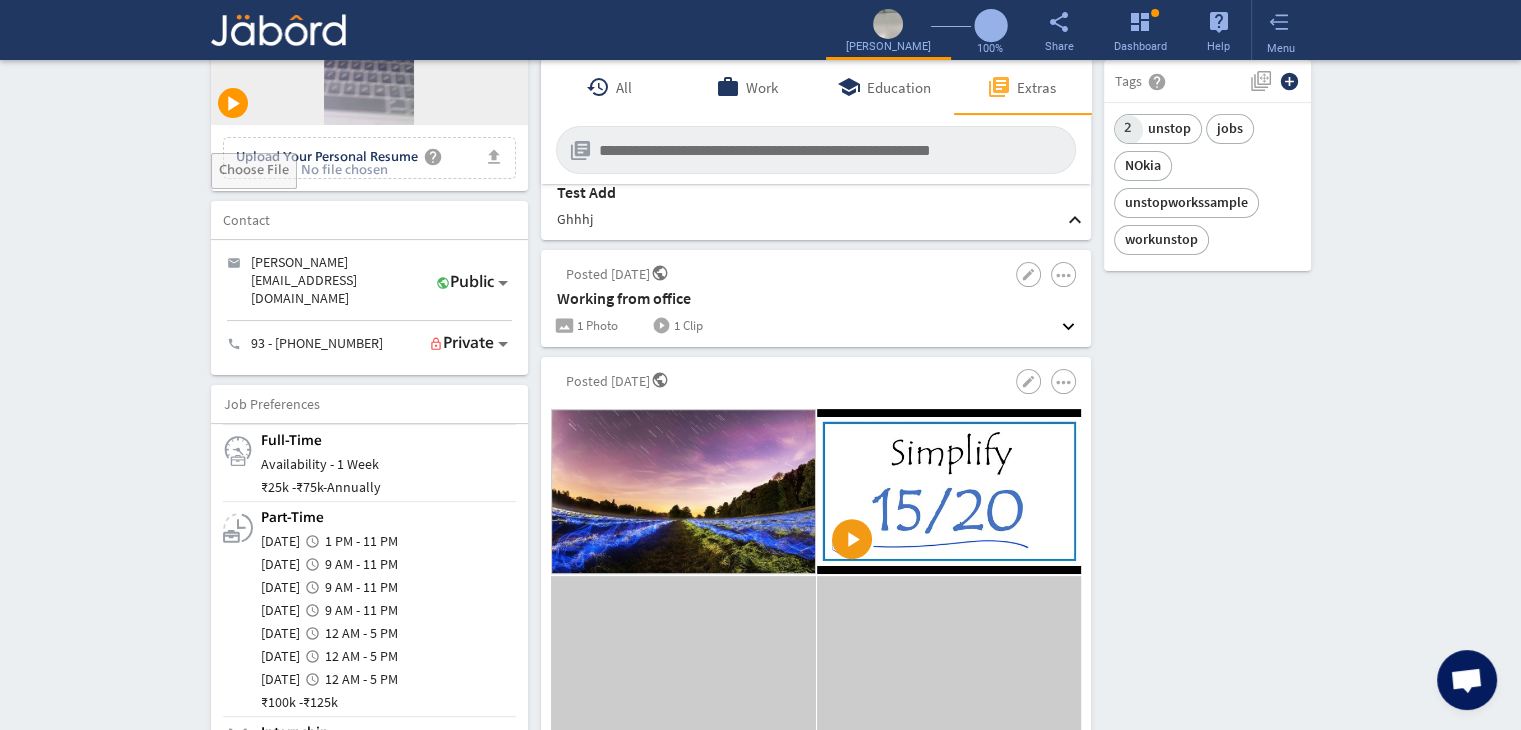 click on "camera_alt  Change Photo  Upload File delete Remove   edit  [PERSON_NAME]: I-[PERSON_NAME] open   (3.10 Years)  At Unstop, our team focuses on crafting quality assessments test for tech students, ensuring that accuracy and high standards are consistently met. My educational journey in Artificial  more_vert play_arrow file_upload Upload Your Personal Resume help Upload File Contact edit email  [PERSON_NAME][EMAIL_ADDRESS][DOMAIN_NAME]   public Public call  93 - [PHONE_NUMBER]   lock_outline Private  Job Preferences  edit
.cls-1{fill:#989fa7;}
Full-Time  Availability - 1 Week ₹ 25k -  ₹ 75k   -   Annually
.cls-1{fill:#989fa7;}.cls-2{fill:#a5abb2;fill-rule:evenodd;}
Part-Time  [DATE]  access_time  1 PM - 11 PM [DATE]  access_time ₹" 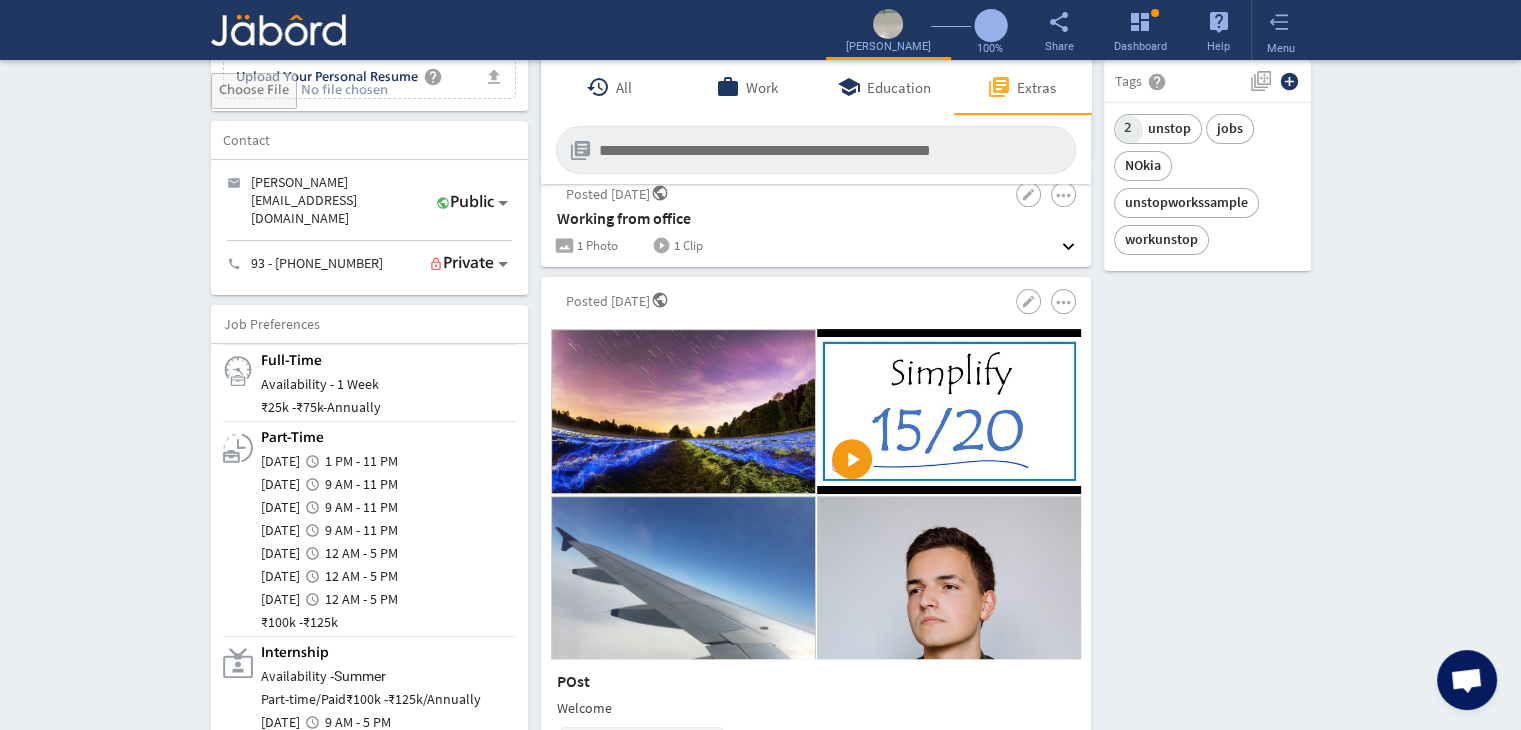 scroll, scrollTop: 640, scrollLeft: 0, axis: vertical 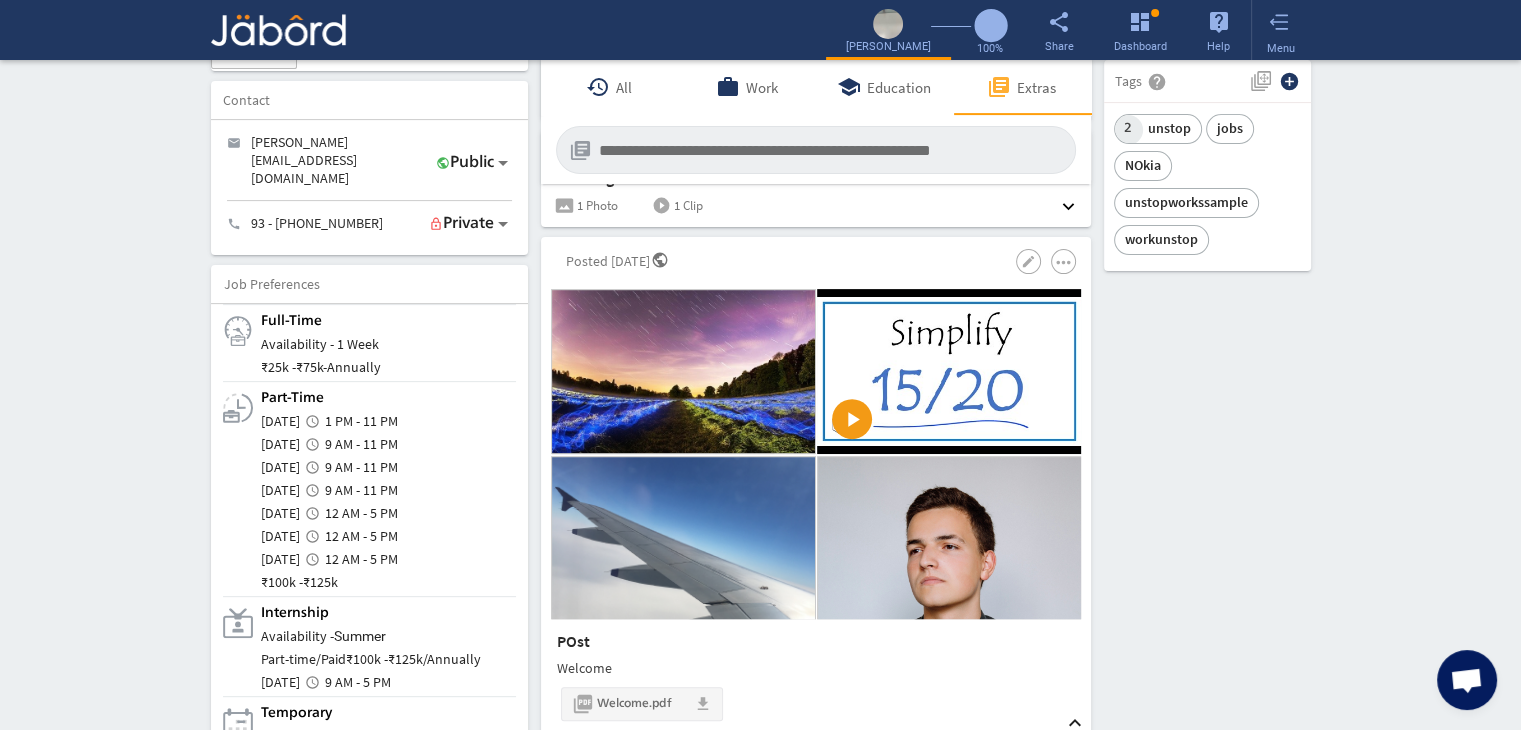 click on "Interactive Resume LITE   PRO Summary Experience camera_alt  Change Photo  Upload File delete Remove   edit  [PERSON_NAME]: I-[PERSON_NAME] open   (3.10 Years)  At Unstop, our team focuses on crafting quality assessments test for tech students, ensuring that accuracy and high standards are consistently met. My educational journey in Artificial  more_vert play_arrow file_upload Upload Your Personal Resume help Upload File Contact edit email  [PERSON_NAME][EMAIL_ADDRESS][DOMAIN_NAME]   public Public call  93 - [PHONE_NUMBER]   lock_outline Private  Job Preferences  edit
.cls-1{fill:#989fa7;}
Full-Time  Availability - 1 Week ₹ 25k -  ₹ 75k   -   Annually
.cls-1{fill:#989fa7;}.cls-2{fill:#a5abb2;fill-rule:evenodd;}
Part-Time  [DATE]" 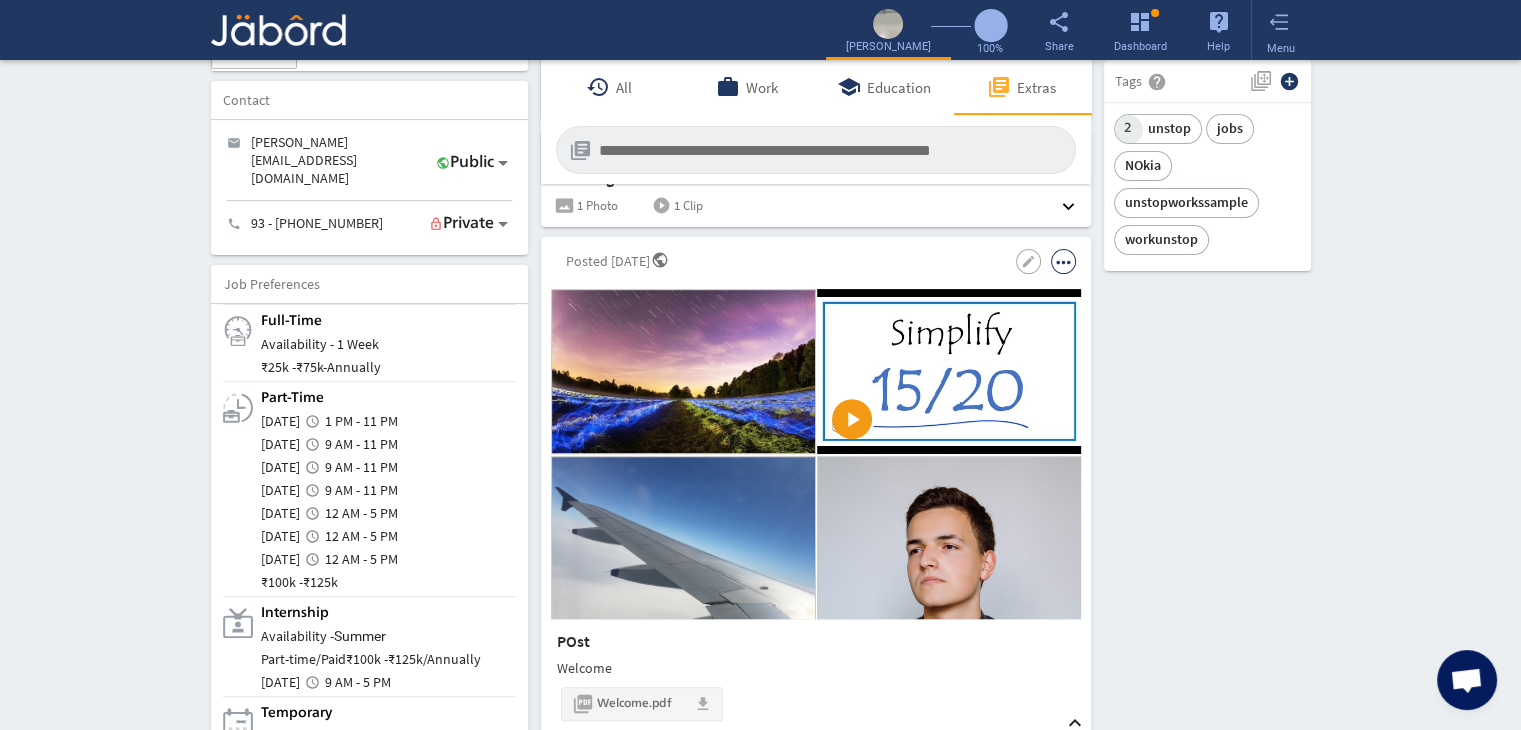 click on "more_horiz" at bounding box center [1063, 261] 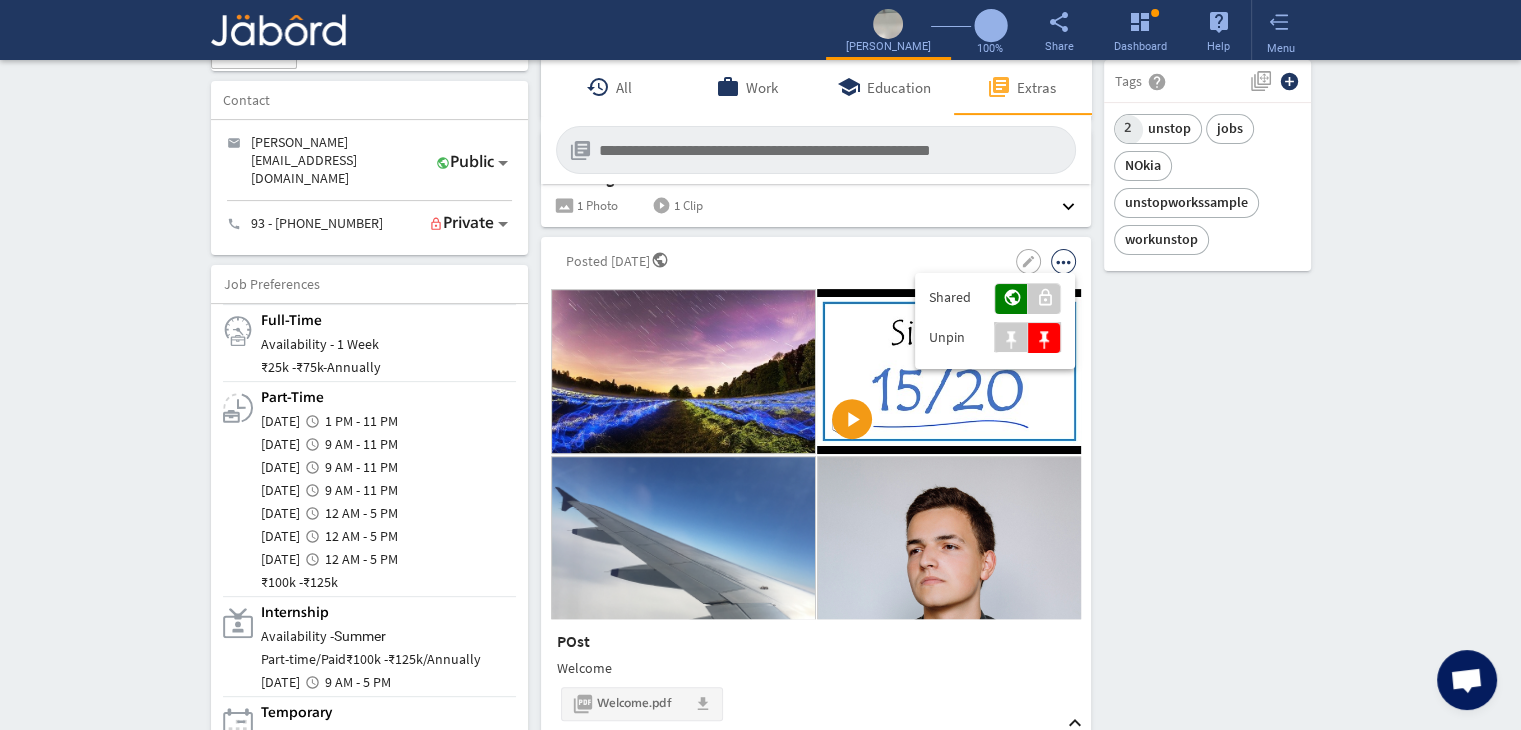 click at bounding box center [760, 365] 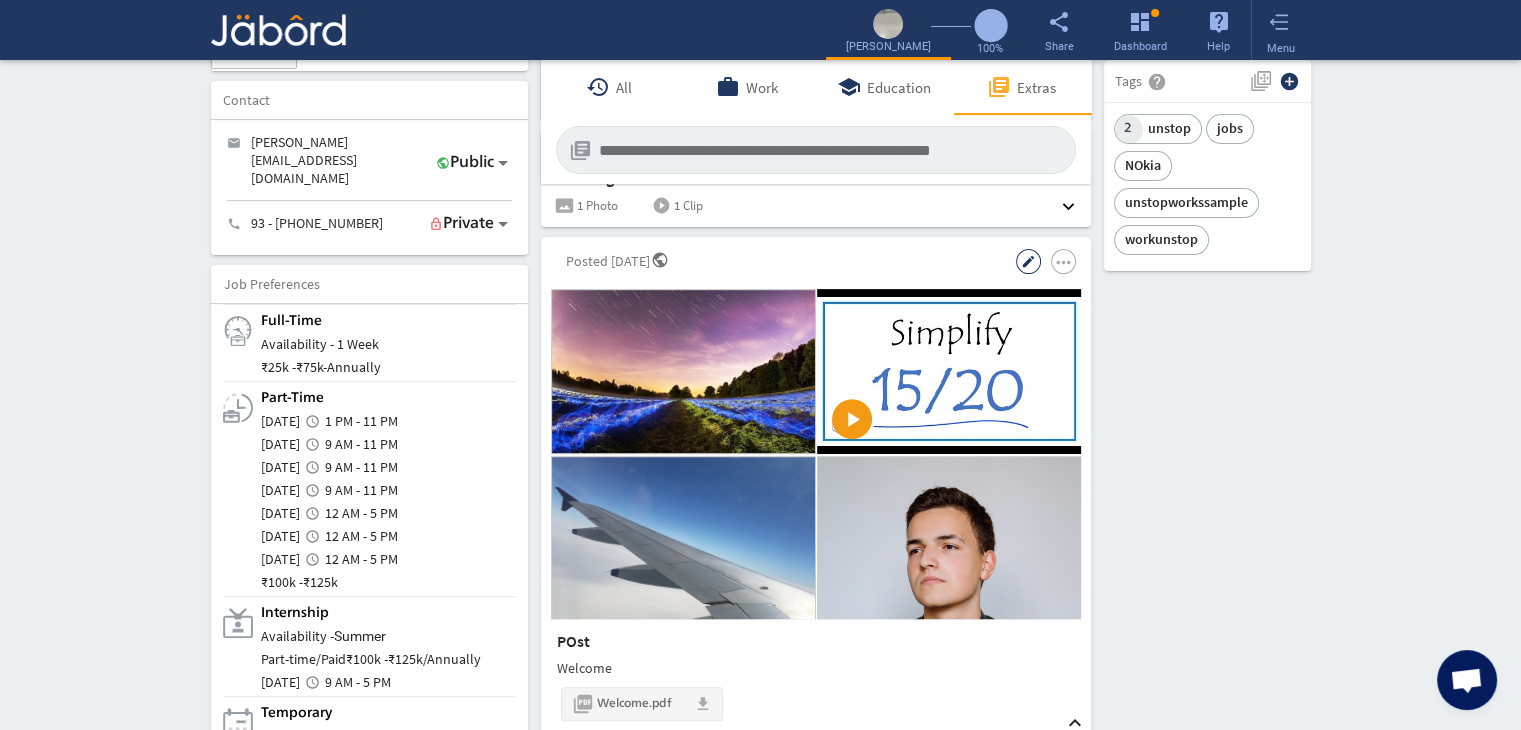 click on "edit" at bounding box center (1028, 261) 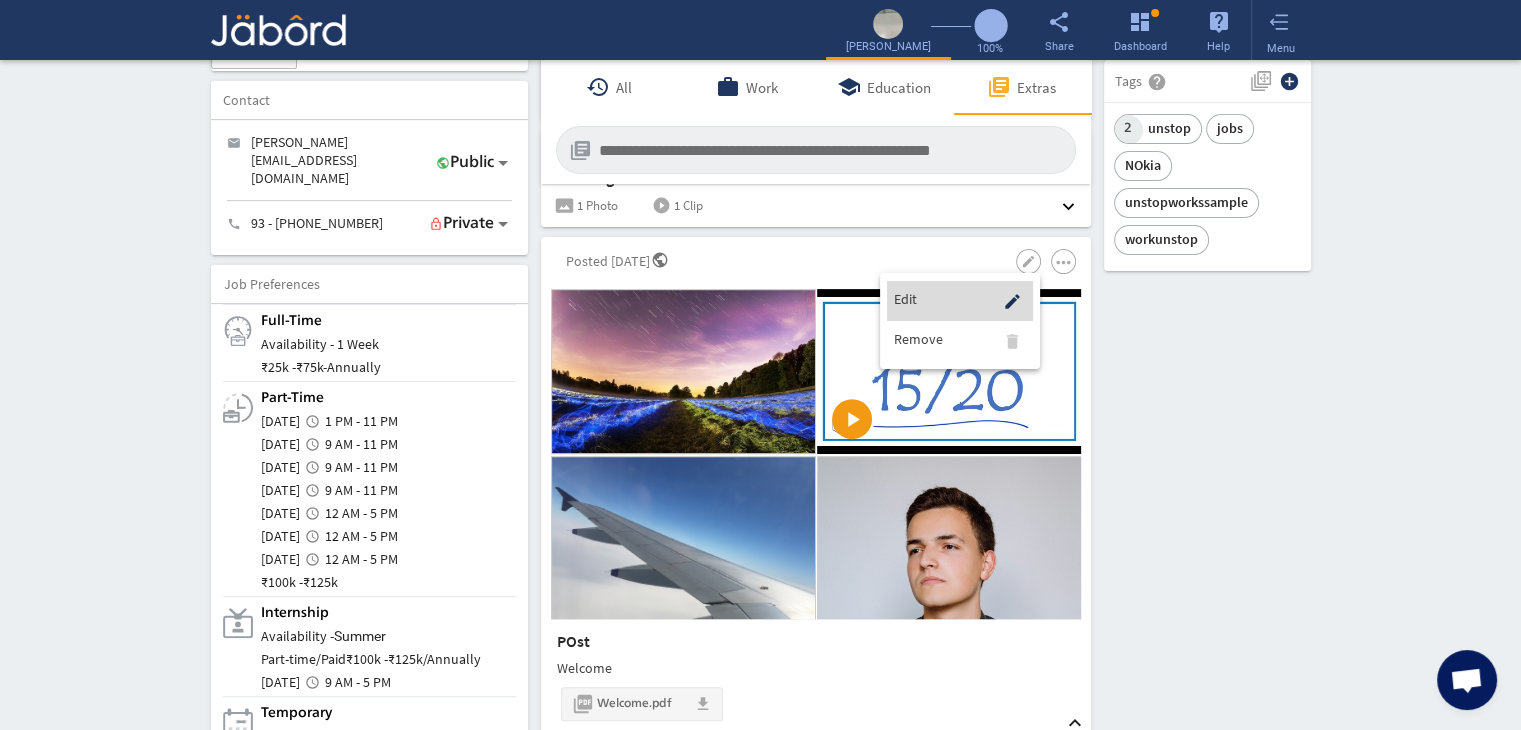 click on "Edit edit" at bounding box center (960, 299) 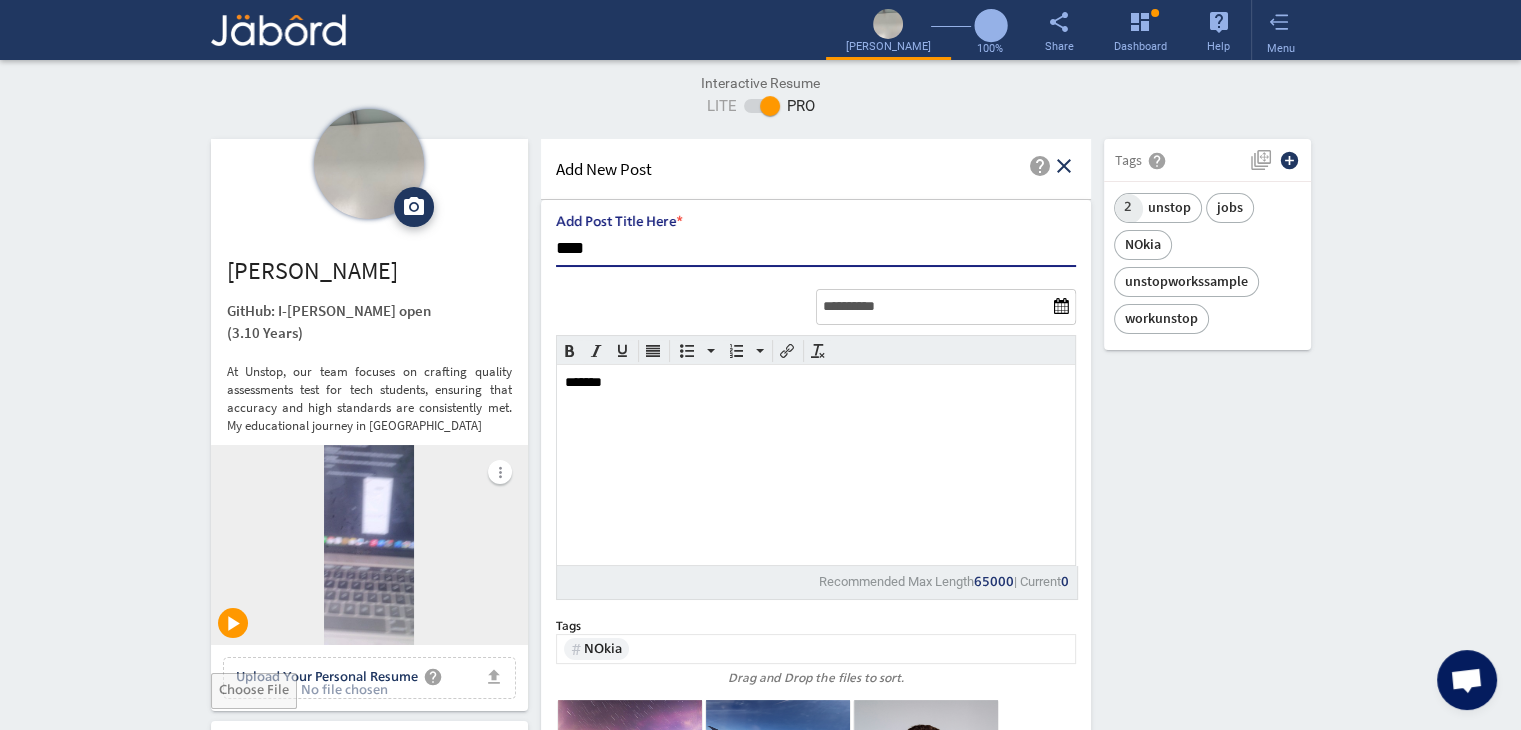 scroll, scrollTop: 0, scrollLeft: 0, axis: both 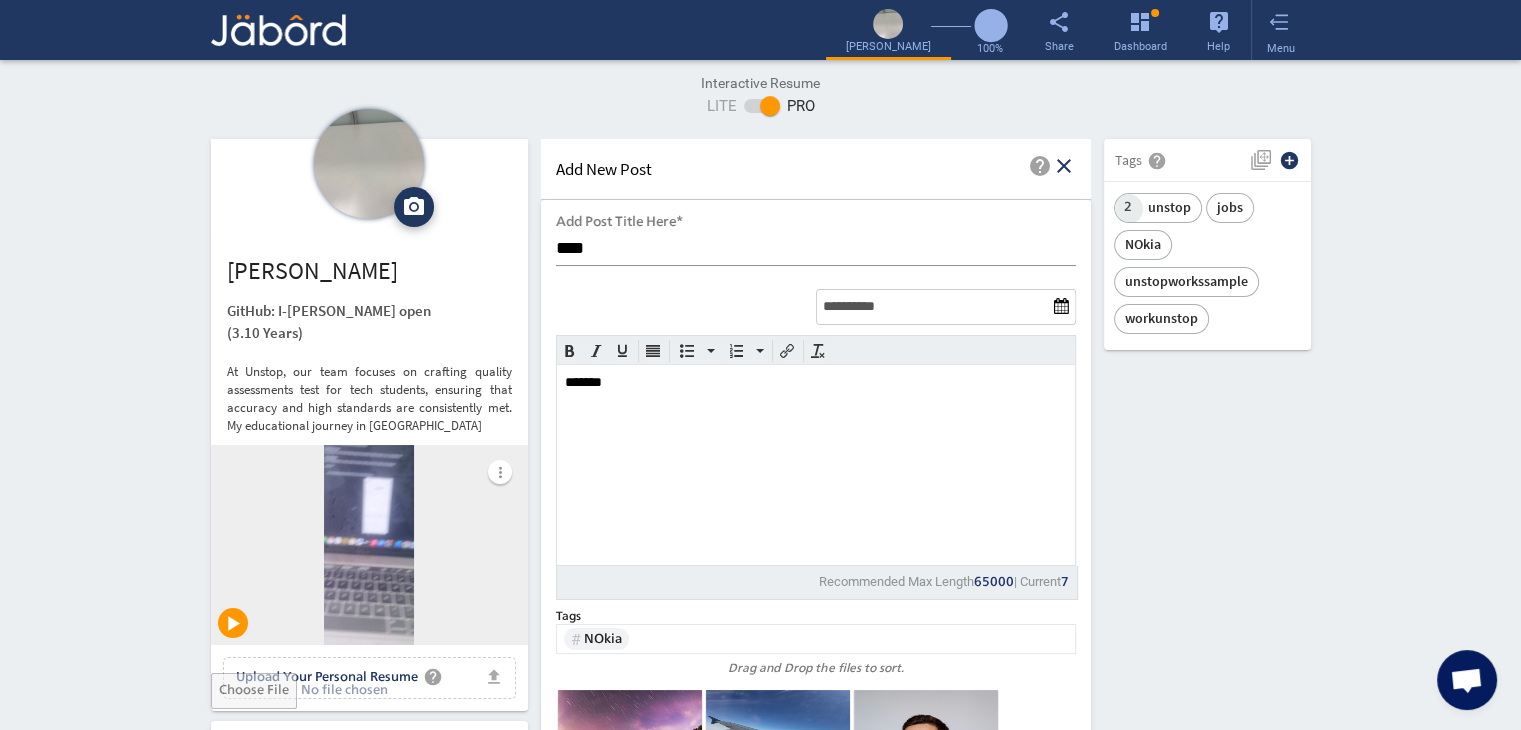 click on "camera_alt  Change Photo  Upload File delete Remove   edit  [PERSON_NAME]: I-[PERSON_NAME] open   (3.10 Years)  At Unstop, our team focuses on crafting quality assessments test for tech students, ensuring that accuracy and high standards are consistently met. My educational journey in Artificial  more_vert play_arrow file_upload Upload Your Personal Resume help Upload File Contact edit email  [PERSON_NAME][EMAIL_ADDRESS][DOMAIN_NAME]   public Public call  93 - [PHONE_NUMBER]   lock_outline Private  Job Preferences  edit
.cls-1{fill:#989fa7;}
Full-Time  Availability - 1 Week ₹ 25k -  ₹ 75k   -   Annually
.cls-1{fill:#989fa7;}.cls-2{fill:#a5abb2;fill-rule:evenodd;}
Part-Time  [DATE]  access_time  1 PM - 11 PM [DATE]  access_time ₹" 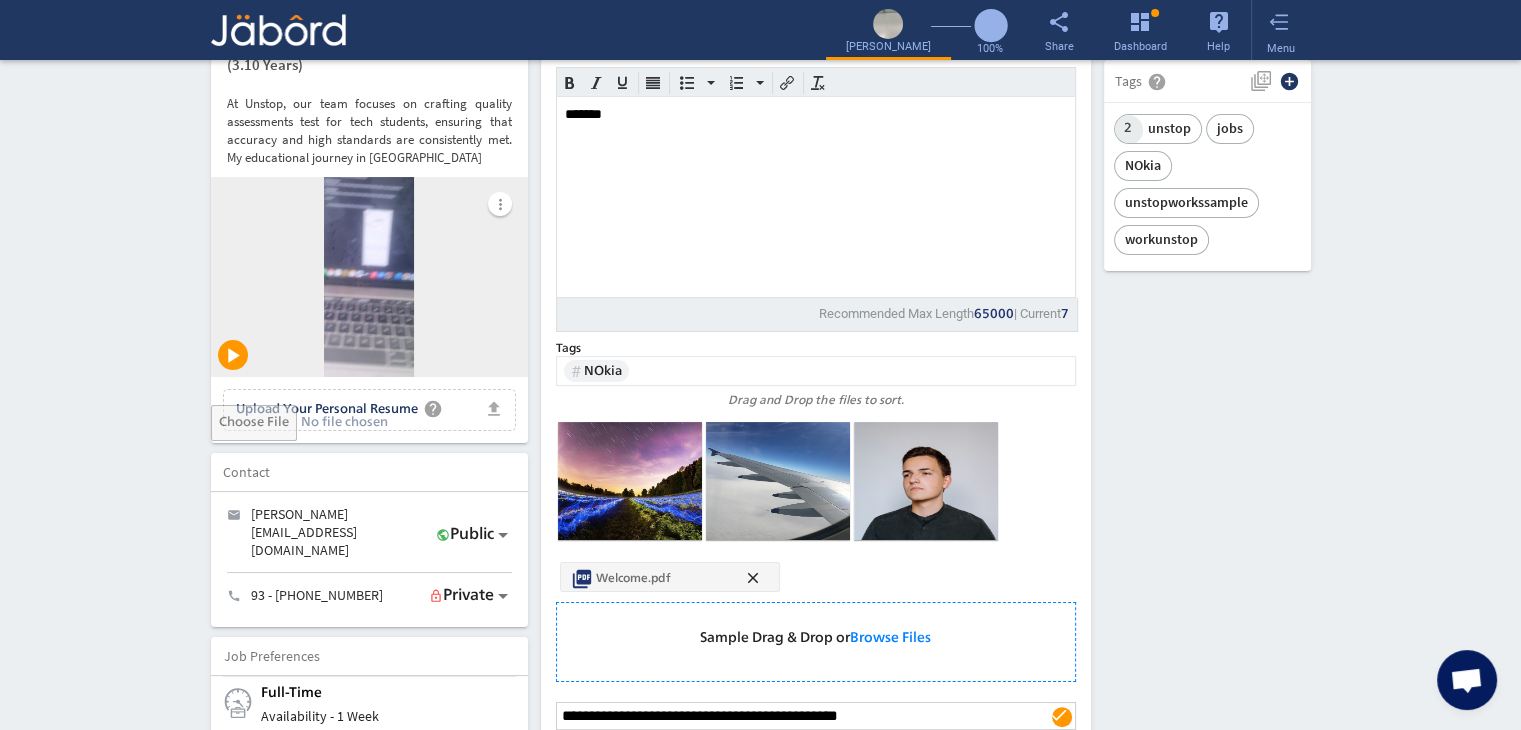 scroll, scrollTop: 360, scrollLeft: 0, axis: vertical 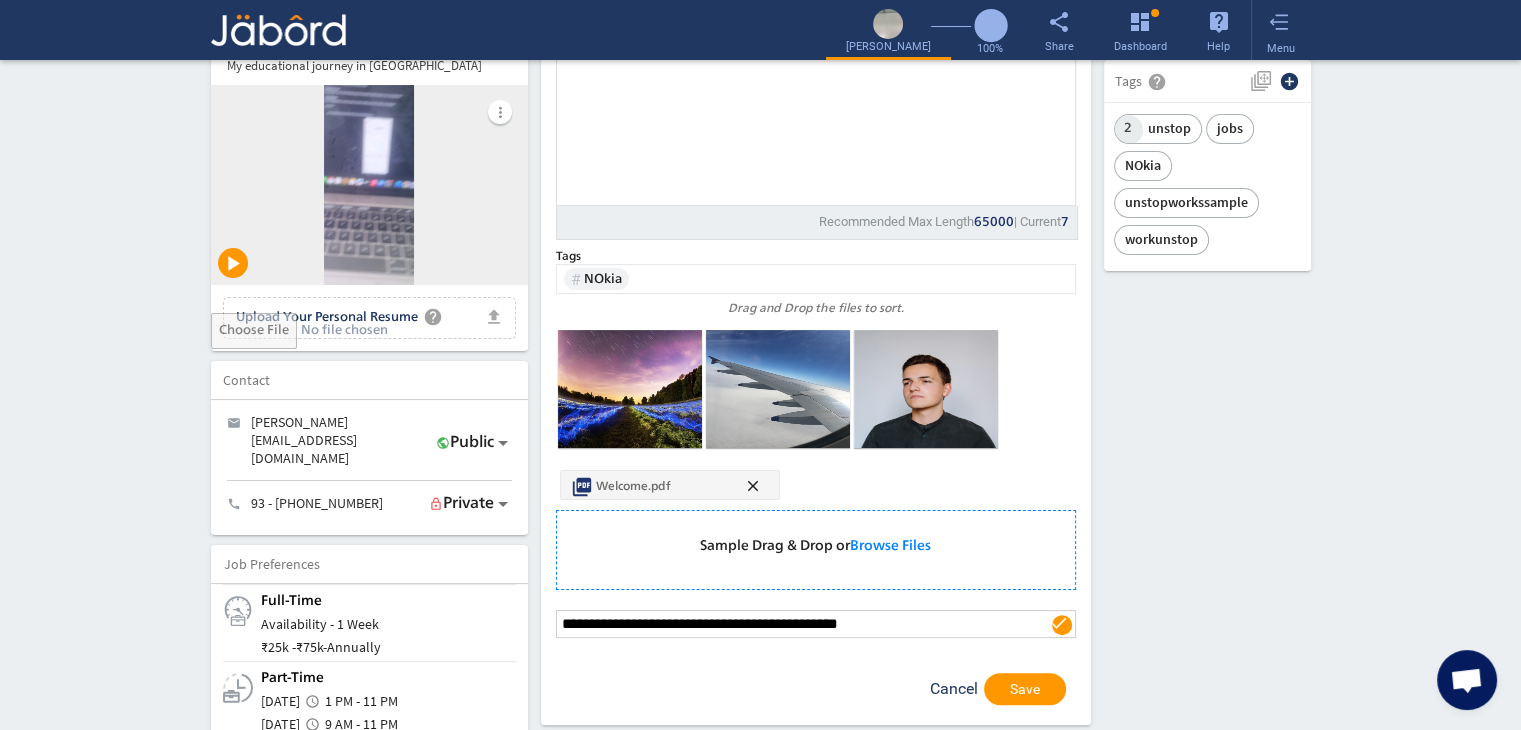 click on "Cancel" 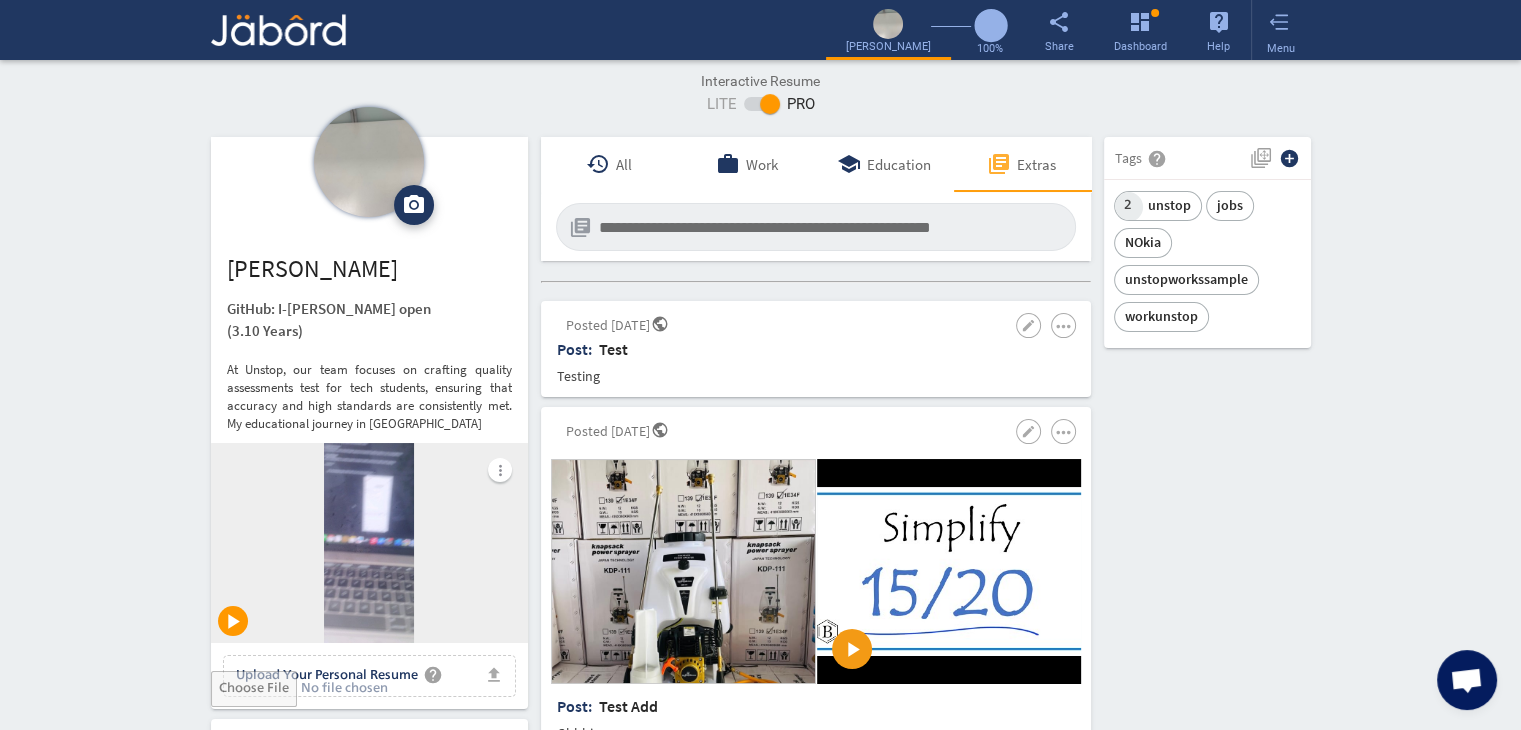 scroll, scrollTop: 0, scrollLeft: 0, axis: both 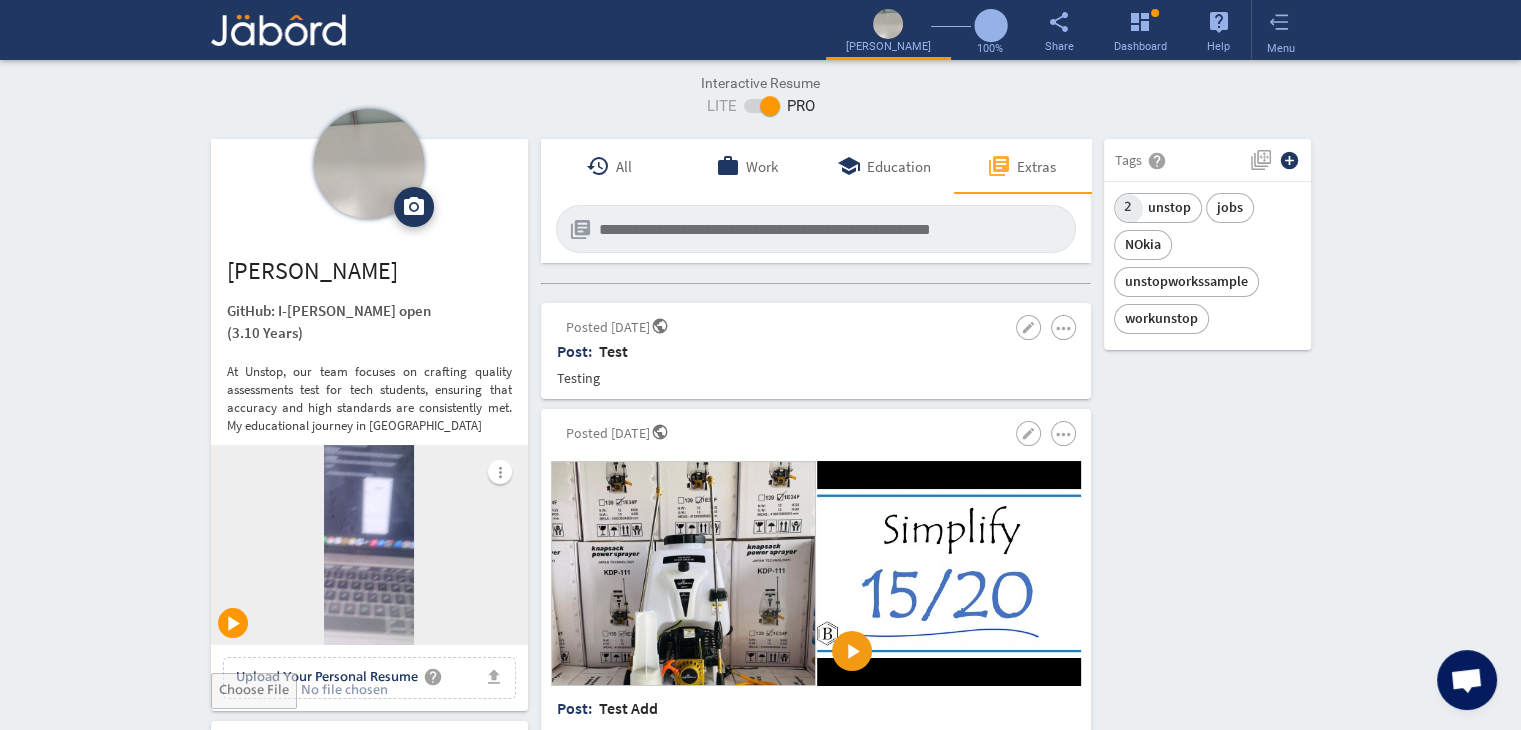 click on "camera_alt  Change Photo  Upload File delete Remove   edit  [PERSON_NAME]: I-[PERSON_NAME] open   (3.10 Years)  At Unstop, our team focuses on crafting quality assessments test for tech students, ensuring that accuracy and high standards are consistently met. My educational journey in Artificial  more_vert play_arrow file_upload Upload Your Personal Resume help Upload File Contact edit email  [PERSON_NAME][EMAIL_ADDRESS][DOMAIN_NAME]   public Public call  93 - [PHONE_NUMBER]   lock_outline Private  Job Preferences  edit
.cls-1{fill:#989fa7;}
Full-Time  Availability - 1 Week ₹ 25k -  ₹ 75k   -   Annually
.cls-1{fill:#989fa7;}.cls-2{fill:#a5abb2;fill-rule:evenodd;}
Part-Time  [DATE]  access_time  1 PM - 11 PM [DATE]  access_time ₹" 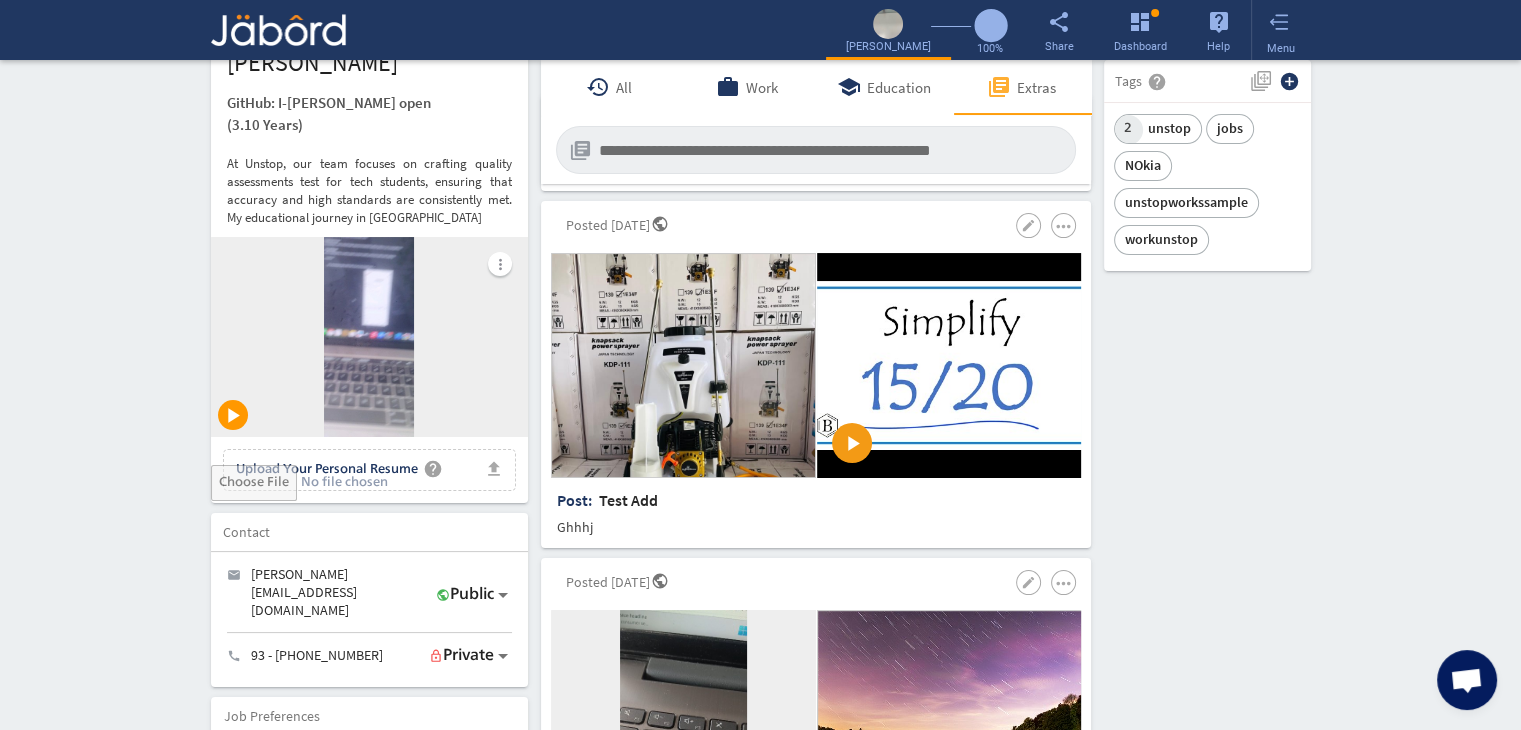 scroll, scrollTop: 200, scrollLeft: 0, axis: vertical 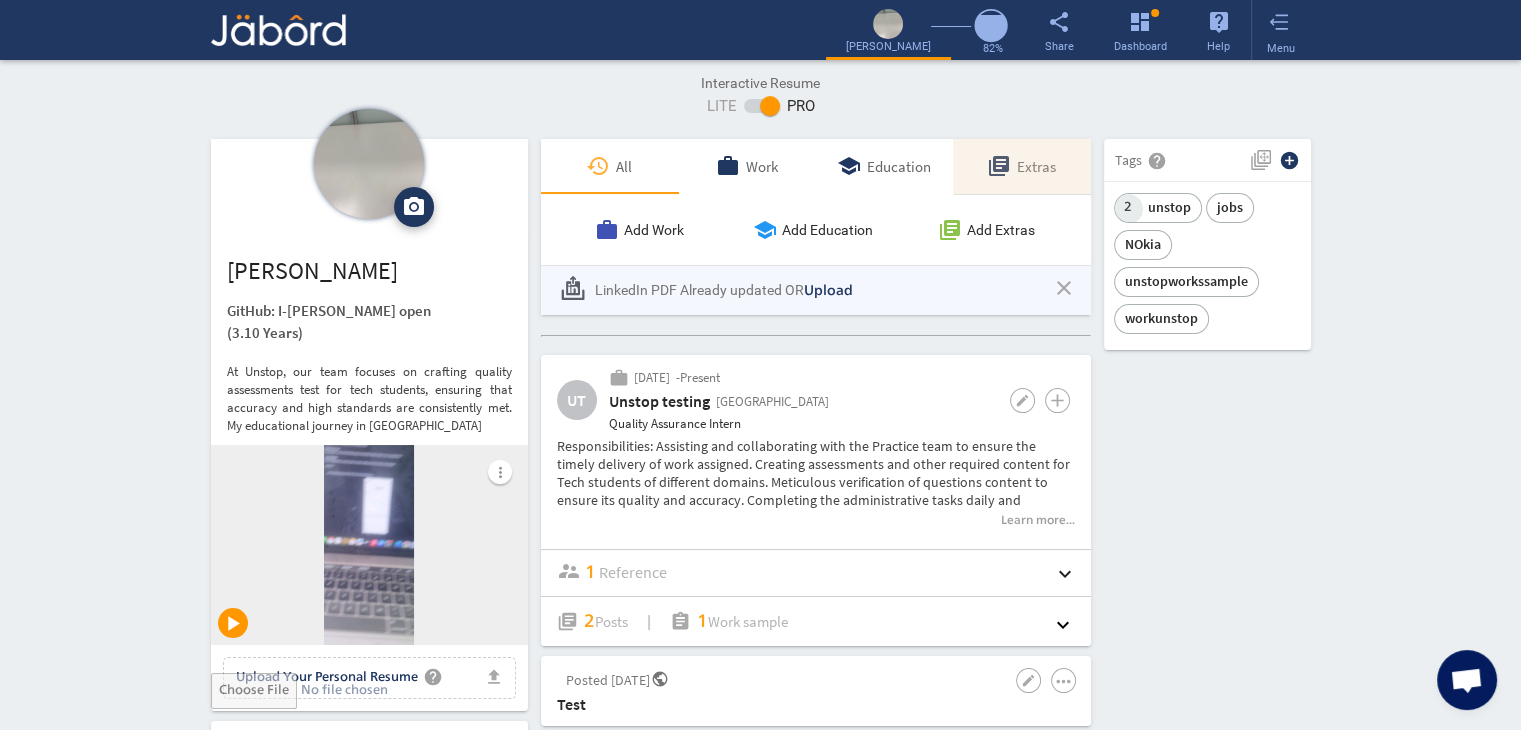 click on "library_books  Extras" at bounding box center [1022, 166] 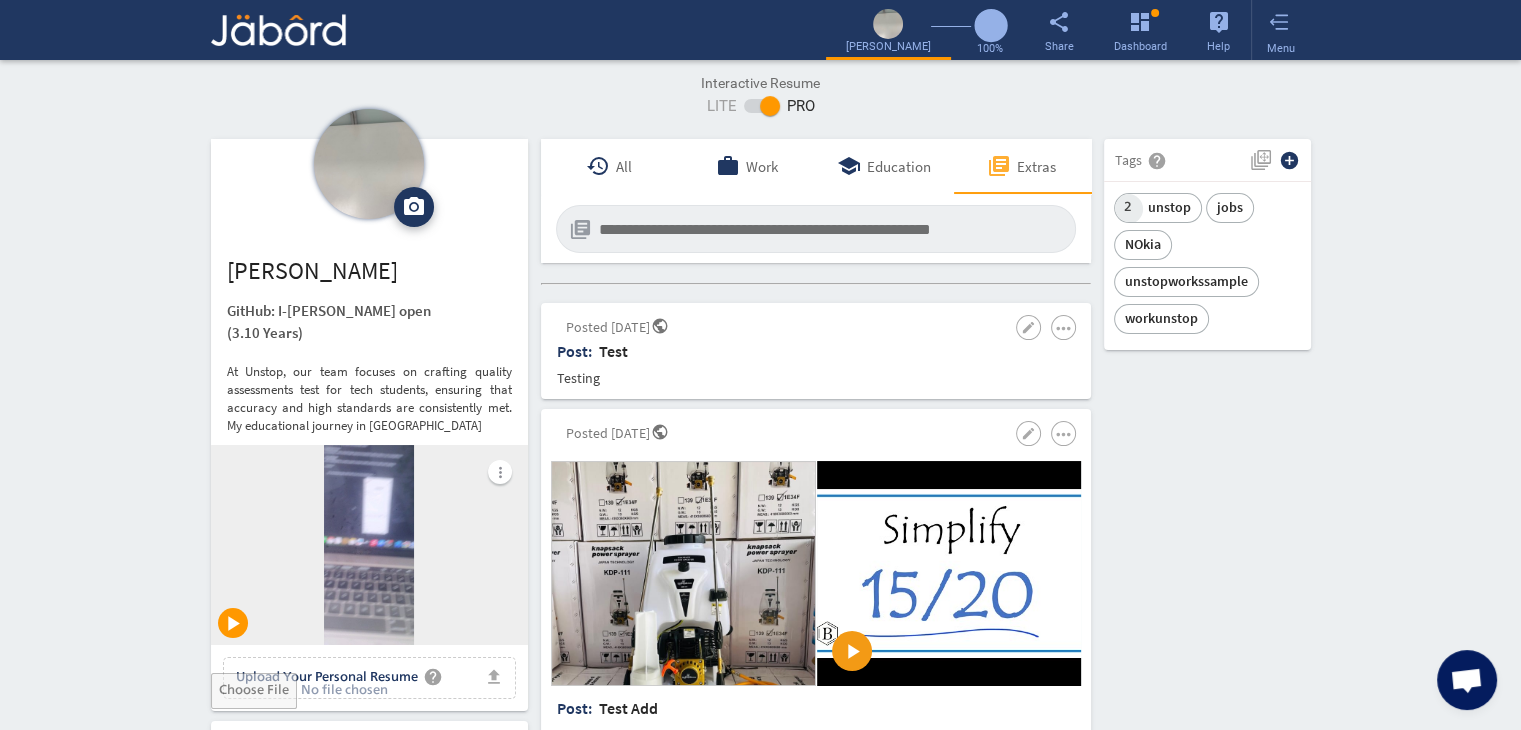 click on "camera_alt  Change Photo  Upload File delete Remove   edit  [PERSON_NAME]: I-[PERSON_NAME] open   (3.10 Years)  At Unstop, our team focuses on crafting quality assessments test for tech students, ensuring that accuracy and high standards are consistently met. My educational journey in Artificial  more_vert play_arrow file_upload Upload Your Personal Resume help Upload File Contact edit email  [PERSON_NAME][EMAIL_ADDRESS][DOMAIN_NAME]   public Public call  93 - [PHONE_NUMBER]   lock_outline Private  Job Preferences  edit
.cls-1{fill:#989fa7;}
Full-Time  Availability - 1 Week ₹ 25k -  ₹ 75k   -   Annually
.cls-1{fill:#989fa7;}.cls-2{fill:#a5abb2;fill-rule:evenodd;}
Part-Time  [DATE]  access_time  1 PM - 11 PM [DATE]  access_time ₹" 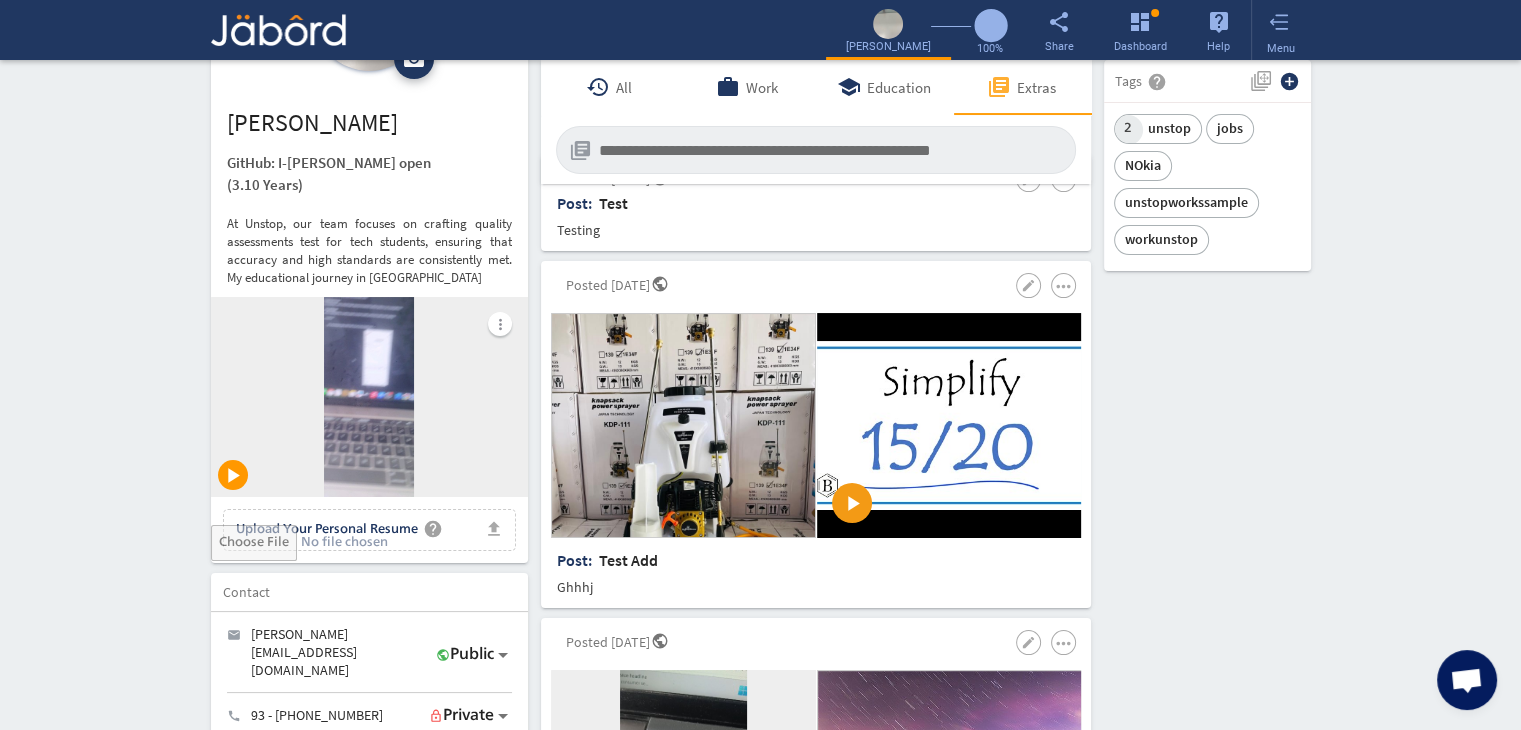 scroll, scrollTop: 120, scrollLeft: 0, axis: vertical 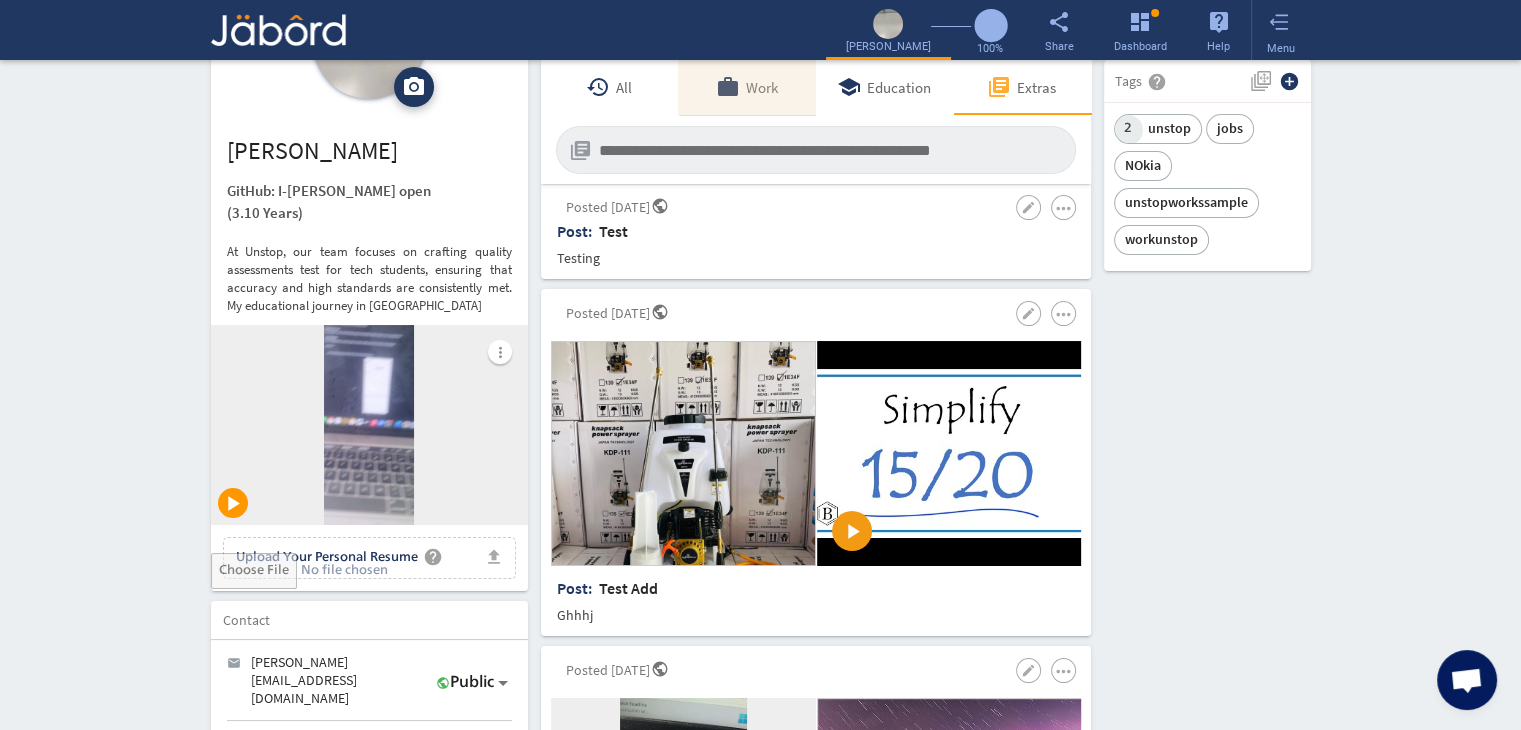 click on "Work" at bounding box center [762, 87] 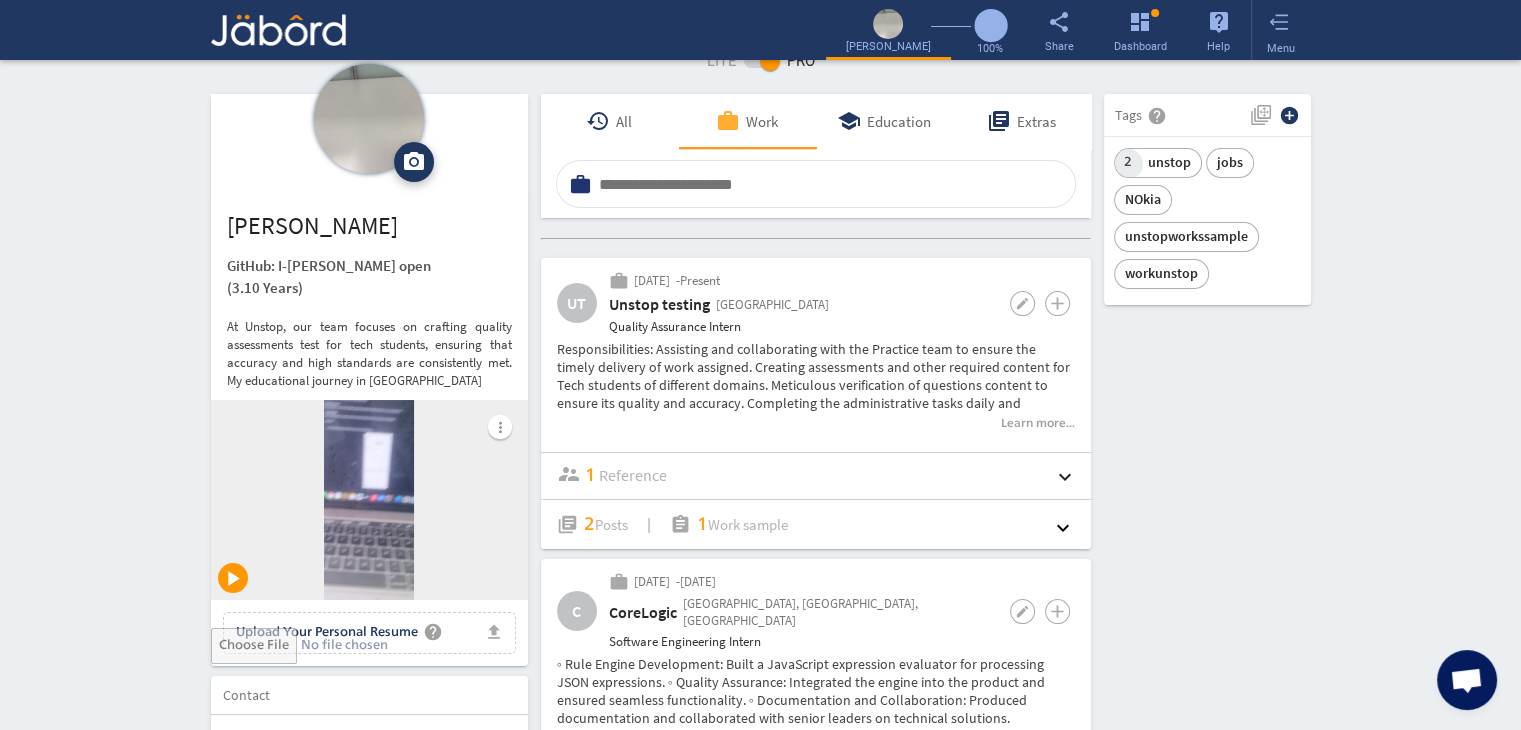 scroll, scrollTop: 0, scrollLeft: 0, axis: both 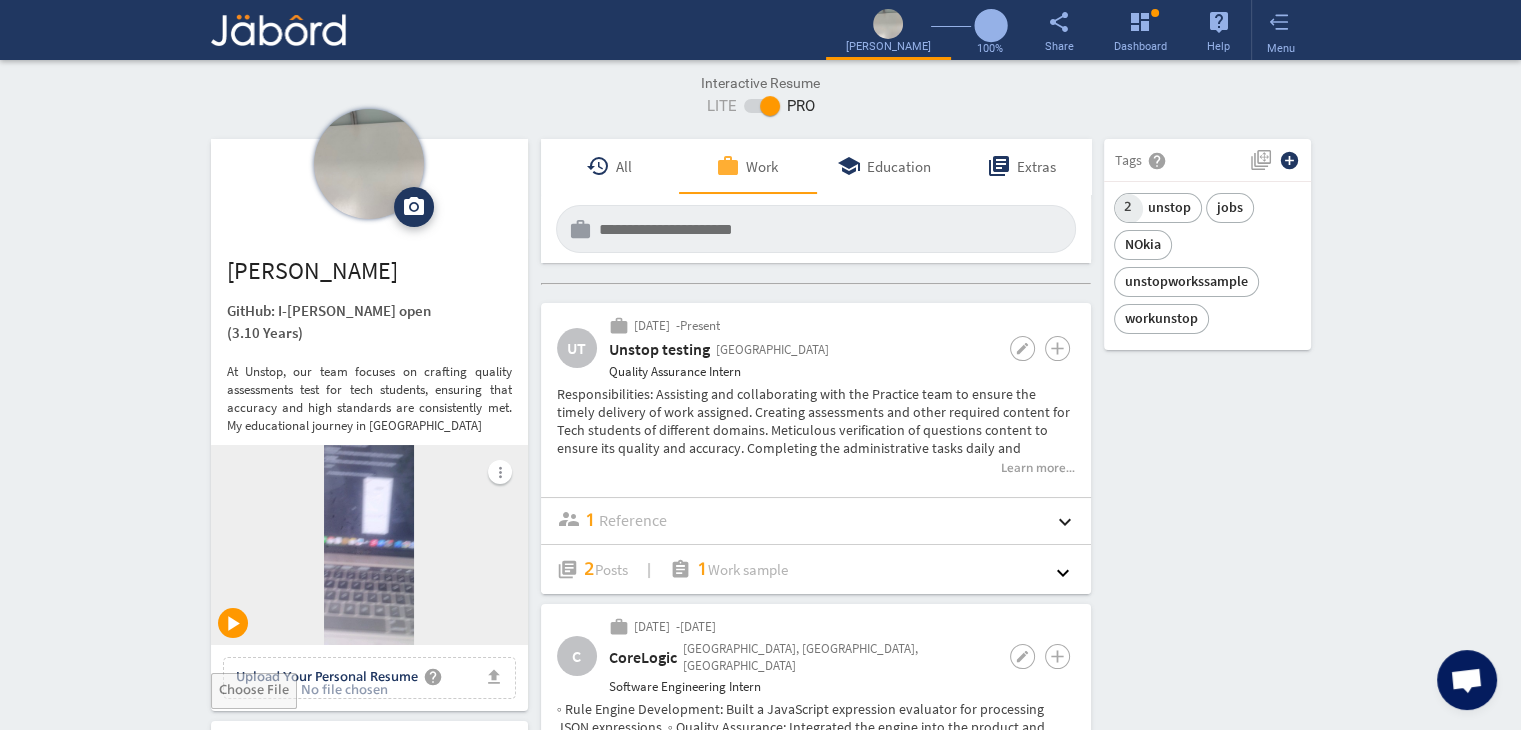 click on "camera_alt  Change Photo  Upload File delete Remove   edit  [PERSON_NAME]: I-[PERSON_NAME] open   (3.10 Years)  At Unstop, our team focuses on crafting quality assessments test for tech students, ensuring that accuracy and high standards are consistently met. My educational journey in Artificial  more_vert play_arrow file_upload Upload Your Personal Resume help Upload File Contact edit email  [PERSON_NAME][EMAIL_ADDRESS][DOMAIN_NAME]   public Public call  93 - [PHONE_NUMBER]   lock_outline Private  Job Preferences  edit
.cls-1{fill:#989fa7;}
Full-Time  Availability - 1 Week ₹ 25k -  ₹ 75k   -   Annually
.cls-1{fill:#989fa7;}.cls-2{fill:#a5abb2;fill-rule:evenodd;}
Part-Time  [DATE]  access_time  1 PM - 11 PM [DATE]  access_time ₹" 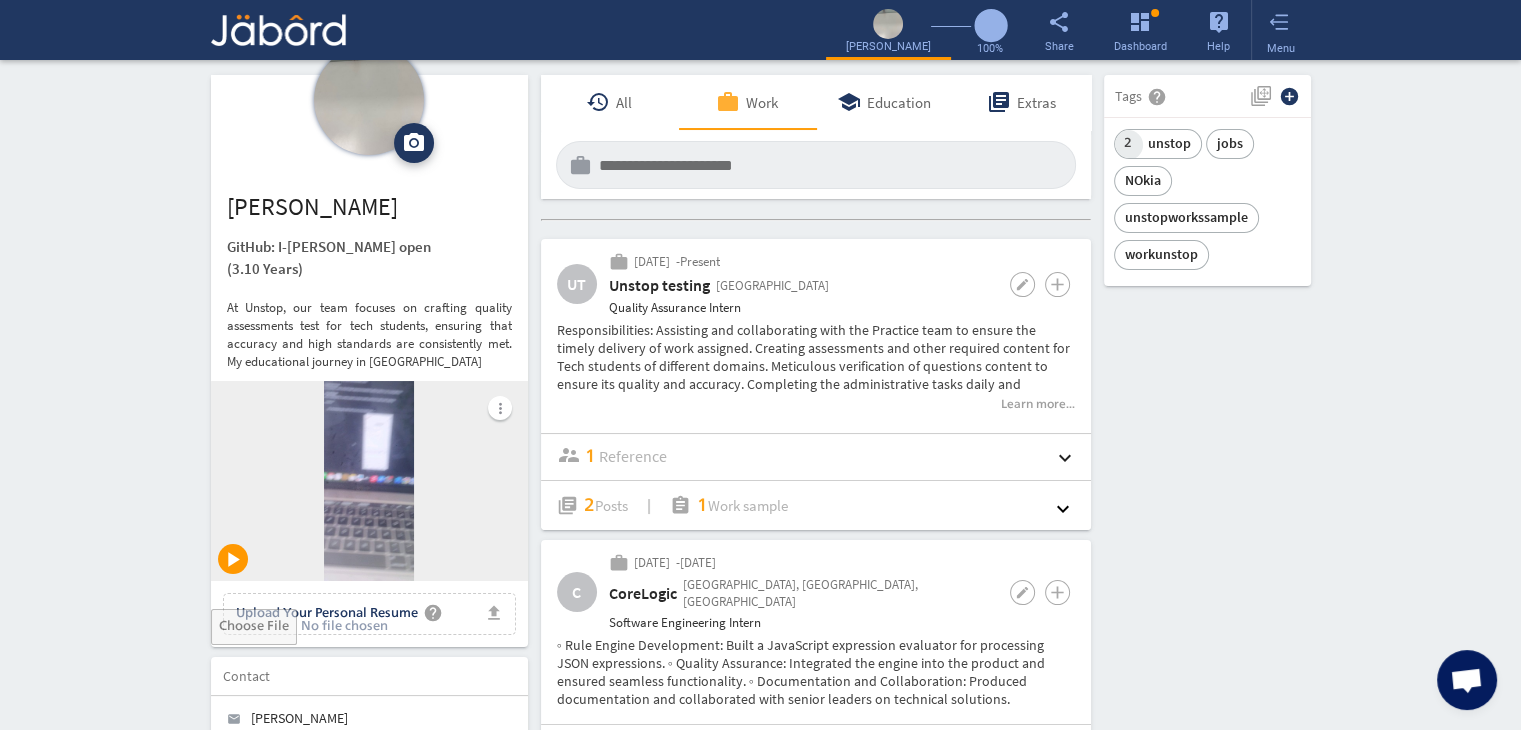 scroll, scrollTop: 40, scrollLeft: 0, axis: vertical 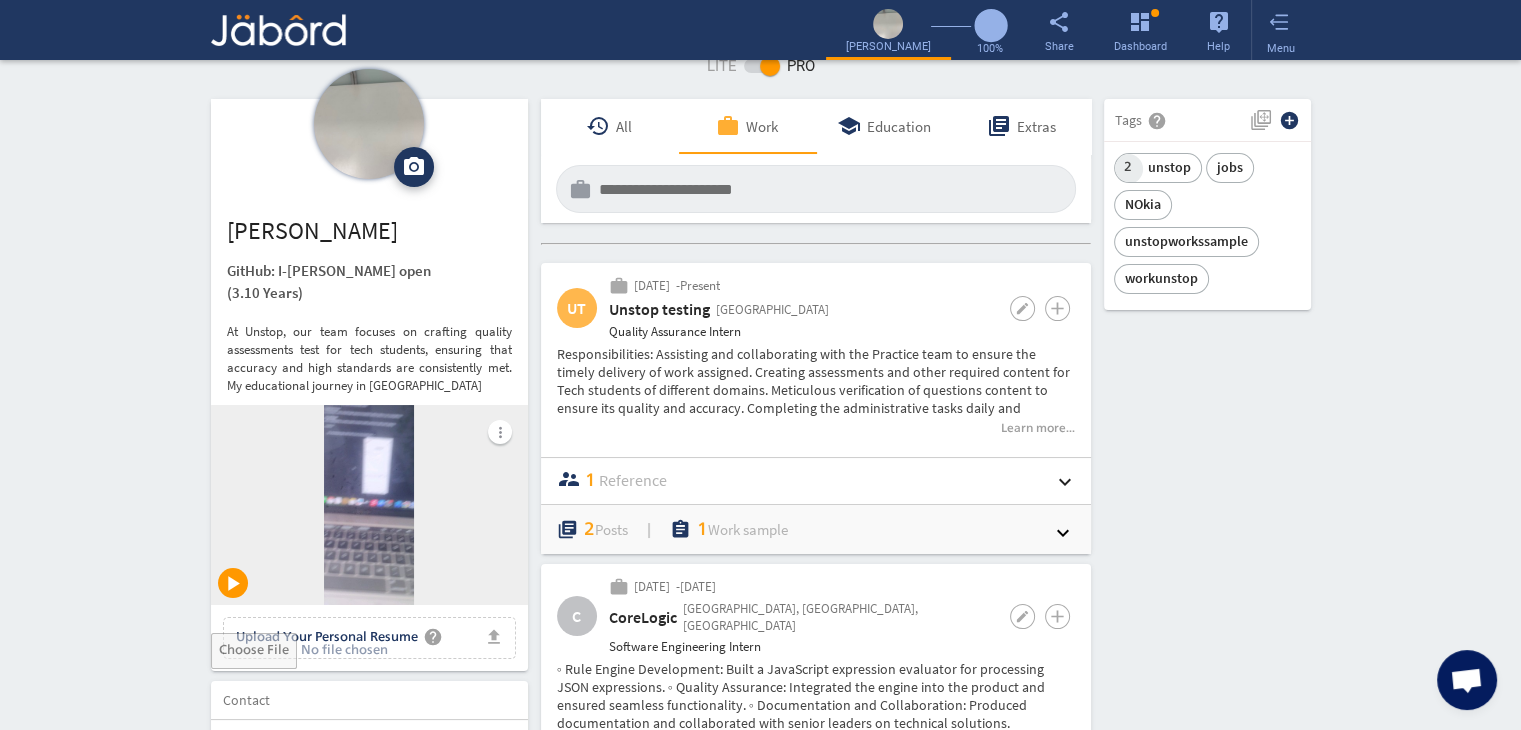 click on "keyboard_arrow_down" at bounding box center (1049, 535) 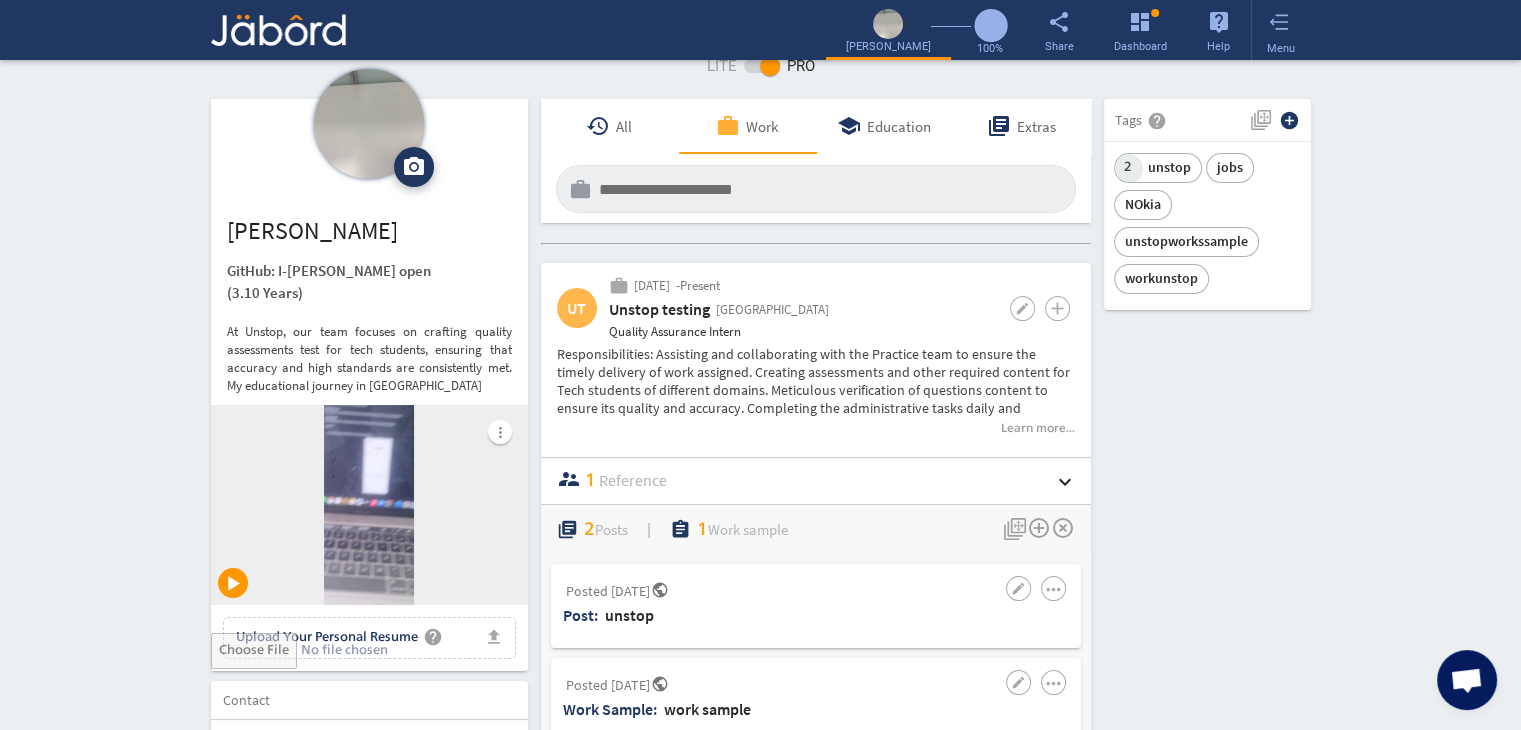 click on "camera_alt  Change Photo  Upload File delete Remove   edit  [PERSON_NAME]: I-[PERSON_NAME] open   (3.10 Years)  At Unstop, our team focuses on crafting quality assessments test for tech students, ensuring that accuracy and high standards are consistently met. My educational journey in Artificial  more_vert play_arrow file_upload Upload Your Personal Resume help Upload File Contact edit email  [PERSON_NAME][EMAIL_ADDRESS][DOMAIN_NAME]   public Public call  93 - [PHONE_NUMBER]   lock_outline Private  Job Preferences  edit
.cls-1{fill:#989fa7;}
Full-Time  Availability - 1 Week ₹ 25k -  ₹ 75k   -   Annually
.cls-1{fill:#989fa7;}.cls-2{fill:#a5abb2;fill-rule:evenodd;}
Part-Time  [DATE]  access_time  1 PM - 11 PM [DATE]  access_time ₹" 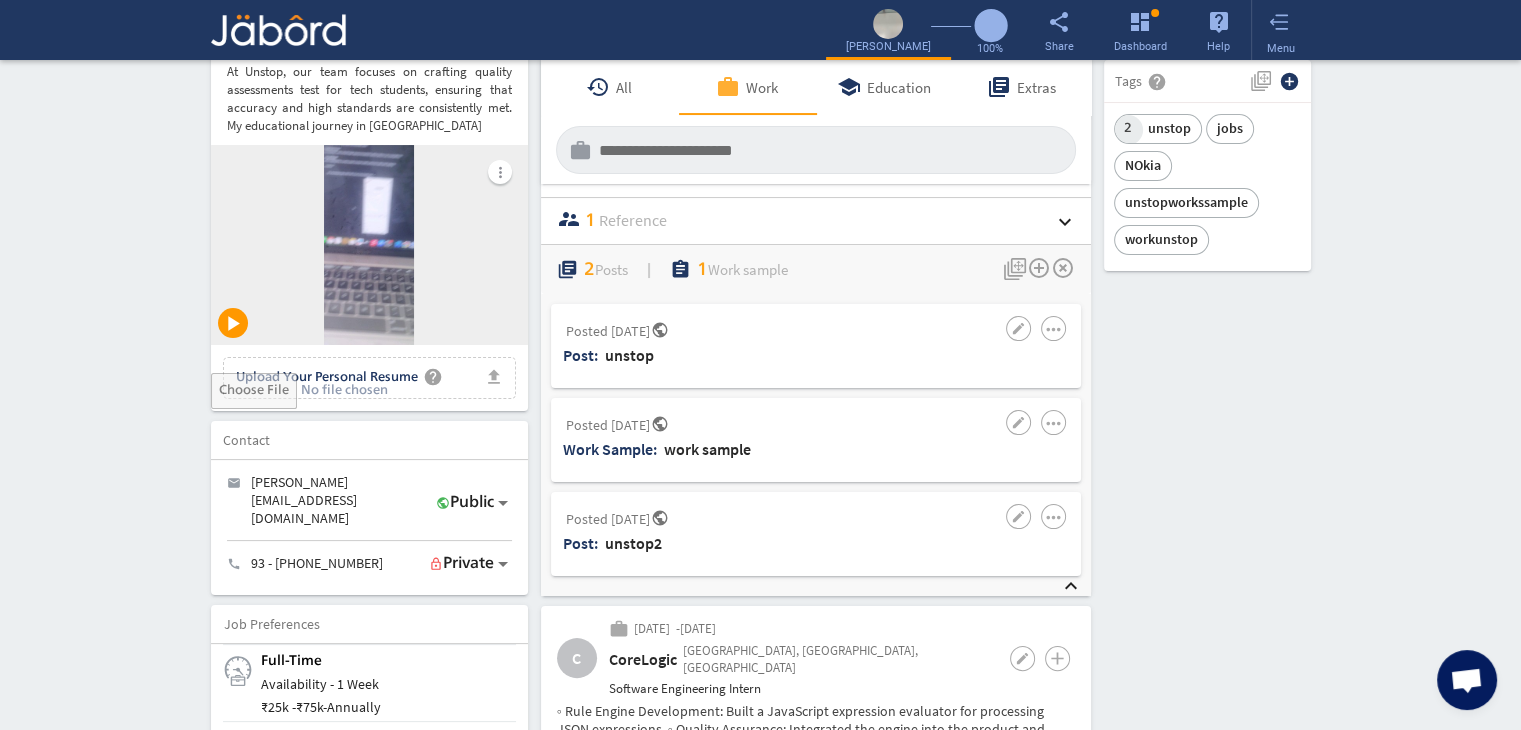 scroll, scrollTop: 320, scrollLeft: 0, axis: vertical 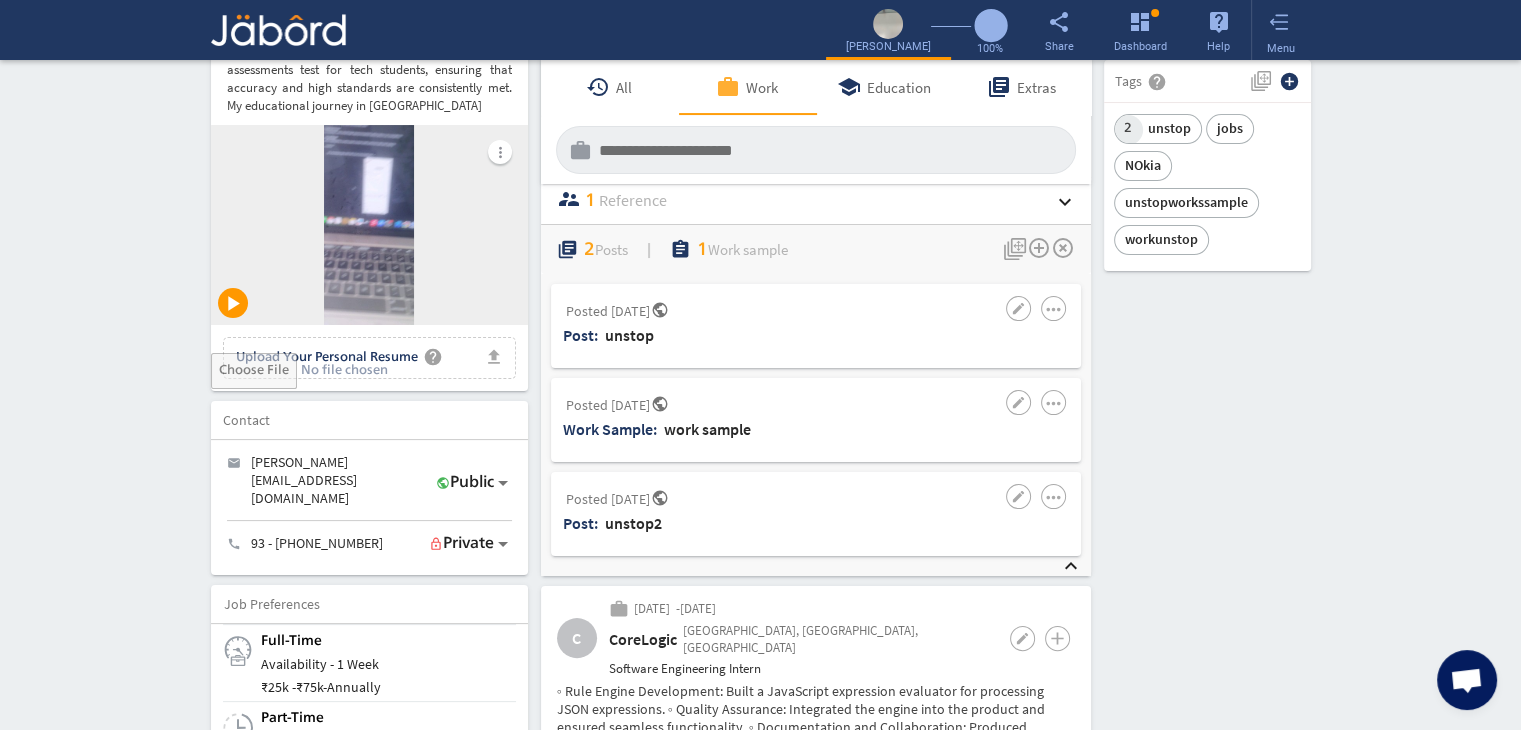 click on "camera_alt  Change Photo  Upload File delete Remove   edit  [PERSON_NAME]: I-[PERSON_NAME] open   (3.10 Years)  At Unstop, our team focuses on crafting quality assessments test for tech students, ensuring that accuracy and high standards are consistently met. My educational journey in Artificial  more_vert play_arrow file_upload Upload Your Personal Resume help Upload File Contact edit email  [PERSON_NAME][EMAIL_ADDRESS][DOMAIN_NAME]   public Public call  93 - [PHONE_NUMBER]   lock_outline Private  Job Preferences  edit
.cls-1{fill:#989fa7;}
Full-Time  Availability - 1 Week ₹ 25k -  ₹ 75k   -   Annually
.cls-1{fill:#989fa7;}.cls-2{fill:#a5abb2;fill-rule:evenodd;}
Part-Time  [DATE]  access_time  1 PM - 11 PM [DATE]  access_time ₹" 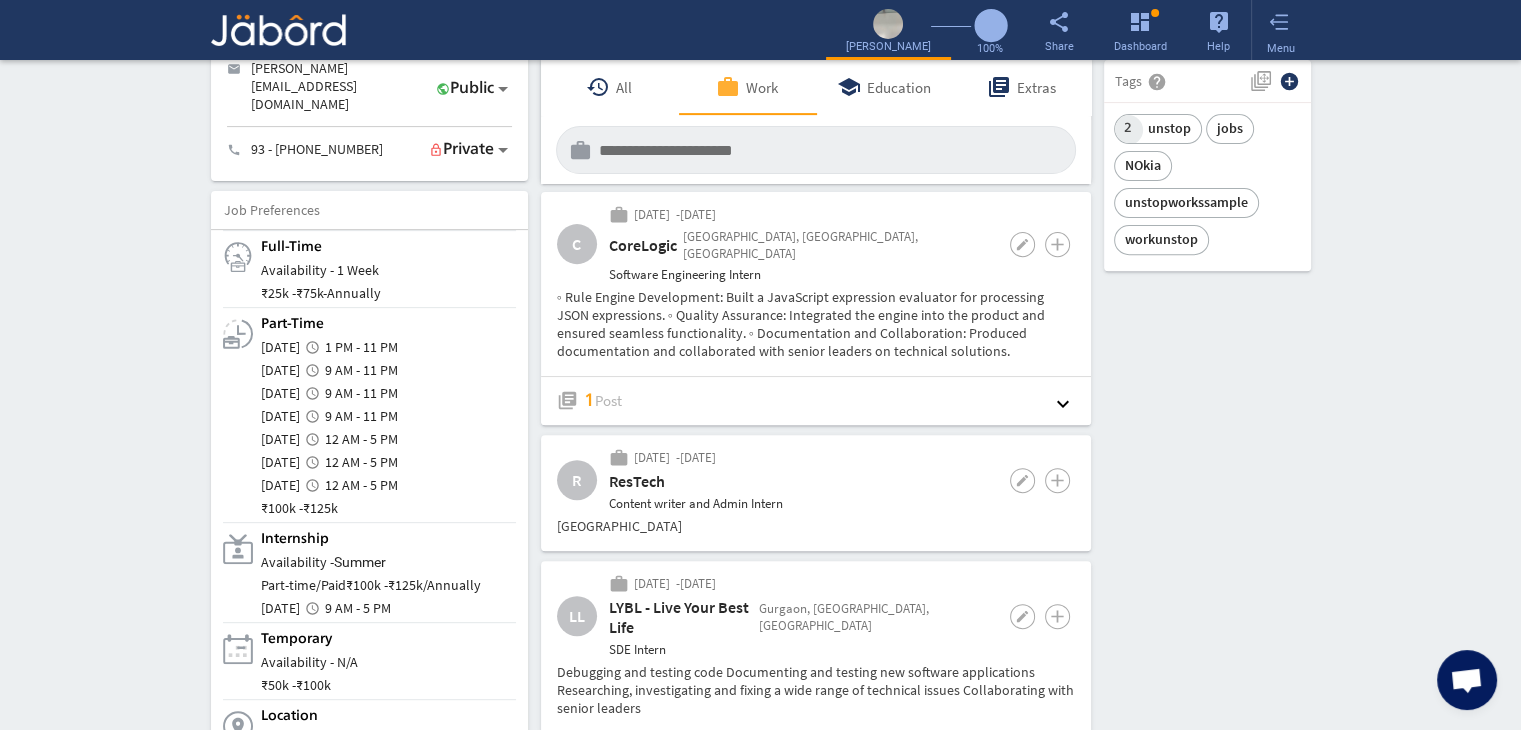 scroll, scrollTop: 720, scrollLeft: 0, axis: vertical 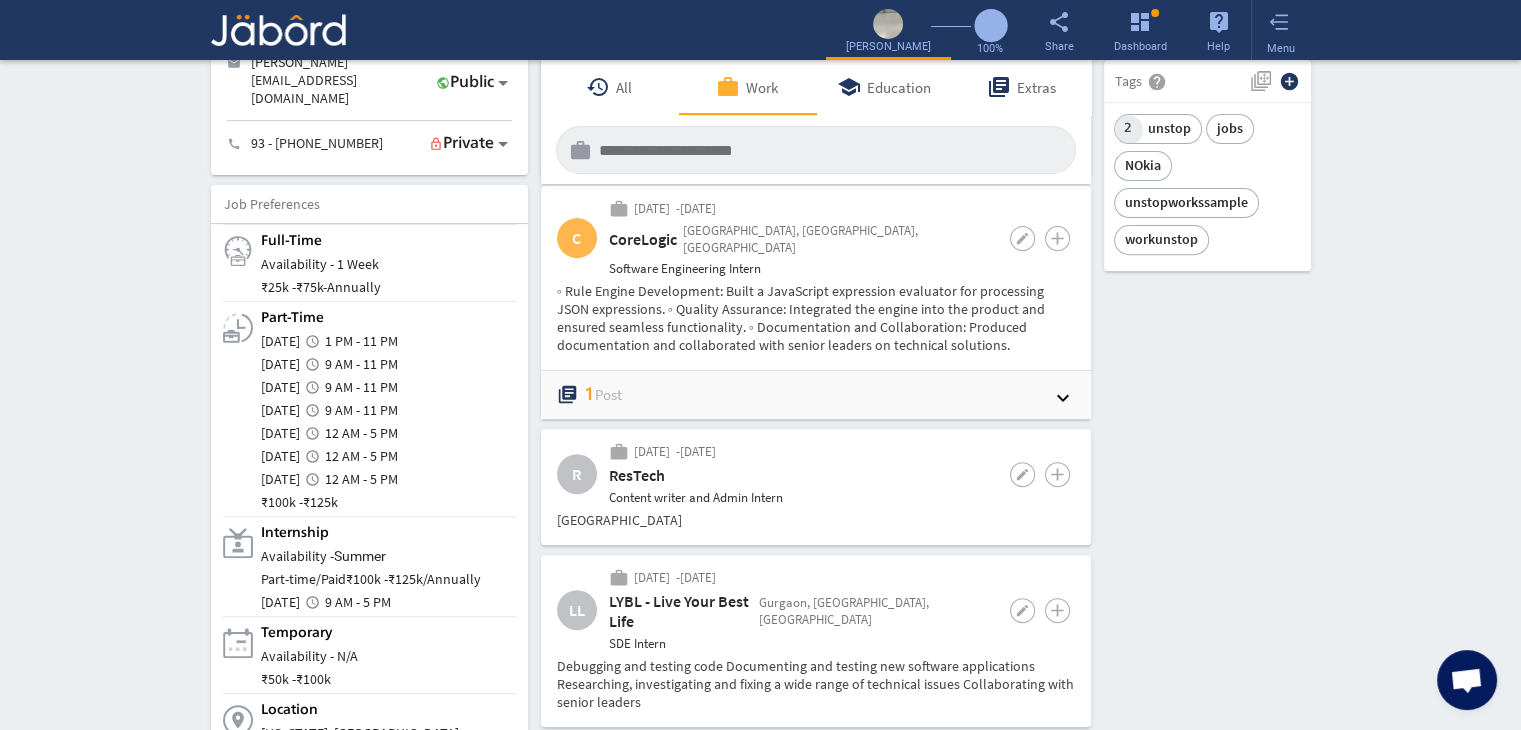 click on "keyboard_arrow_down" at bounding box center (1063, 397) 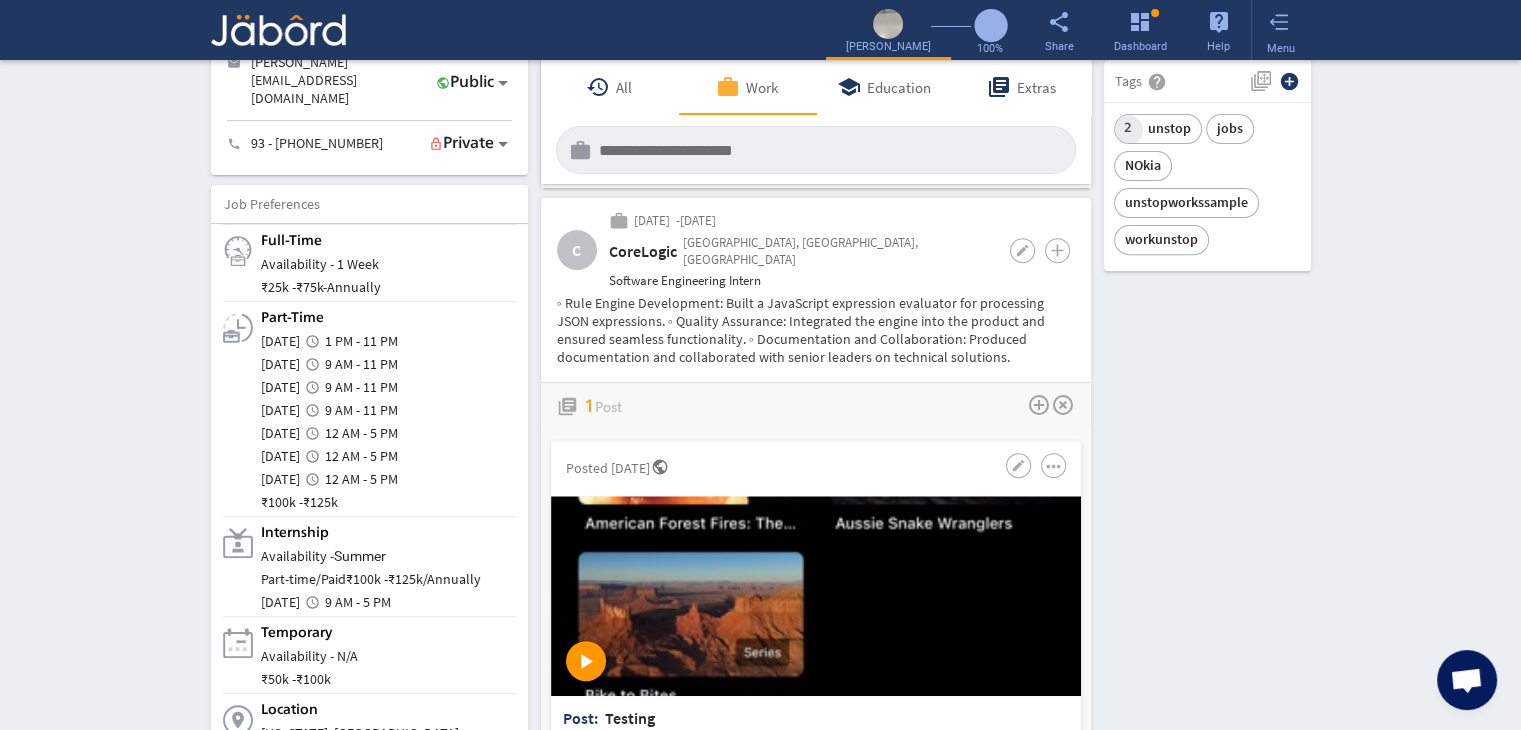 click on "camera_alt  Change Photo  Upload File delete Remove   edit  [PERSON_NAME]: I-[PERSON_NAME] open   (3.10 Years)  At Unstop, our team focuses on crafting quality assessments test for tech students, ensuring that accuracy and high standards are consistently met. My educational journey in Artificial  more_vert play_arrow file_upload Upload Your Personal Resume help Upload File Contact edit email  [PERSON_NAME][EMAIL_ADDRESS][DOMAIN_NAME]   public Public call  93 - [PHONE_NUMBER]   lock_outline Private  Job Preferences  edit
.cls-1{fill:#989fa7;}
Full-Time  Availability - 1 Week ₹ 25k -  ₹ 75k   -   Annually
.cls-1{fill:#989fa7;}.cls-2{fill:#a5abb2;fill-rule:evenodd;}
Part-Time  [DATE]  access_time  1 PM - 11 PM [DATE]  access_time ₹" 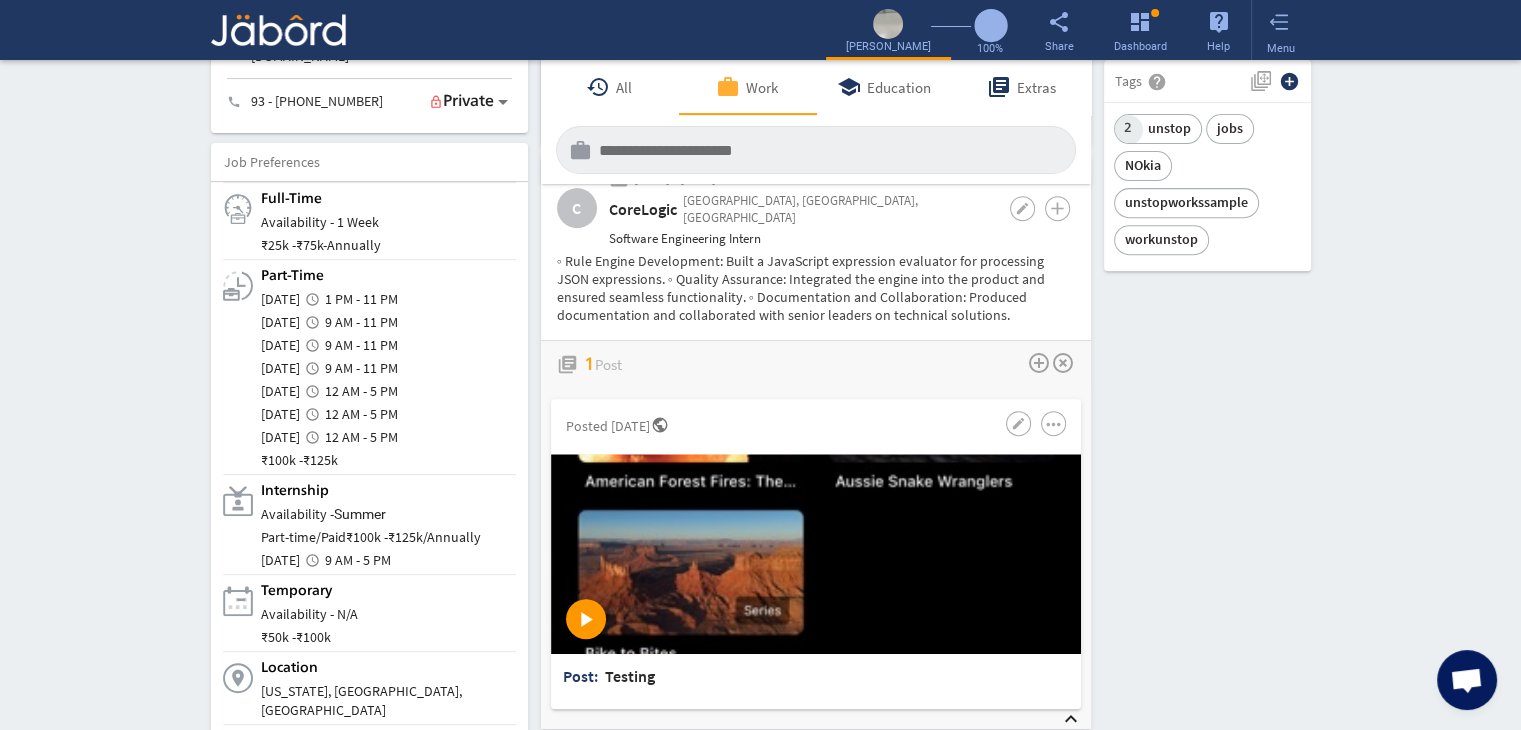 scroll, scrollTop: 720, scrollLeft: 0, axis: vertical 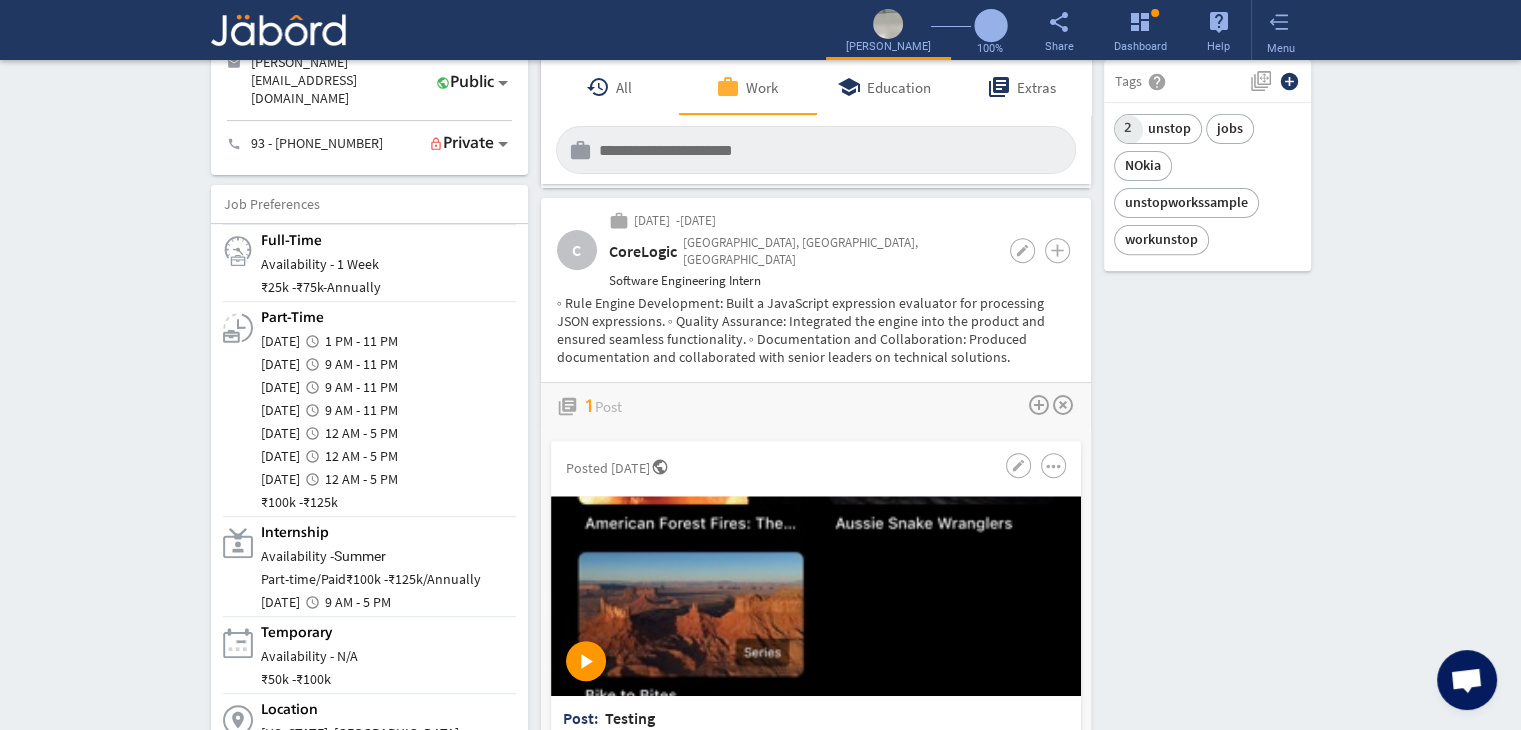 click on "Interactive Resume LITE   PRO Summary Experience camera_alt  Change Photo  Upload File delete Remove   edit  [PERSON_NAME]: I-[PERSON_NAME] open   (3.10 Years)  At Unstop, our team focuses on crafting quality assessments test for tech students, ensuring that accuracy and high standards are consistently met. My educational journey in Artificial  more_vert play_arrow file_upload Upload Your Personal Resume help Upload File Contact edit email  [PERSON_NAME][EMAIL_ADDRESS][DOMAIN_NAME]   public Public call  93 - [PHONE_NUMBER]   lock_outline Private  Job Preferences  edit
.cls-1{fill:#989fa7;}
Full-Time  Availability - 1 Week ₹ 25k -  ₹ 75k   -   Annually
.cls-1{fill:#989fa7;}.cls-2{fill:#a5abb2;fill-rule:evenodd;}
Part-Time  [DATE]" 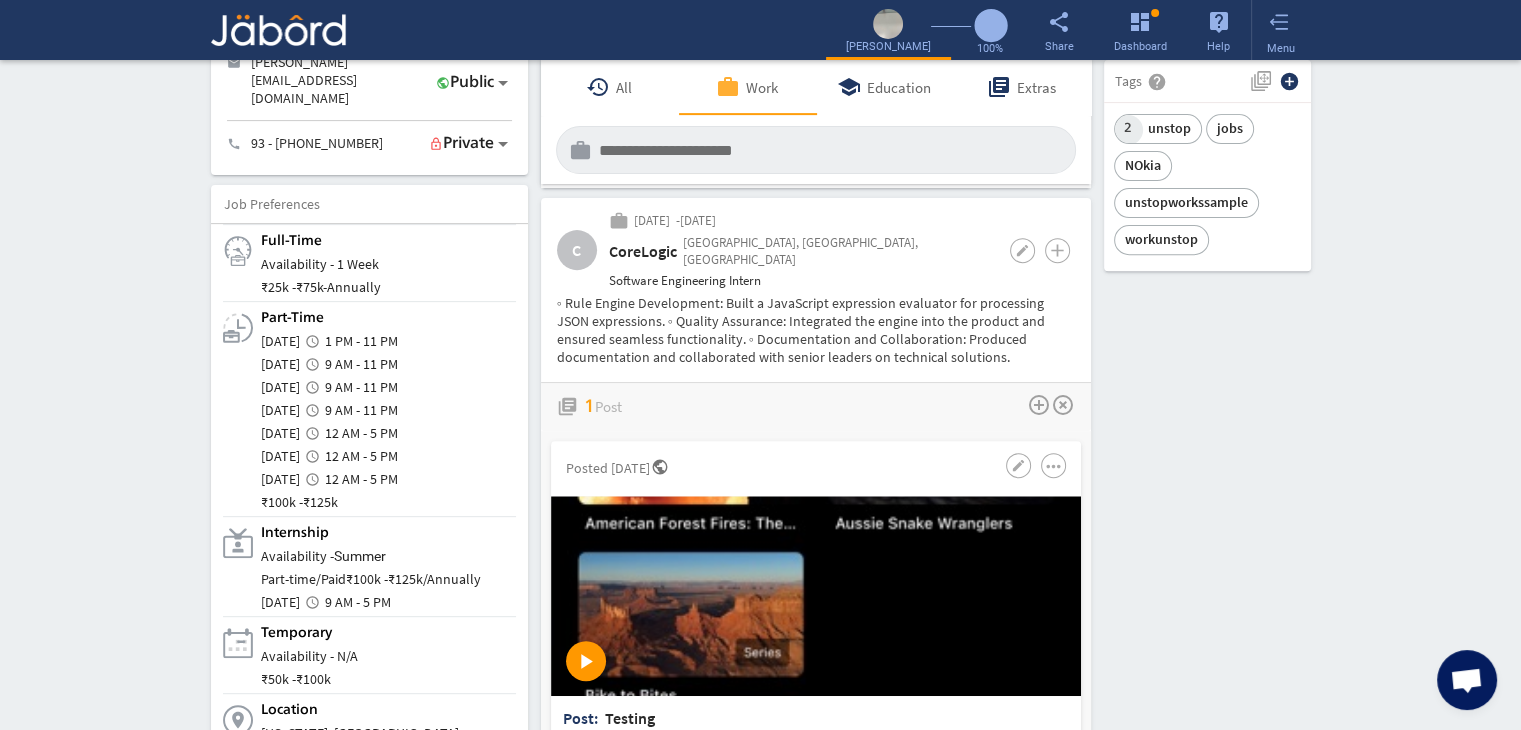 click on "Interactive Resume LITE   PRO Summary Experience camera_alt  Change Photo  Upload File delete Remove   edit  [PERSON_NAME]: I-[PERSON_NAME] open   (3.10 Years)  At Unstop, our team focuses on crafting quality assessments test for tech students, ensuring that accuracy and high standards are consistently met. My educational journey in Artificial  more_vert play_arrow file_upload Upload Your Personal Resume help Upload File Contact edit email  [PERSON_NAME][EMAIL_ADDRESS][DOMAIN_NAME]   public Public call  93 - [PHONE_NUMBER]   lock_outline Private  Job Preferences  edit
.cls-1{fill:#989fa7;}
Full-Time  Availability - 1 Week ₹ 25k -  ₹ 75k   -   Annually
.cls-1{fill:#989fa7;}.cls-2{fill:#a5abb2;fill-rule:evenodd;}
Part-Time  [DATE]" 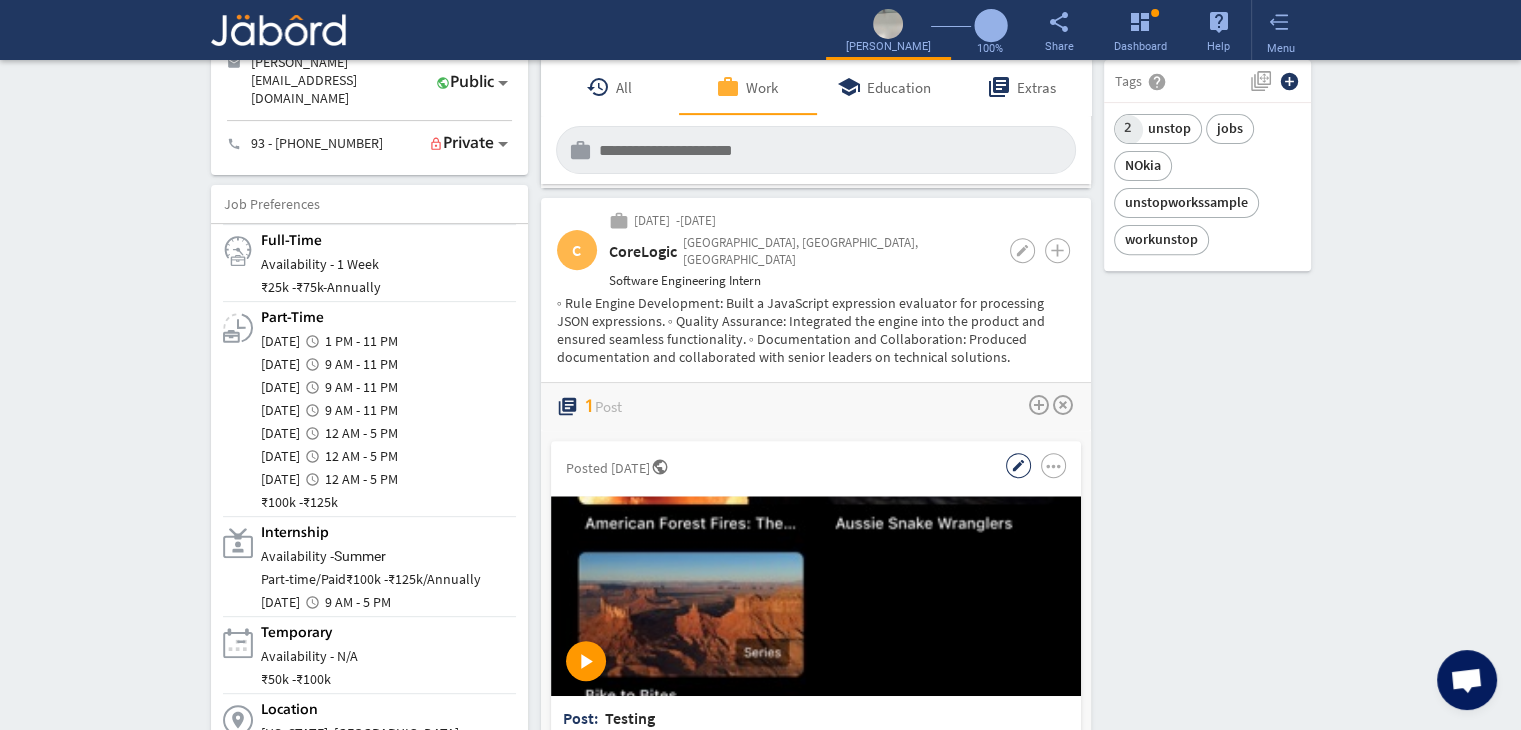 click on "edit" at bounding box center [1018, 465] 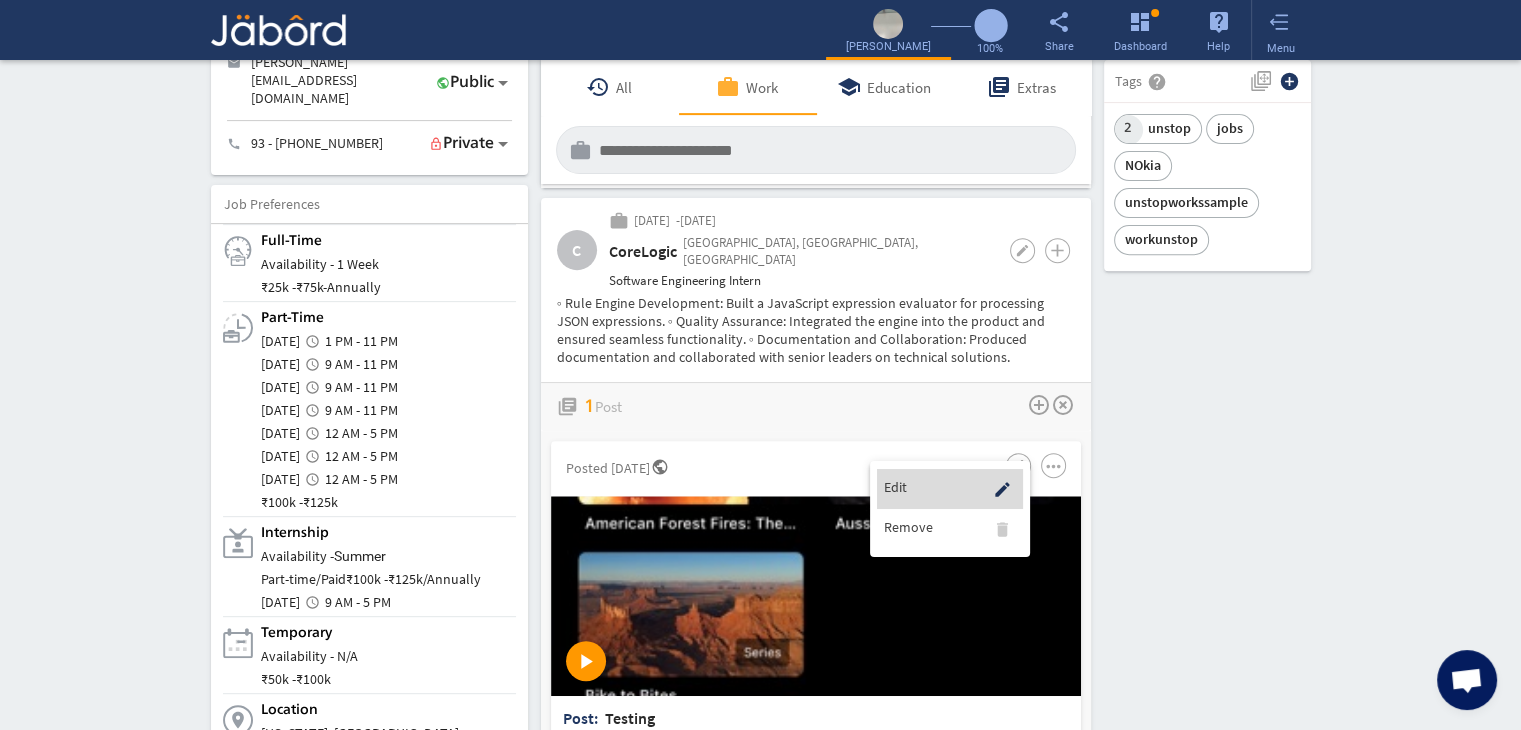 click on "Edit edit" at bounding box center (950, 487) 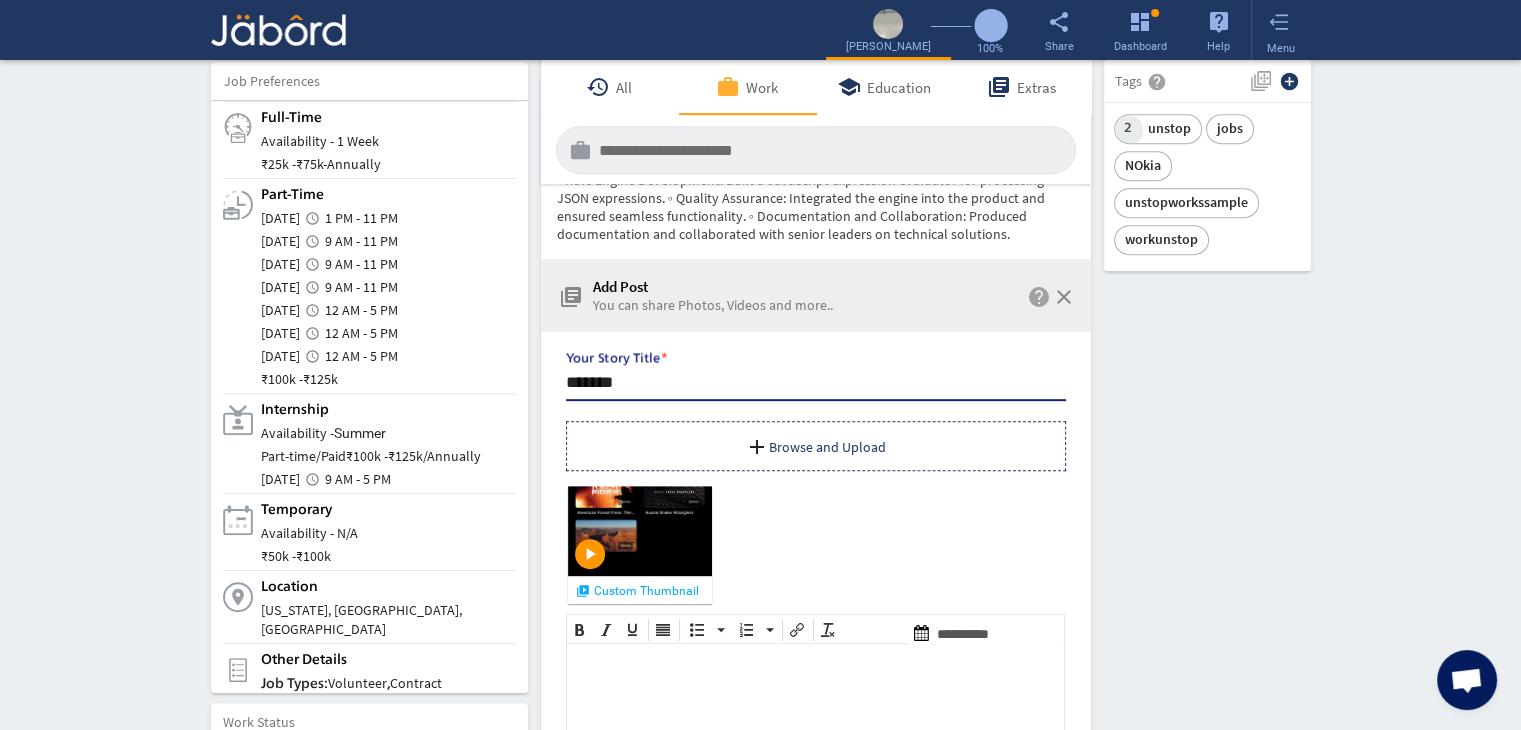 scroll, scrollTop: 0, scrollLeft: 0, axis: both 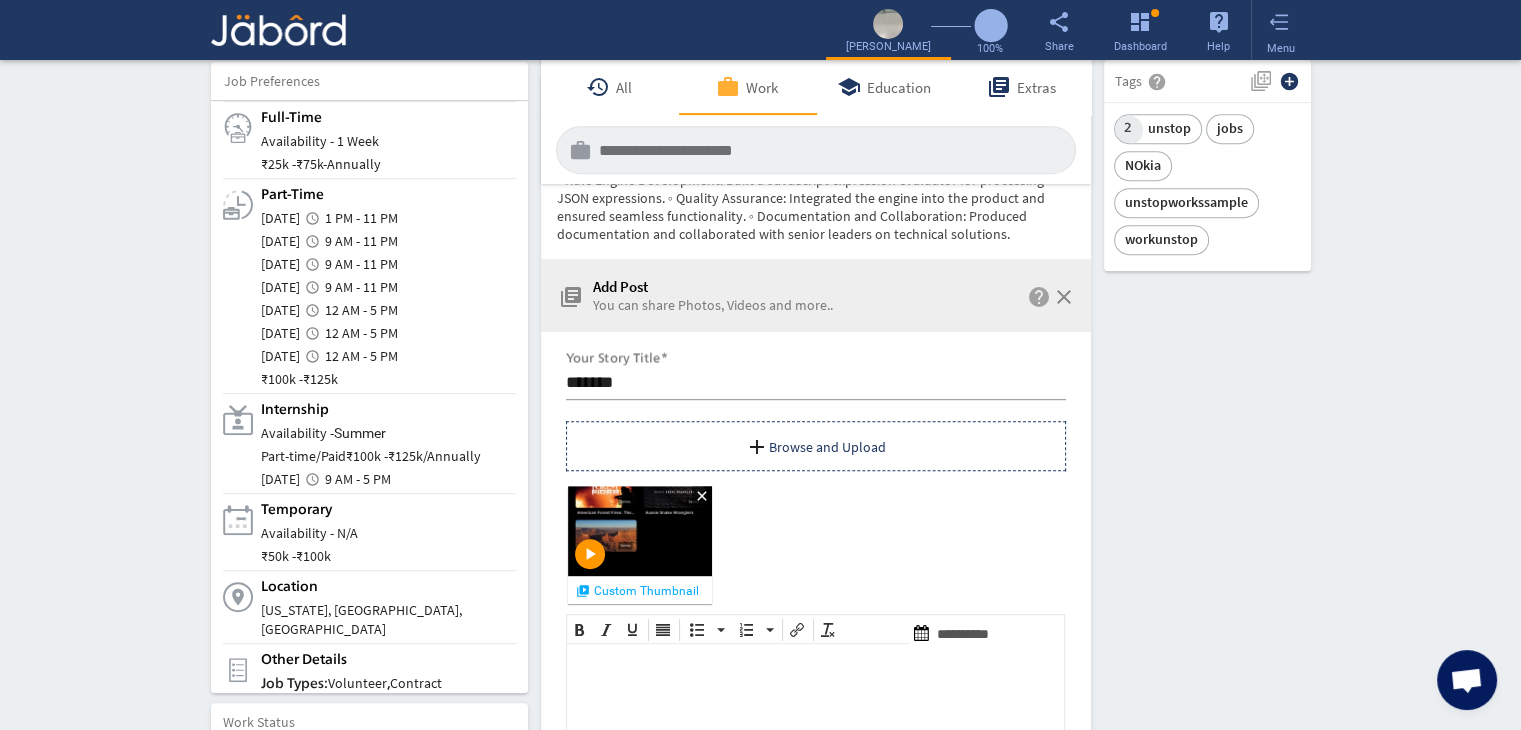 click on "play_arrow" at bounding box center [590, 554] 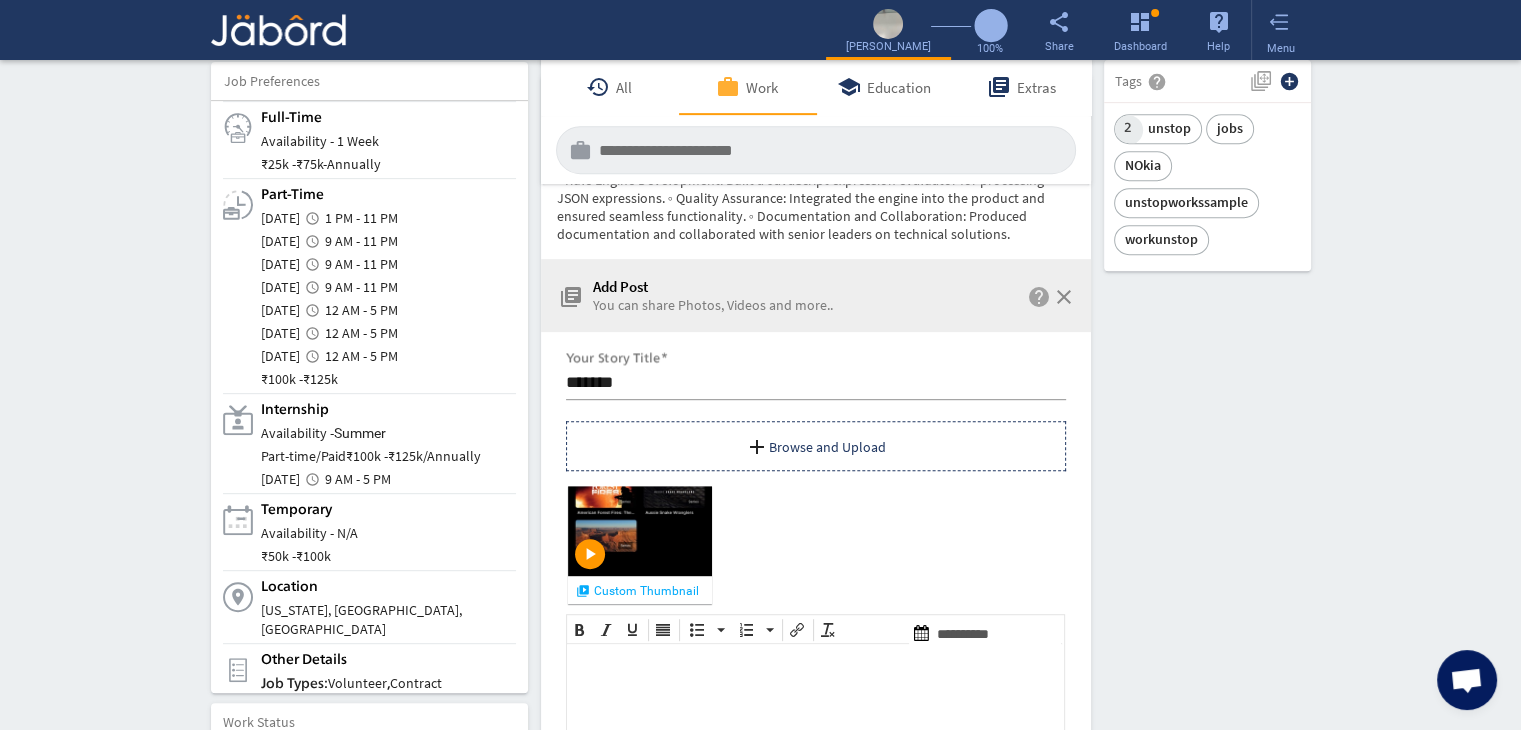 click on "close play_arrow video_library  Custom Thumbnail" at bounding box center [816, 545] 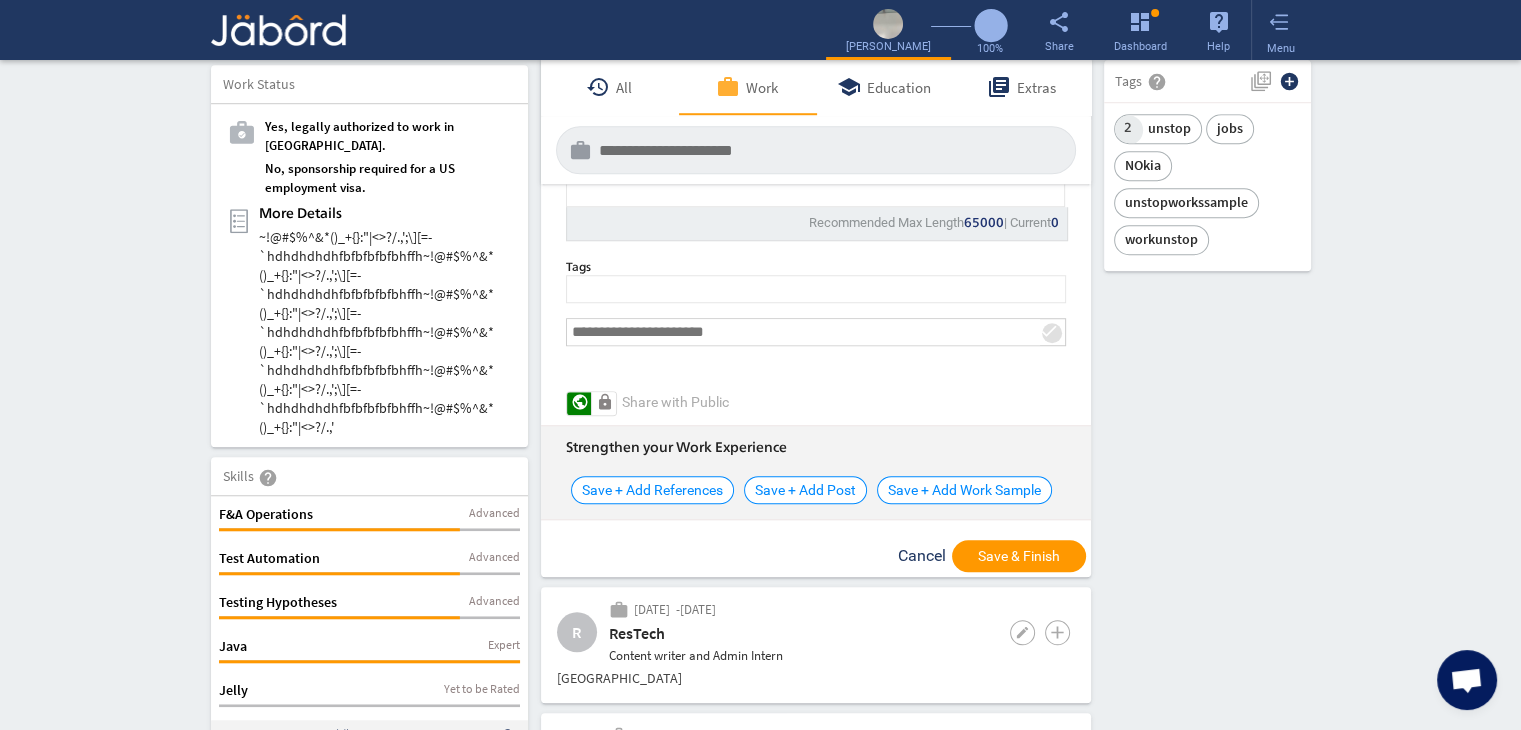 click on "Cancel" at bounding box center [922, 555] 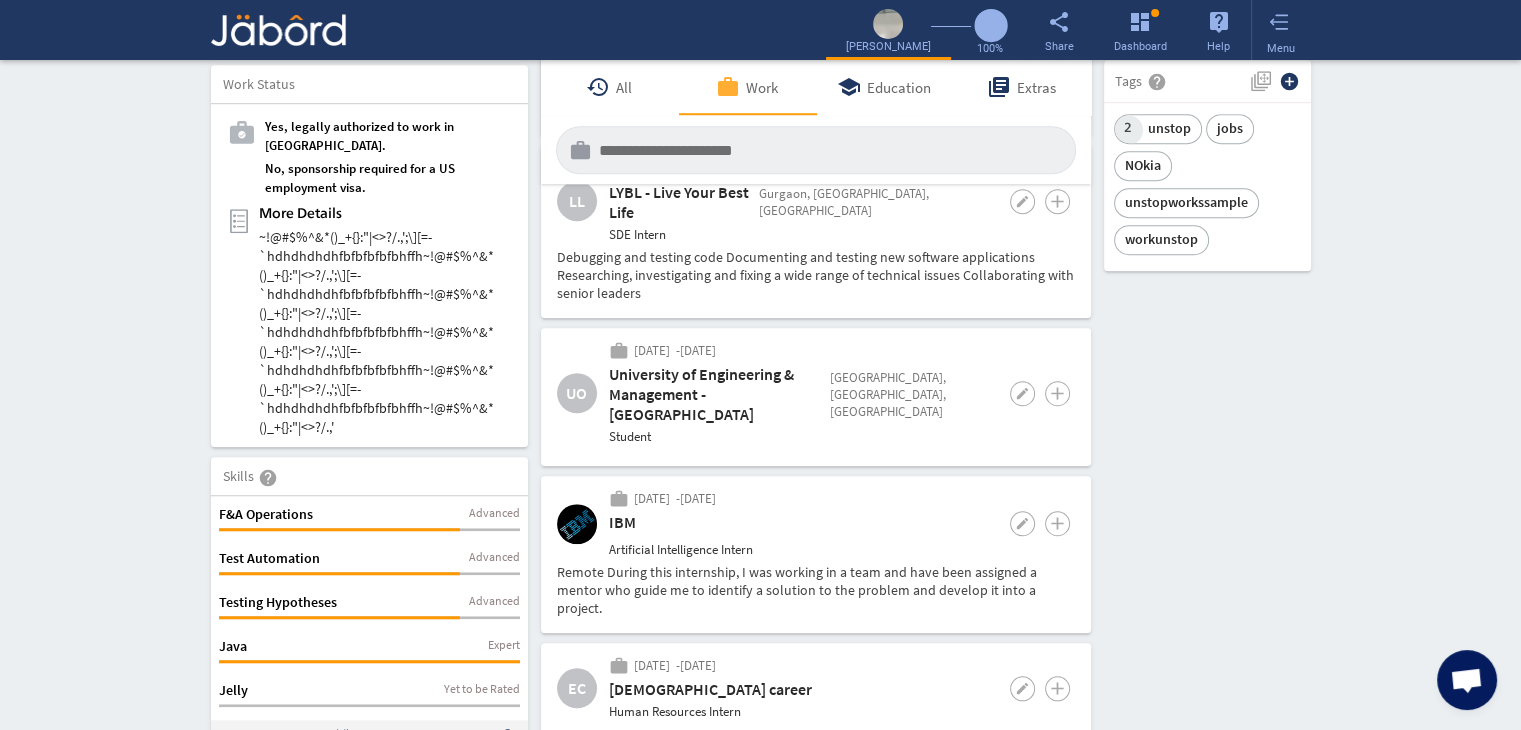click on "camera_alt  Change Photo  Upload File delete Remove   edit  [PERSON_NAME]: I-[PERSON_NAME] open   (3.10 Years)  At Unstop, our team focuses on crafting quality assessments test for tech students, ensuring that accuracy and high standards are consistently met. My educational journey in Artificial  more_vert play_arrow file_upload Upload Your Personal Resume help Upload File Contact edit email  [PERSON_NAME][EMAIL_ADDRESS][DOMAIN_NAME]   public Public call  93 - [PHONE_NUMBER]   lock_outline Private  Job Preferences  edit
.cls-1{fill:#989fa7;}
Full-Time  Availability - 1 Week ₹ 25k -  ₹ 75k   -   Annually
.cls-1{fill:#989fa7;}.cls-2{fill:#a5abb2;fill-rule:evenodd;}
Part-Time  [DATE]  access_time  1 PM - 11 PM [DATE]  access_time ₹" 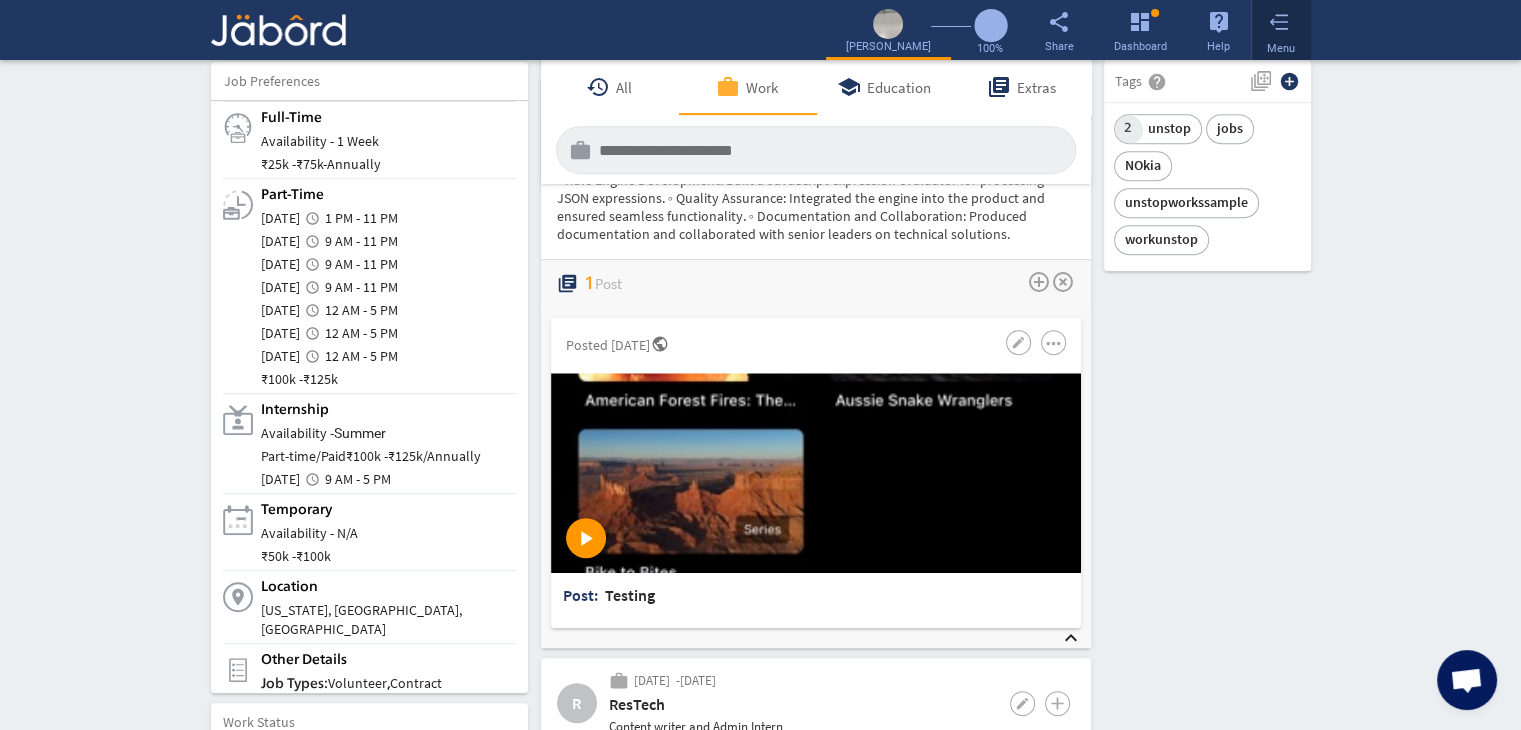 click 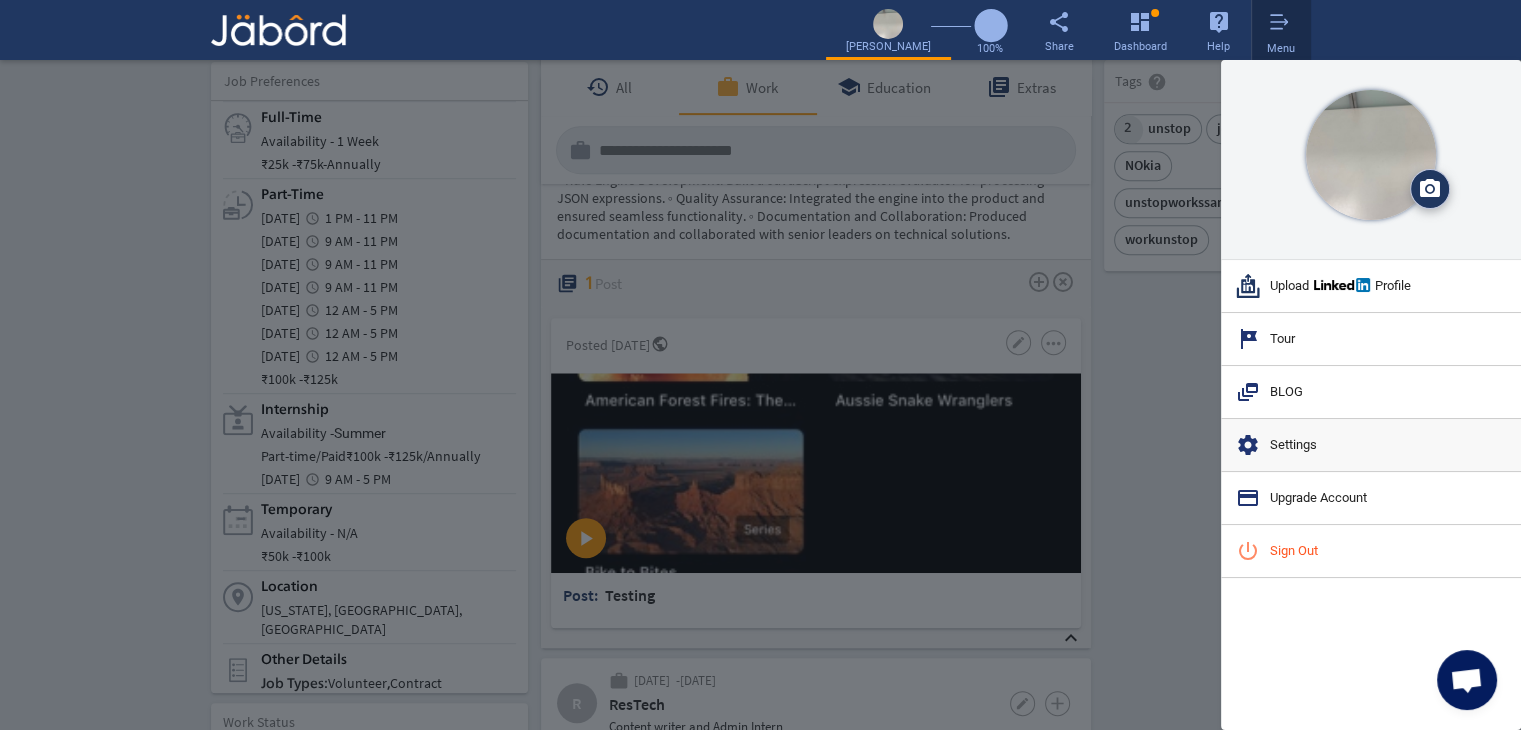 click on "settings  Settings" 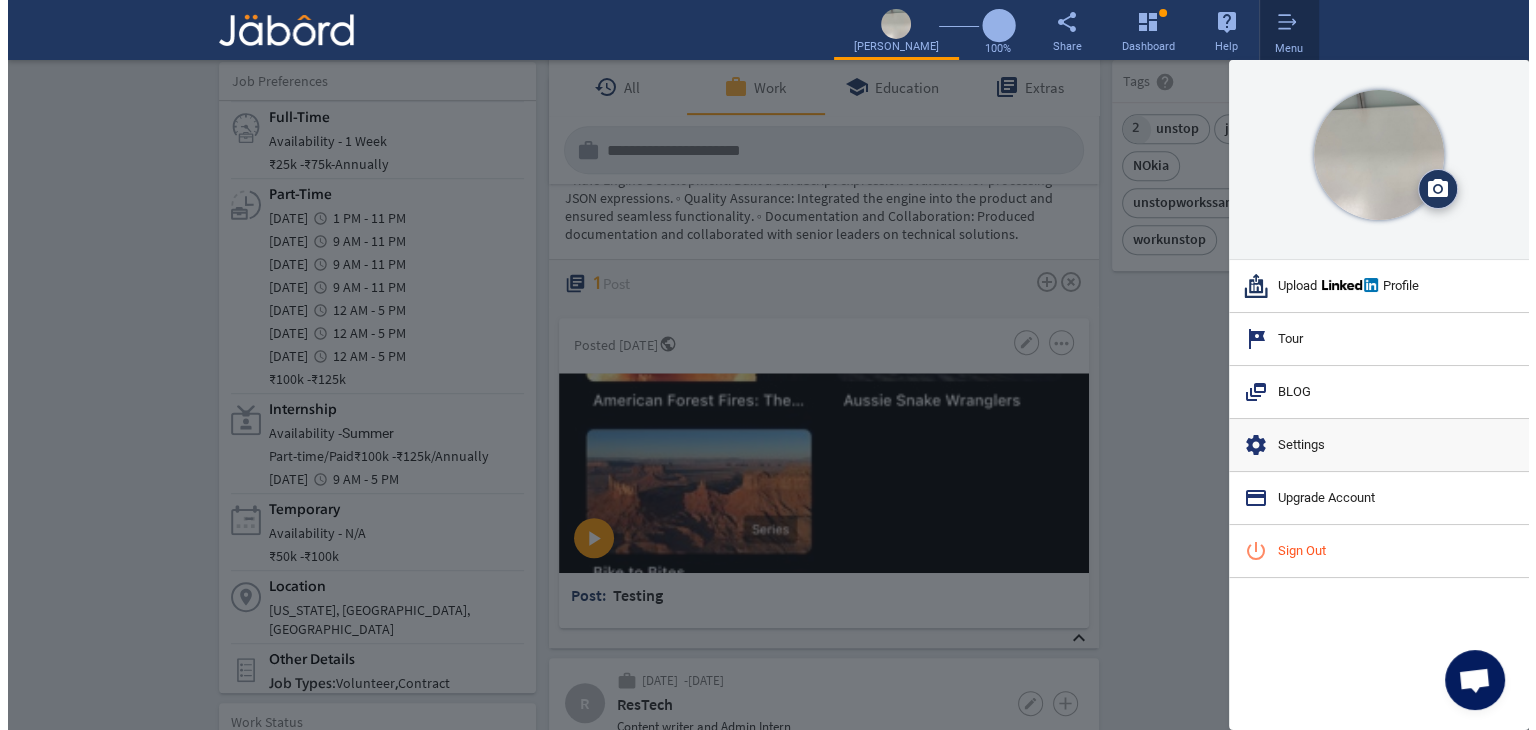 scroll, scrollTop: 0, scrollLeft: 0, axis: both 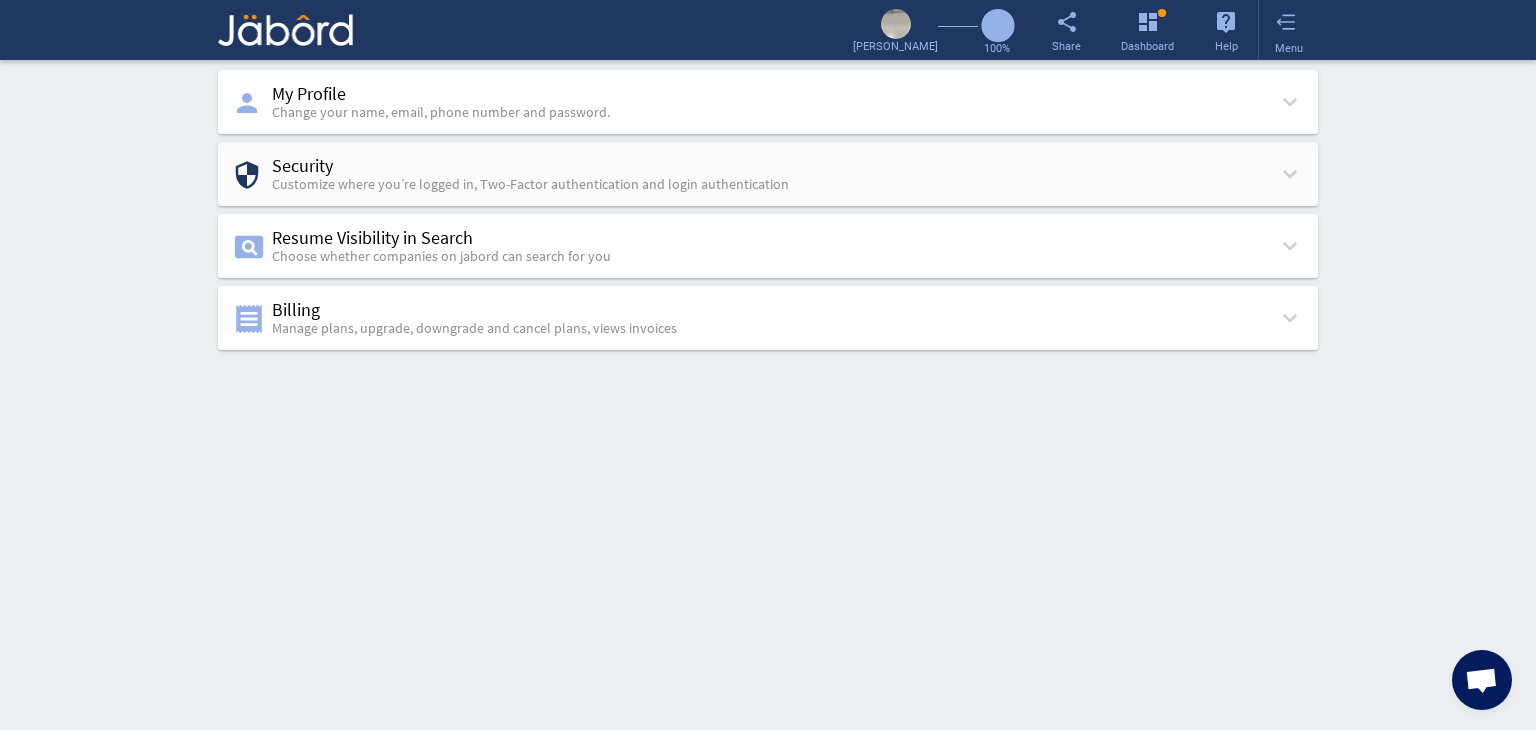 click on "Security  Customize where you’re logged in, Two-Factor authentication and login authentication" 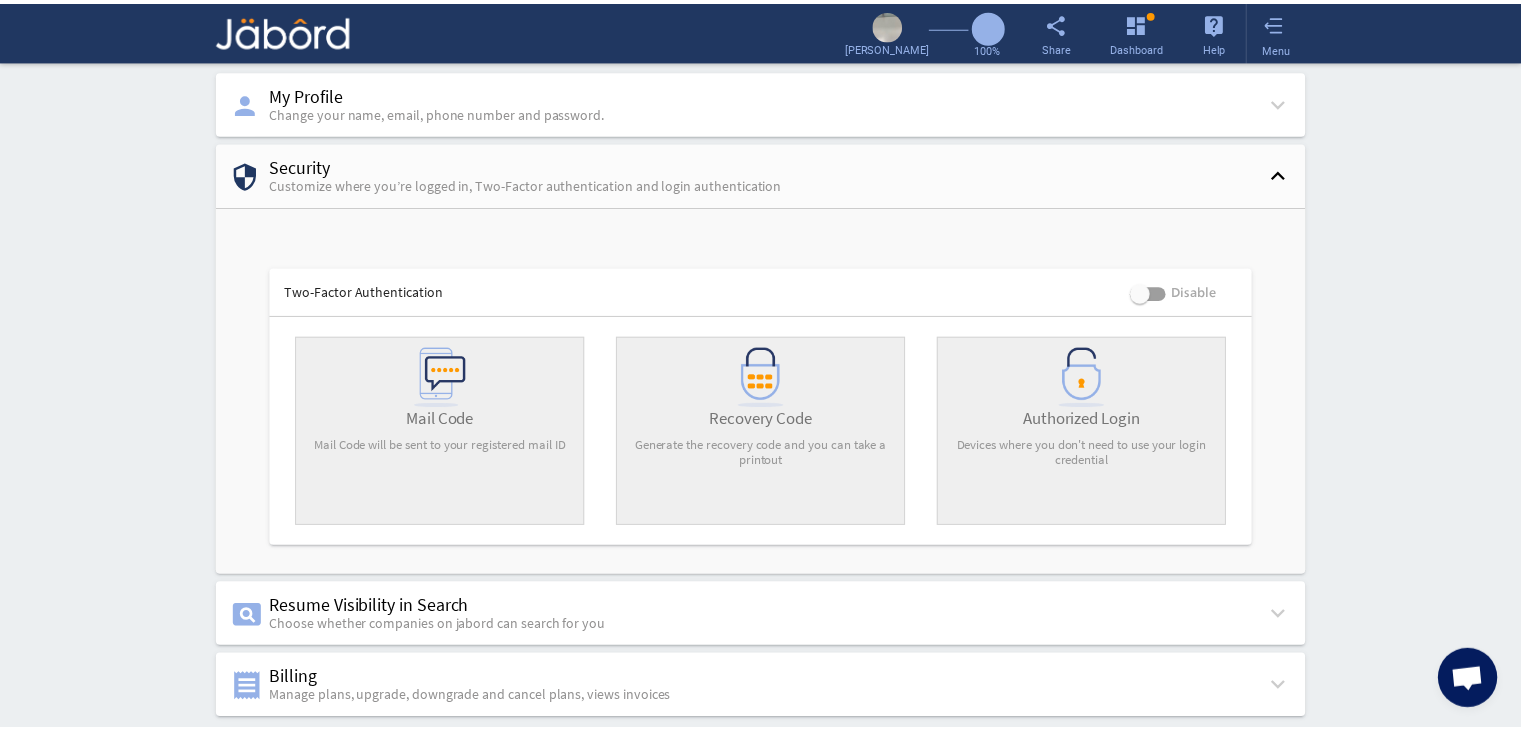scroll, scrollTop: 6, scrollLeft: 0, axis: vertical 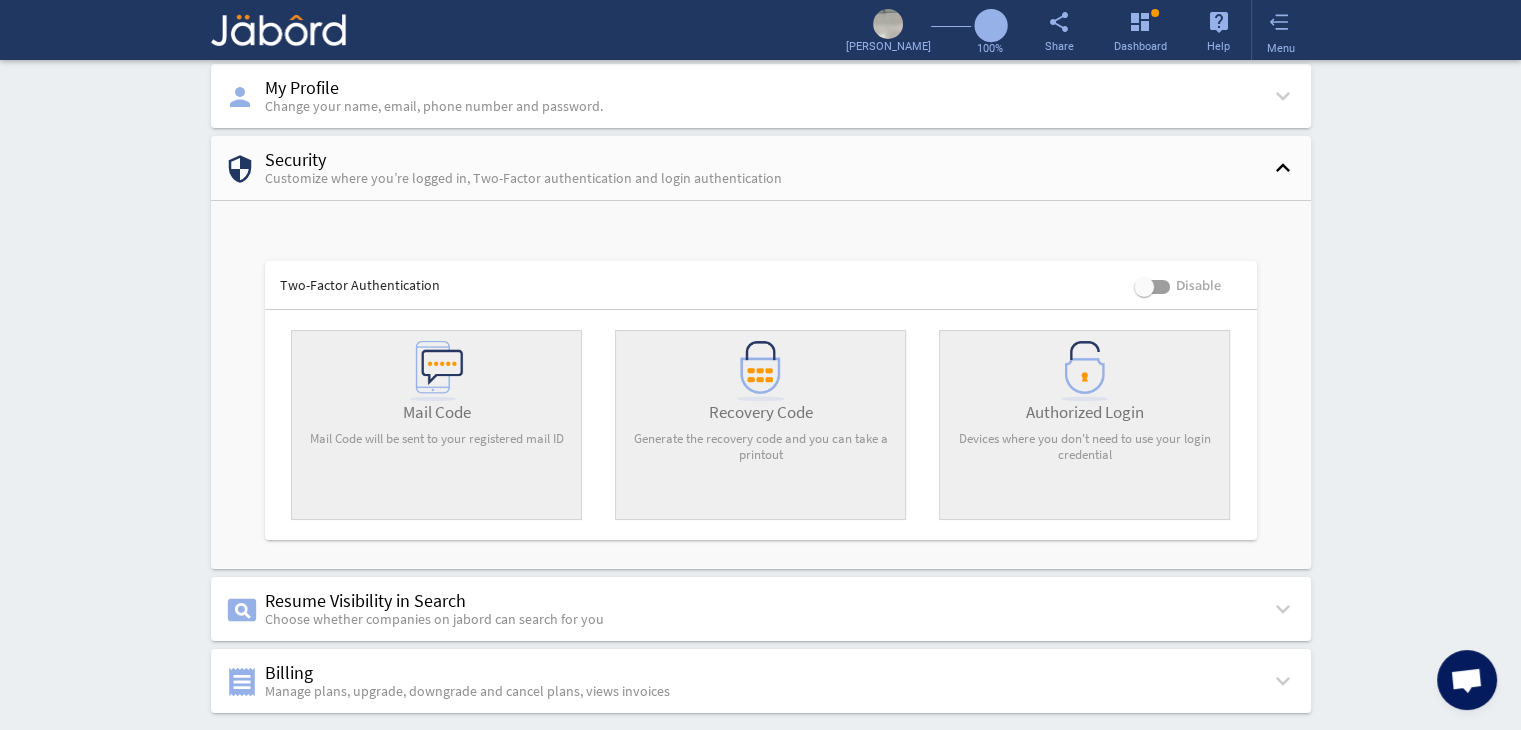 click 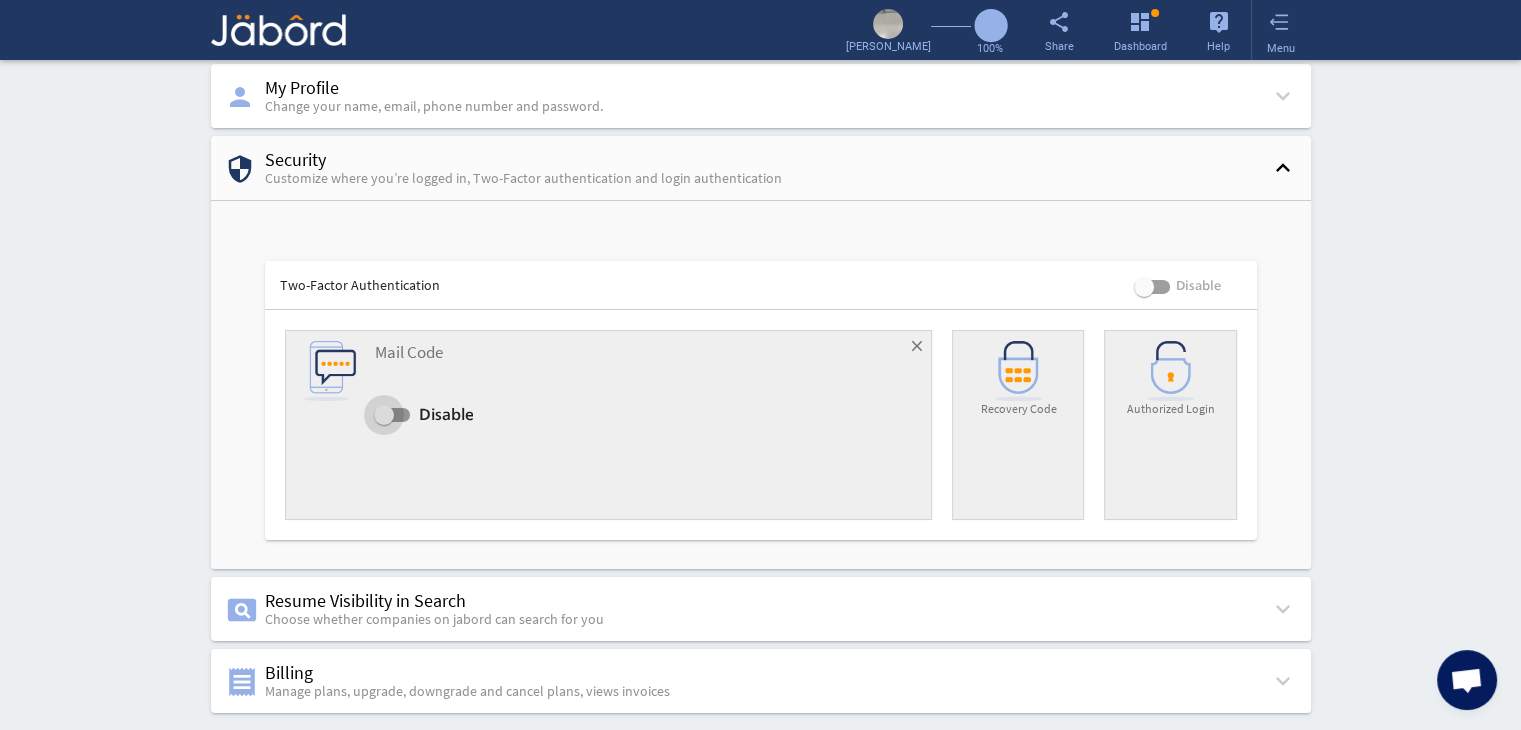 click at bounding box center (384, 415) 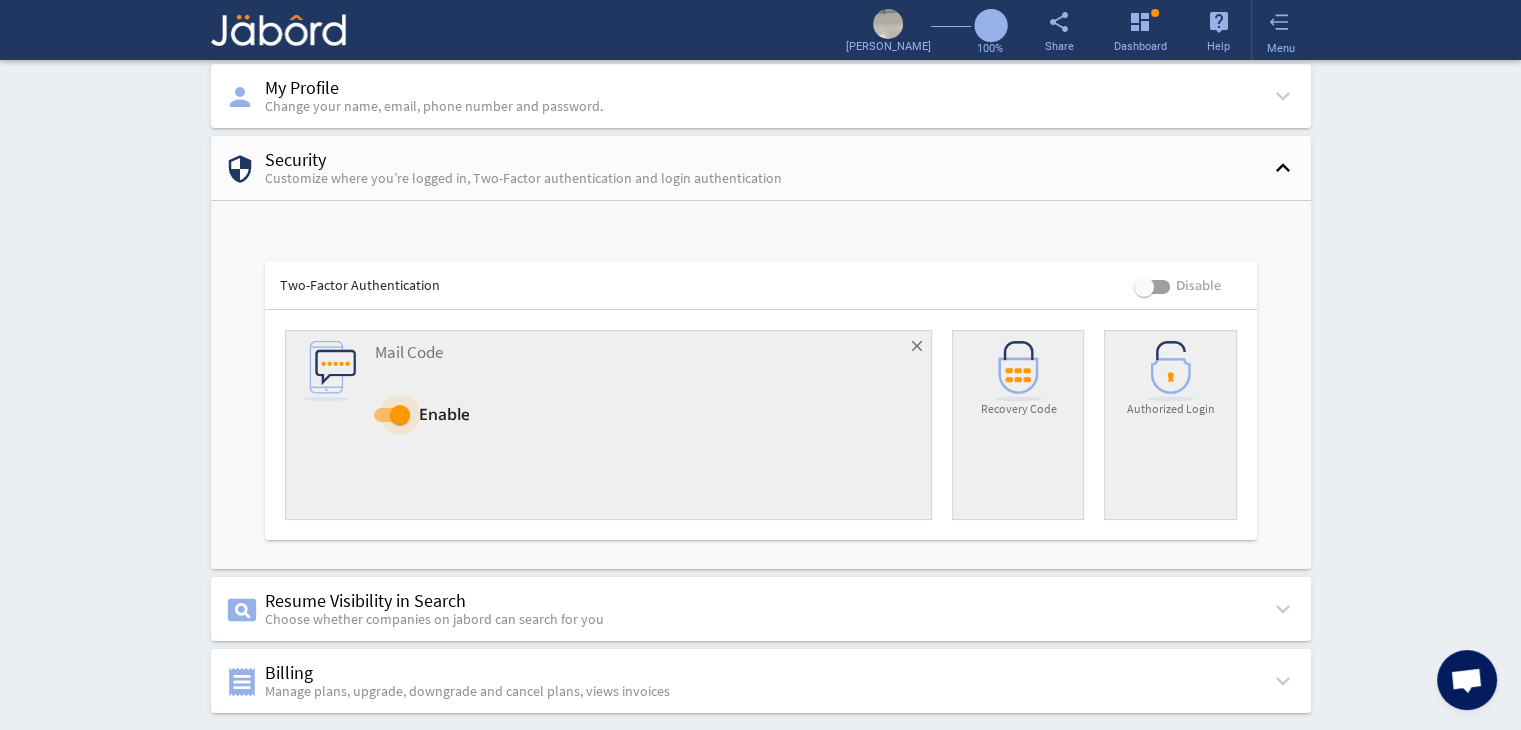 click at bounding box center [392, 415] 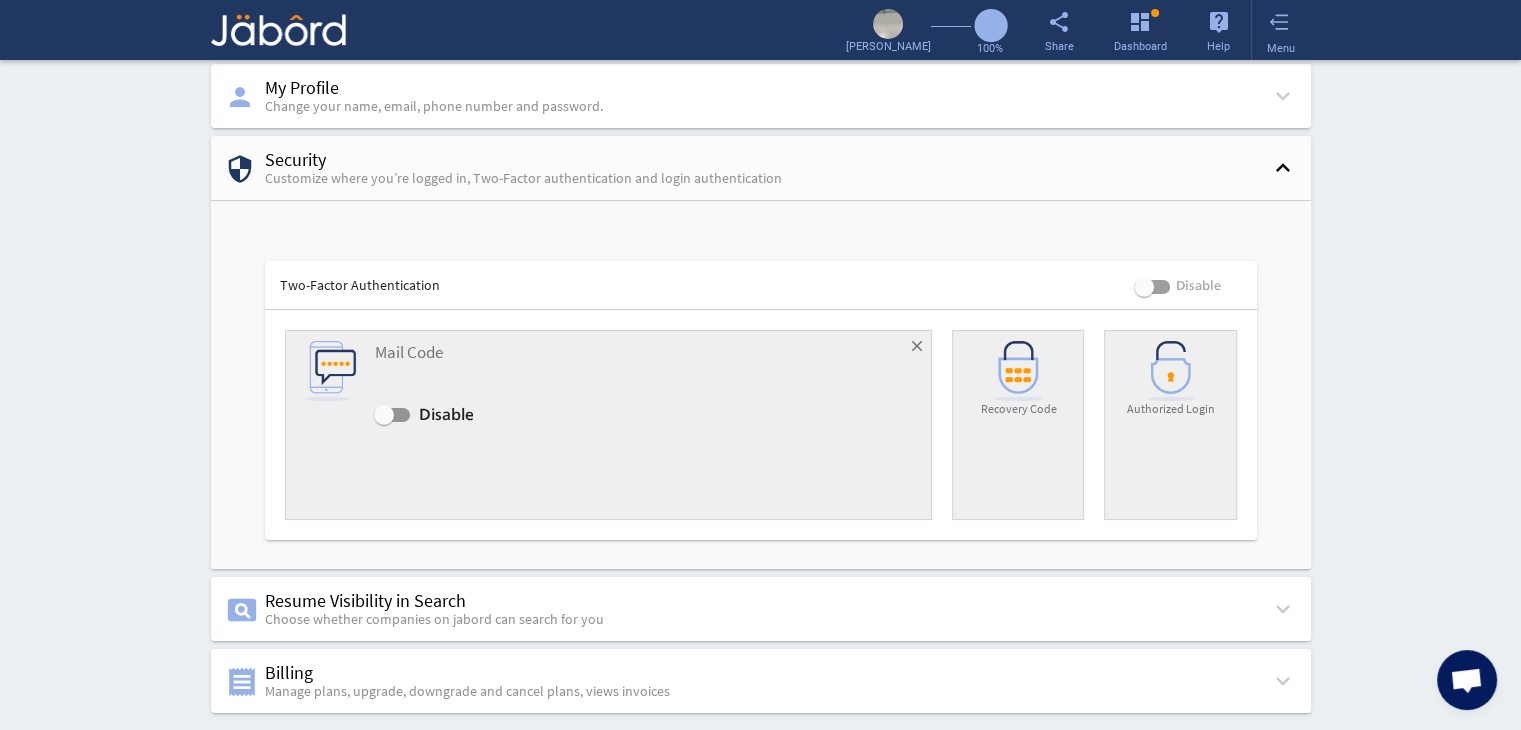 click at bounding box center [1144, 287] 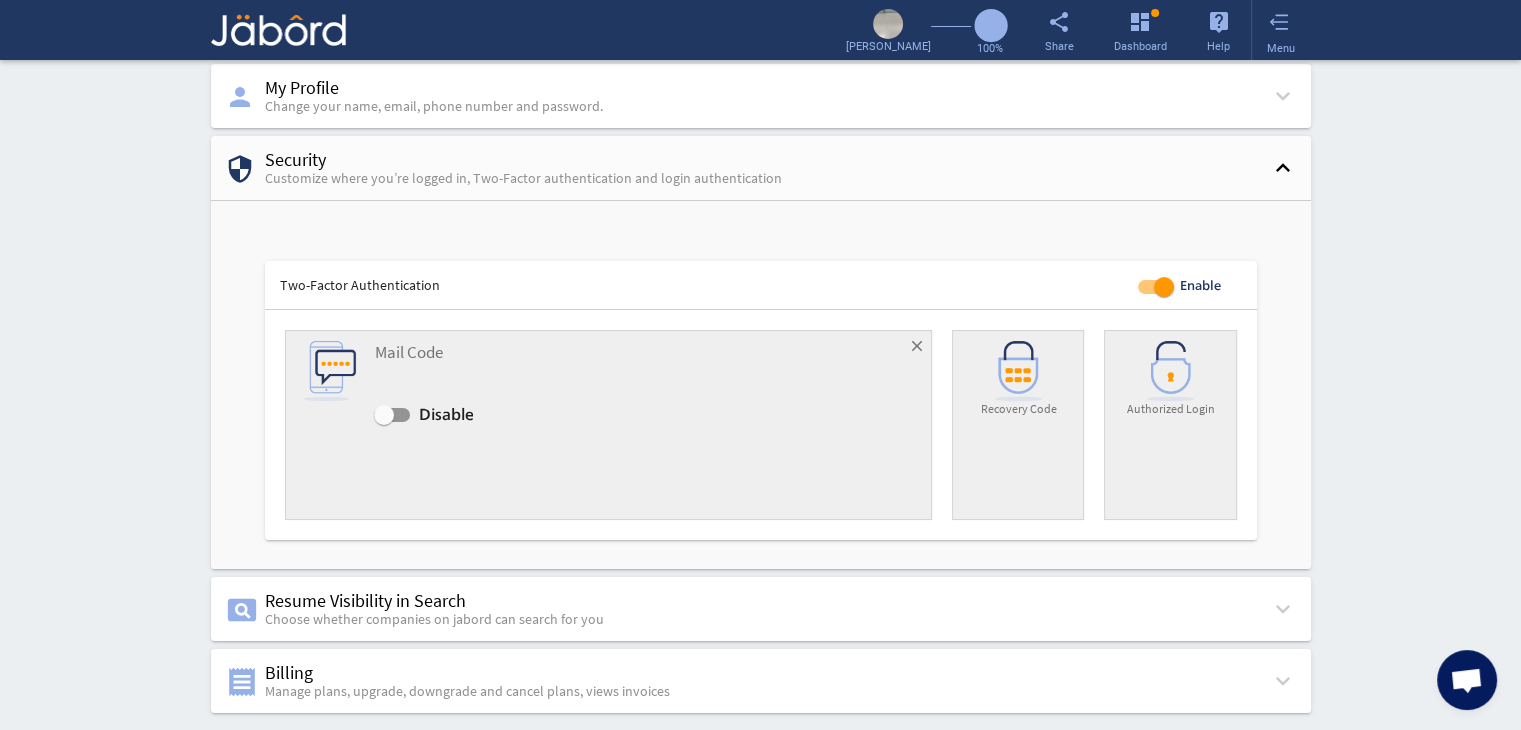click at bounding box center (1156, 287) 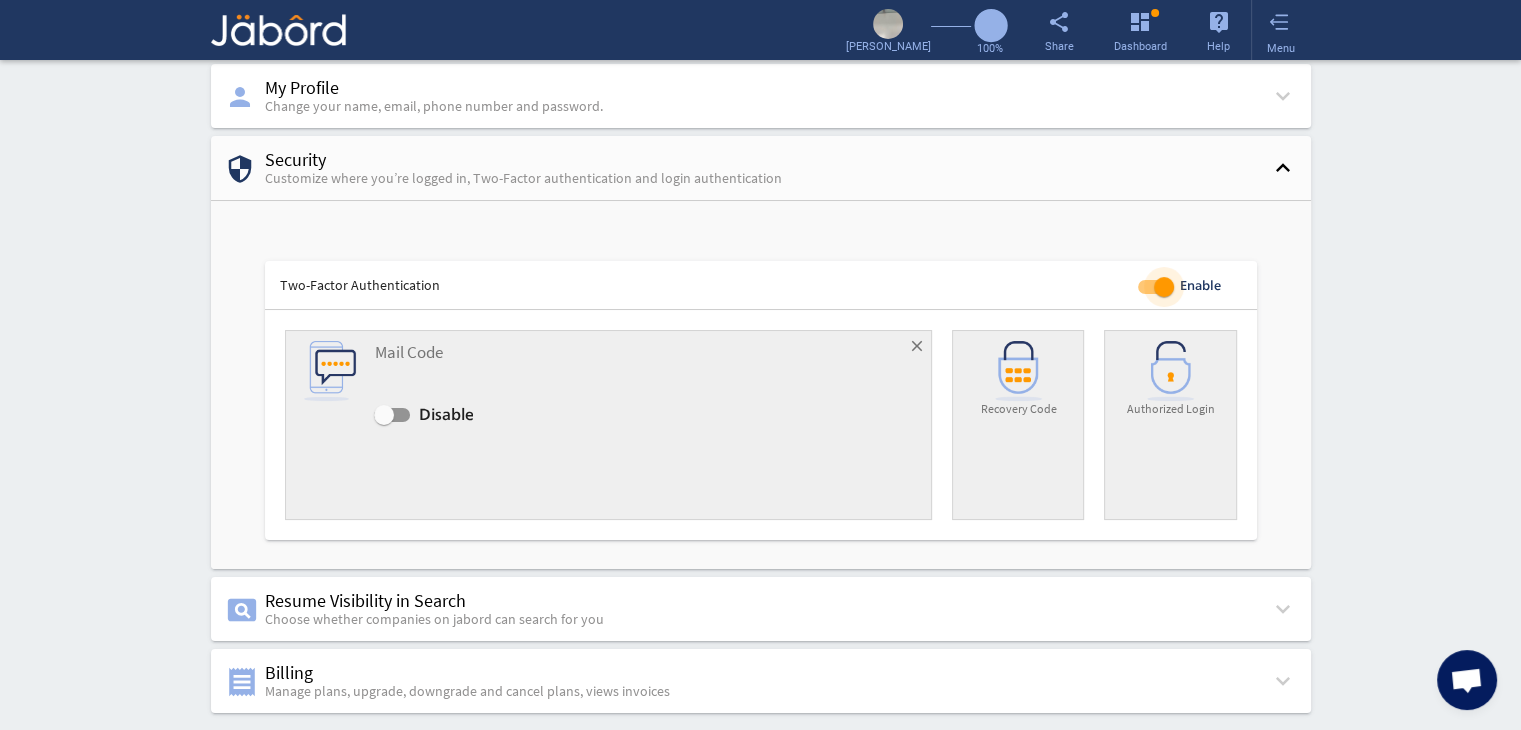 click at bounding box center (1156, 287) 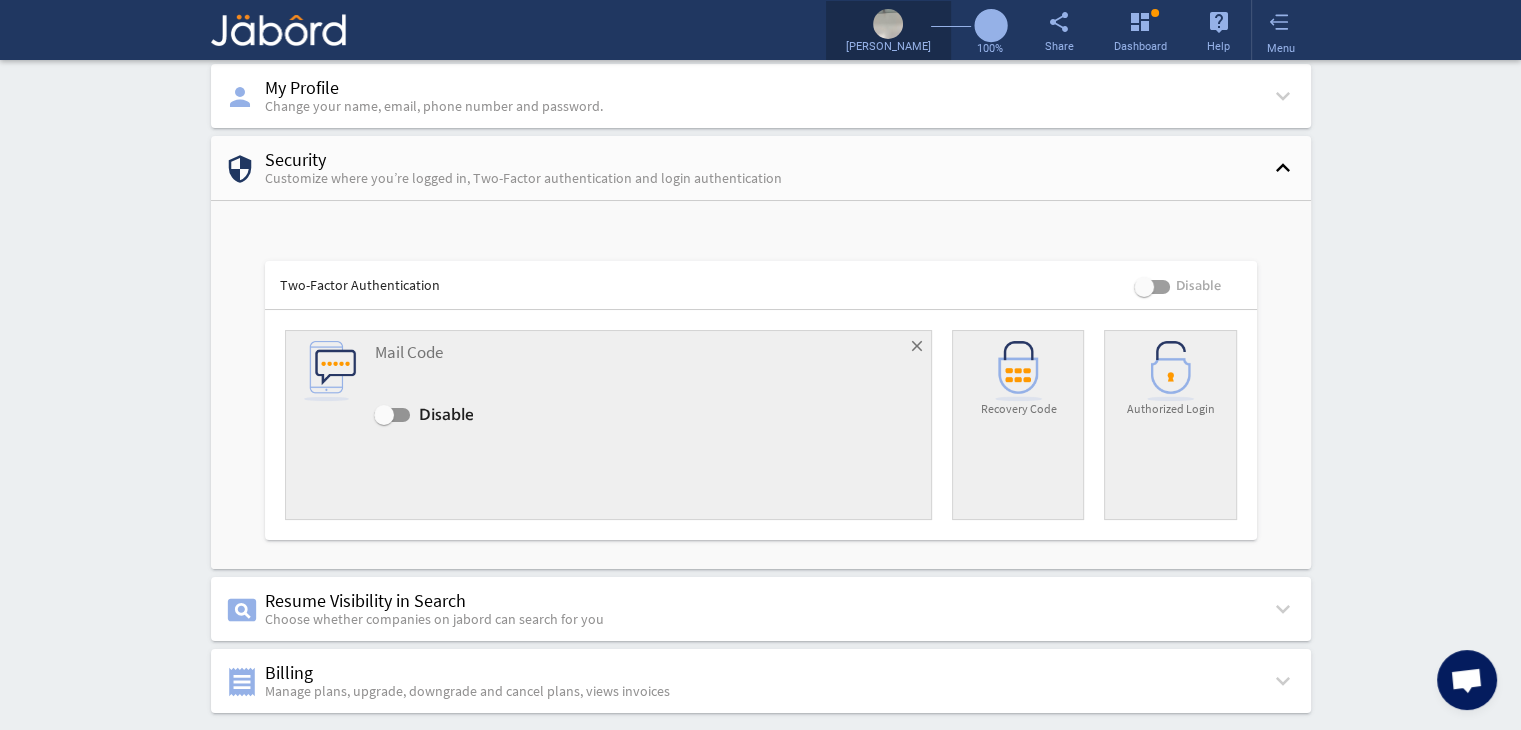 click 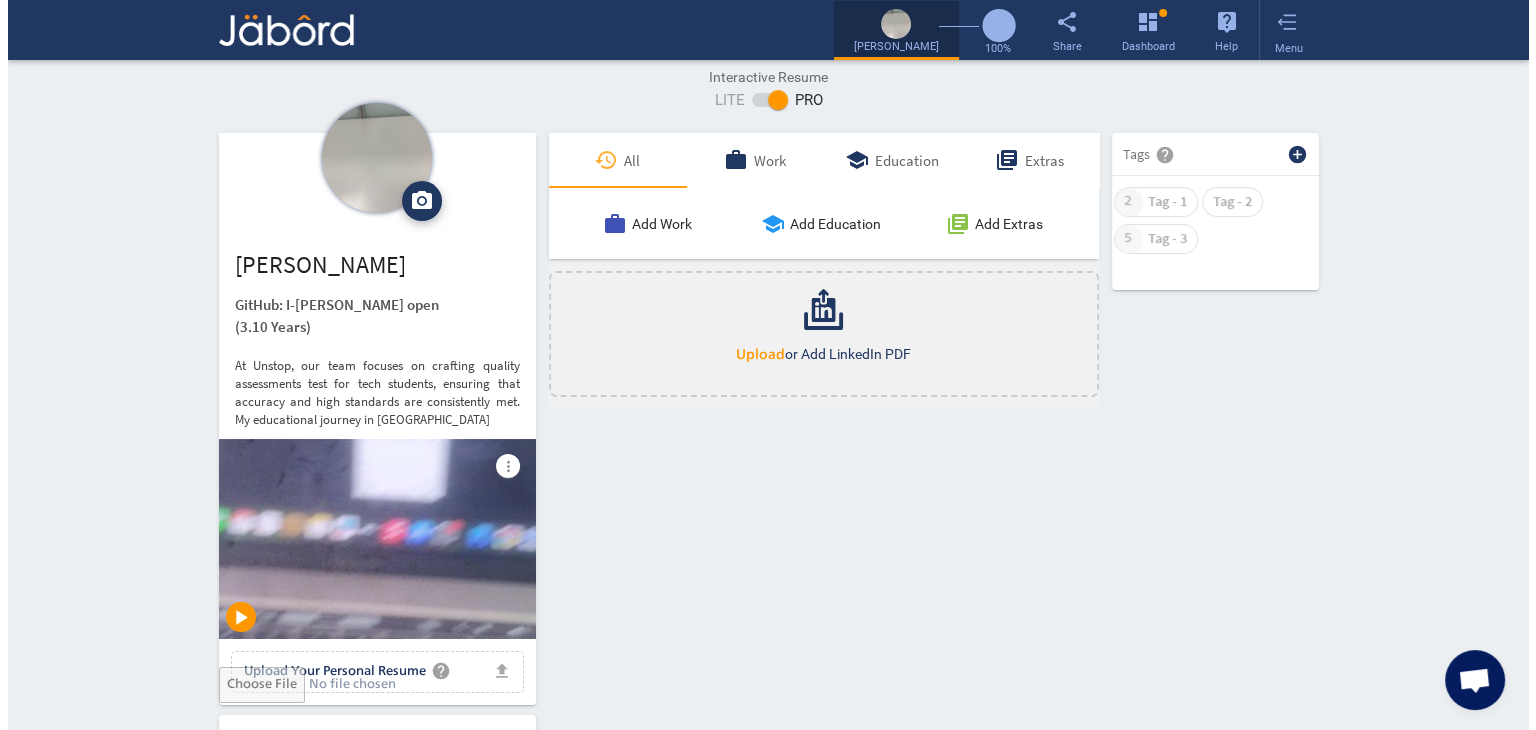 scroll, scrollTop: 0, scrollLeft: 0, axis: both 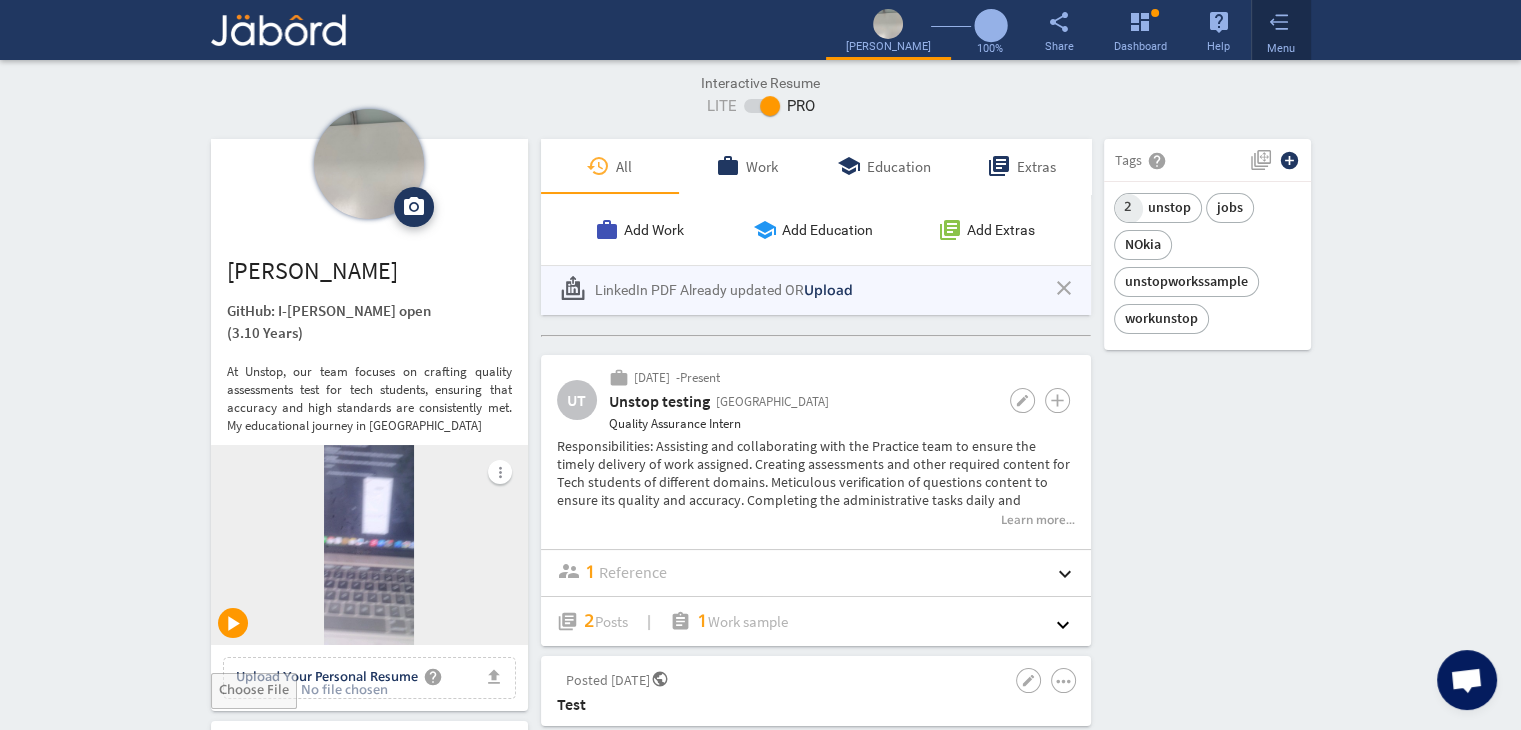 click 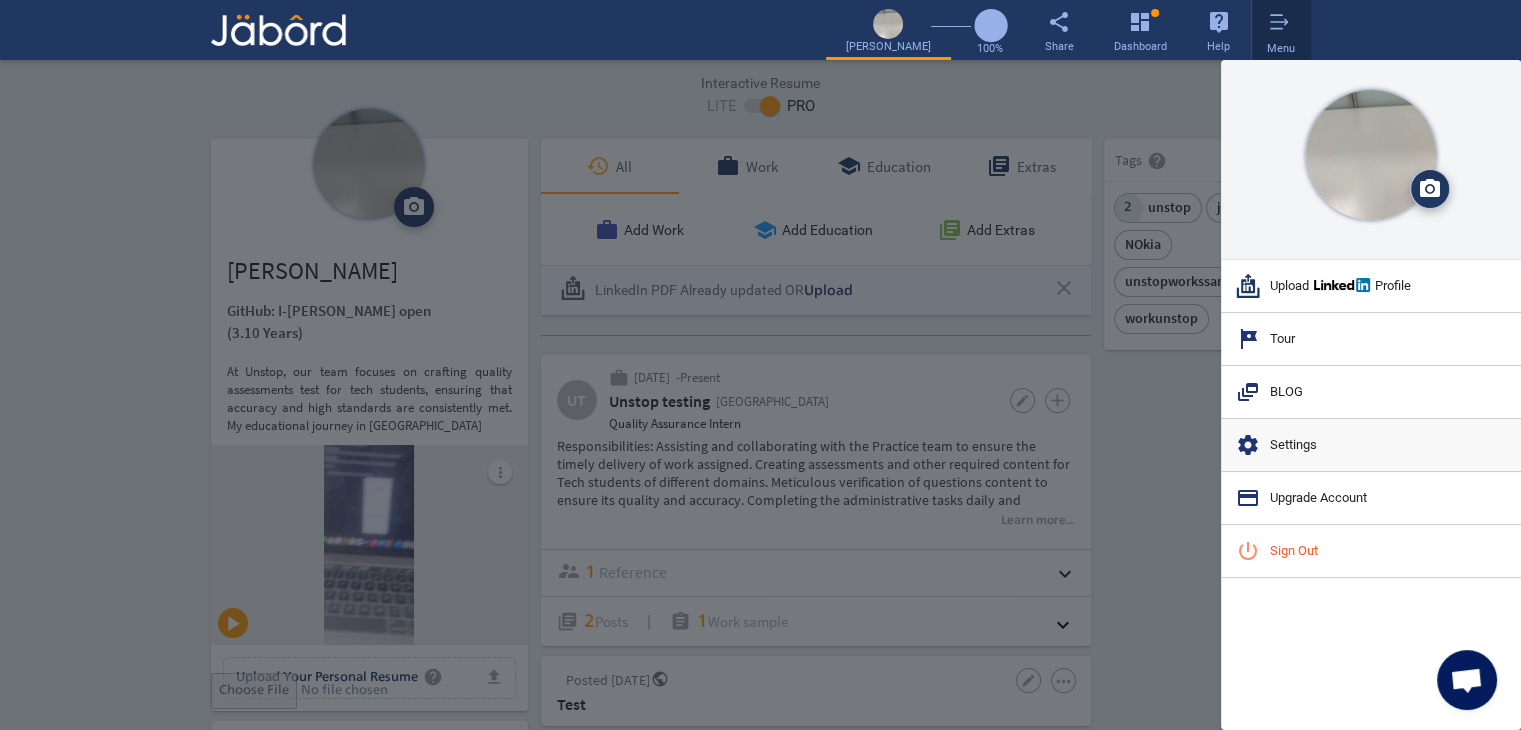 click on "settings  Settings" 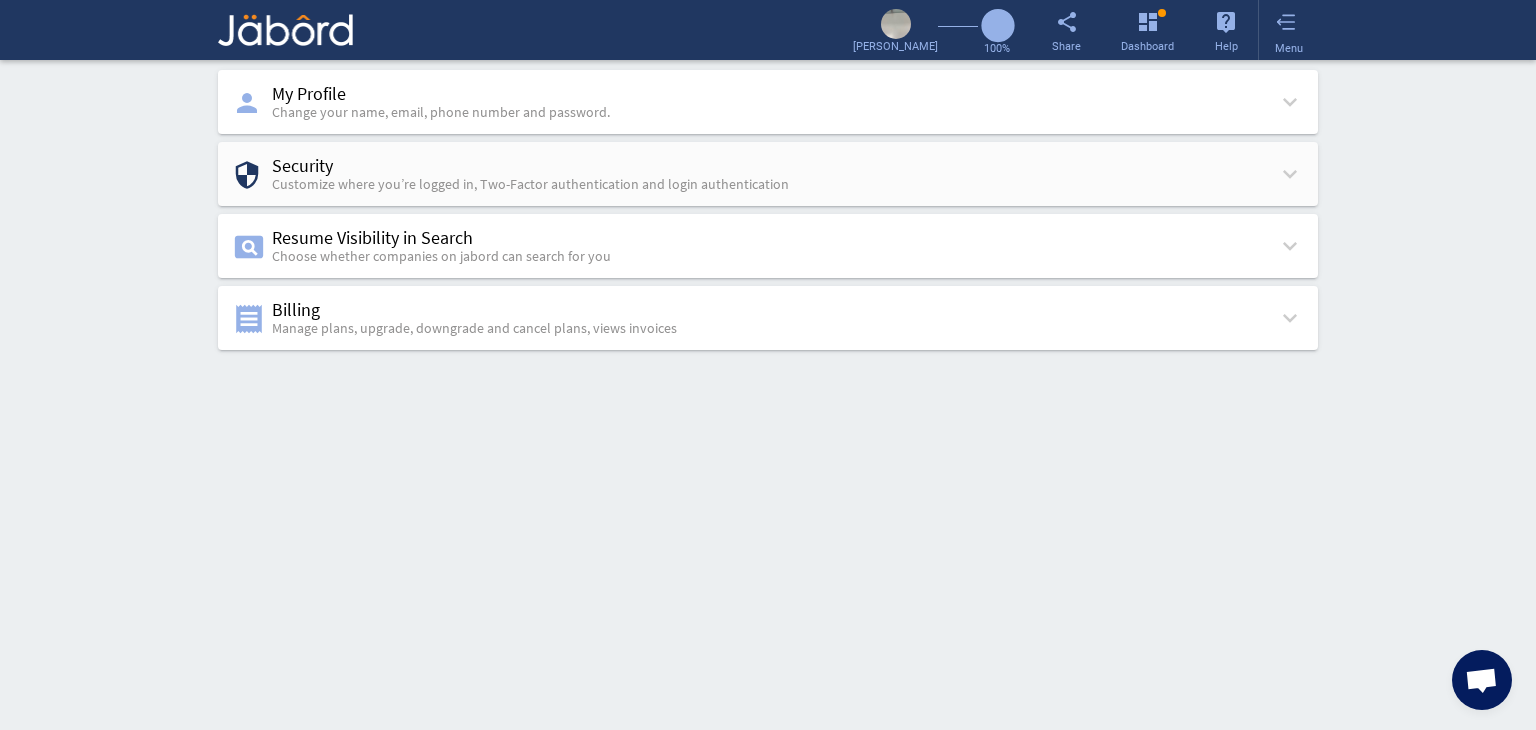 click on "Customize where you’re logged in, Two-Factor authentication and login authentication" 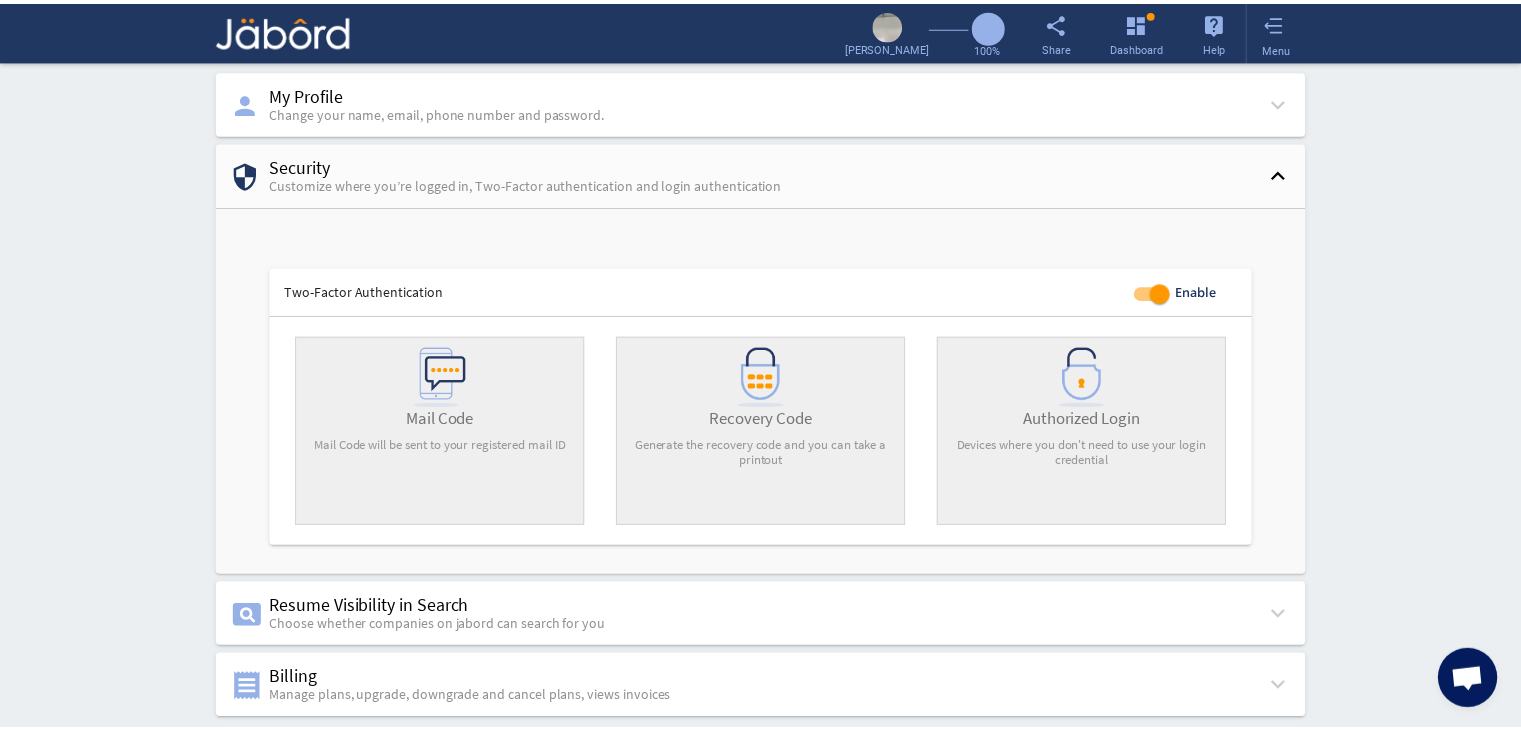 scroll, scrollTop: 6, scrollLeft: 0, axis: vertical 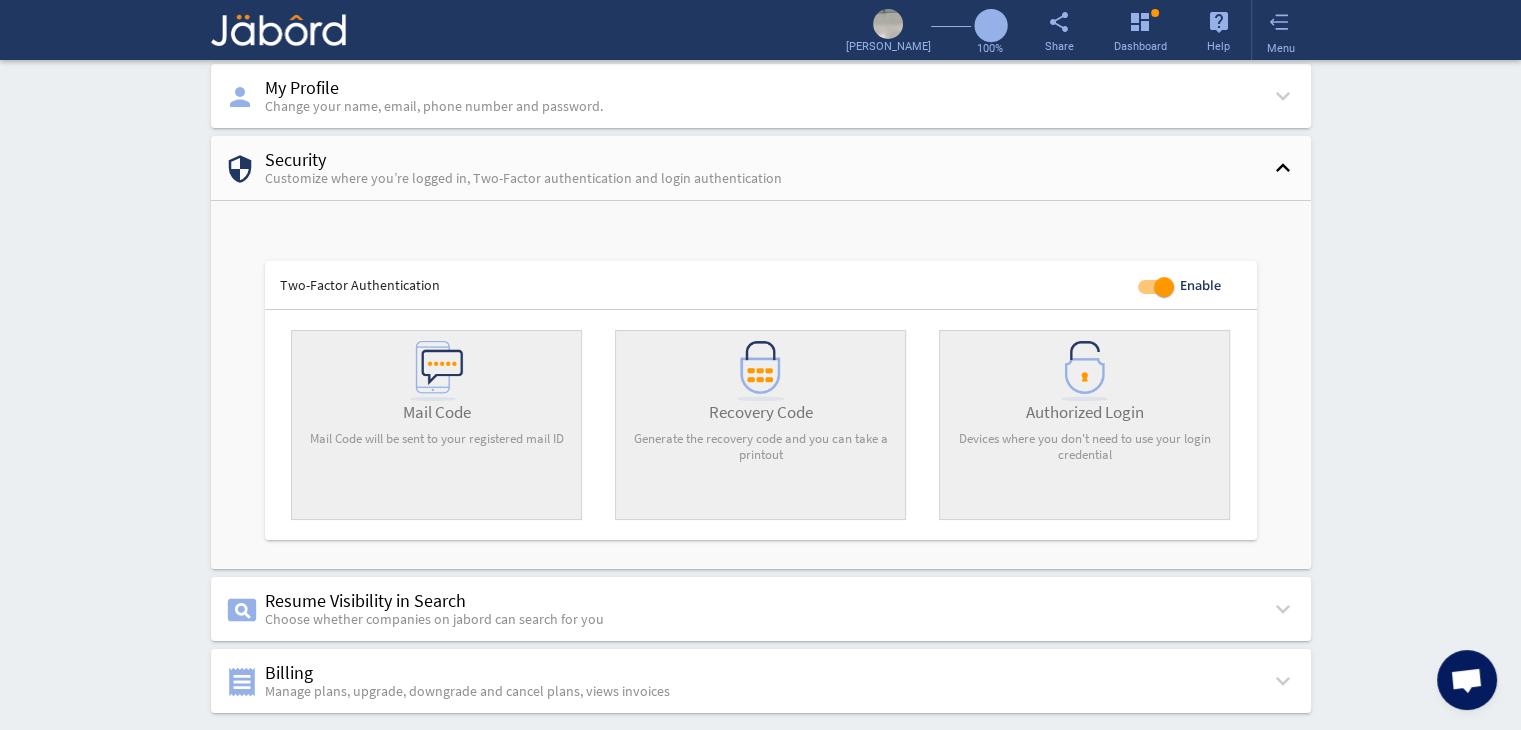 click 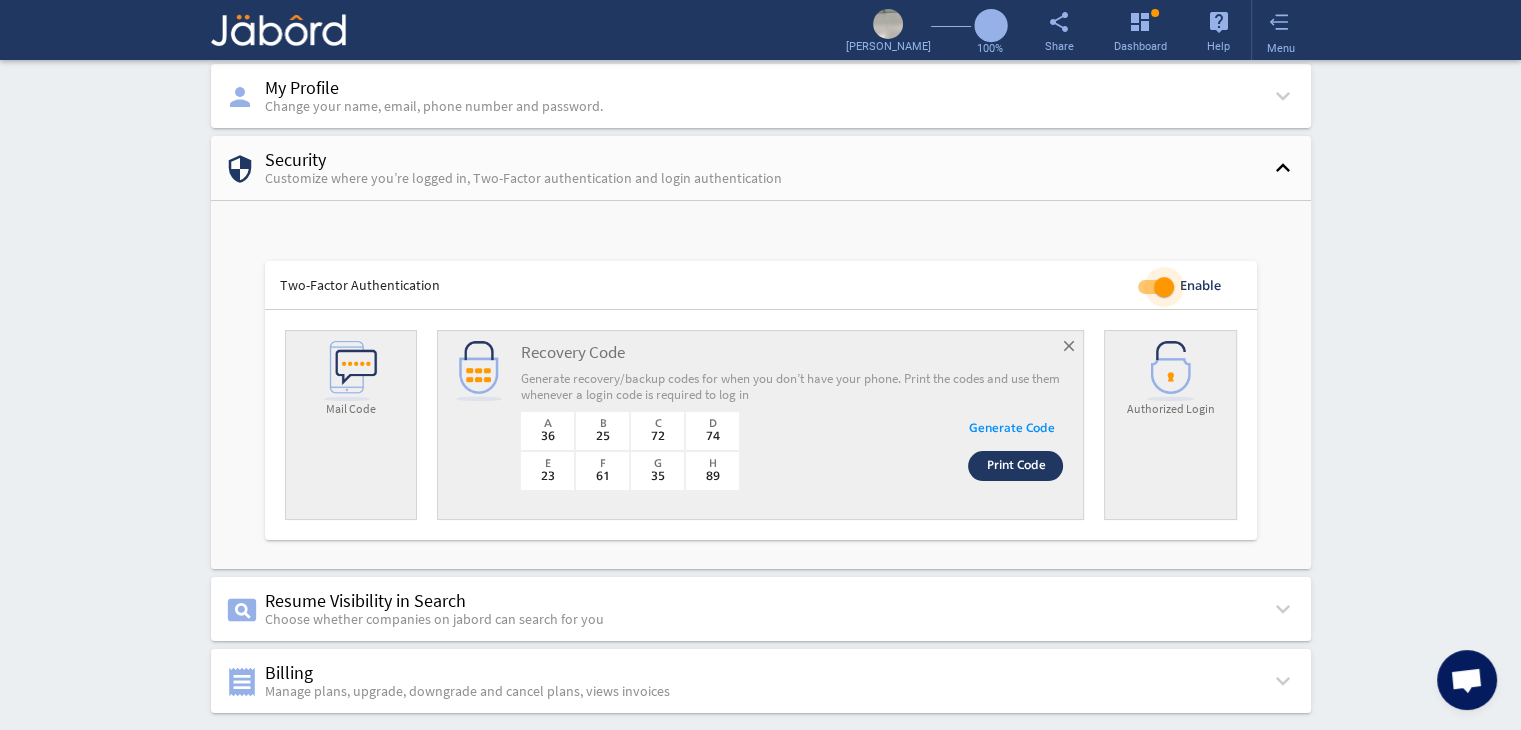 click at bounding box center [1156, 287] 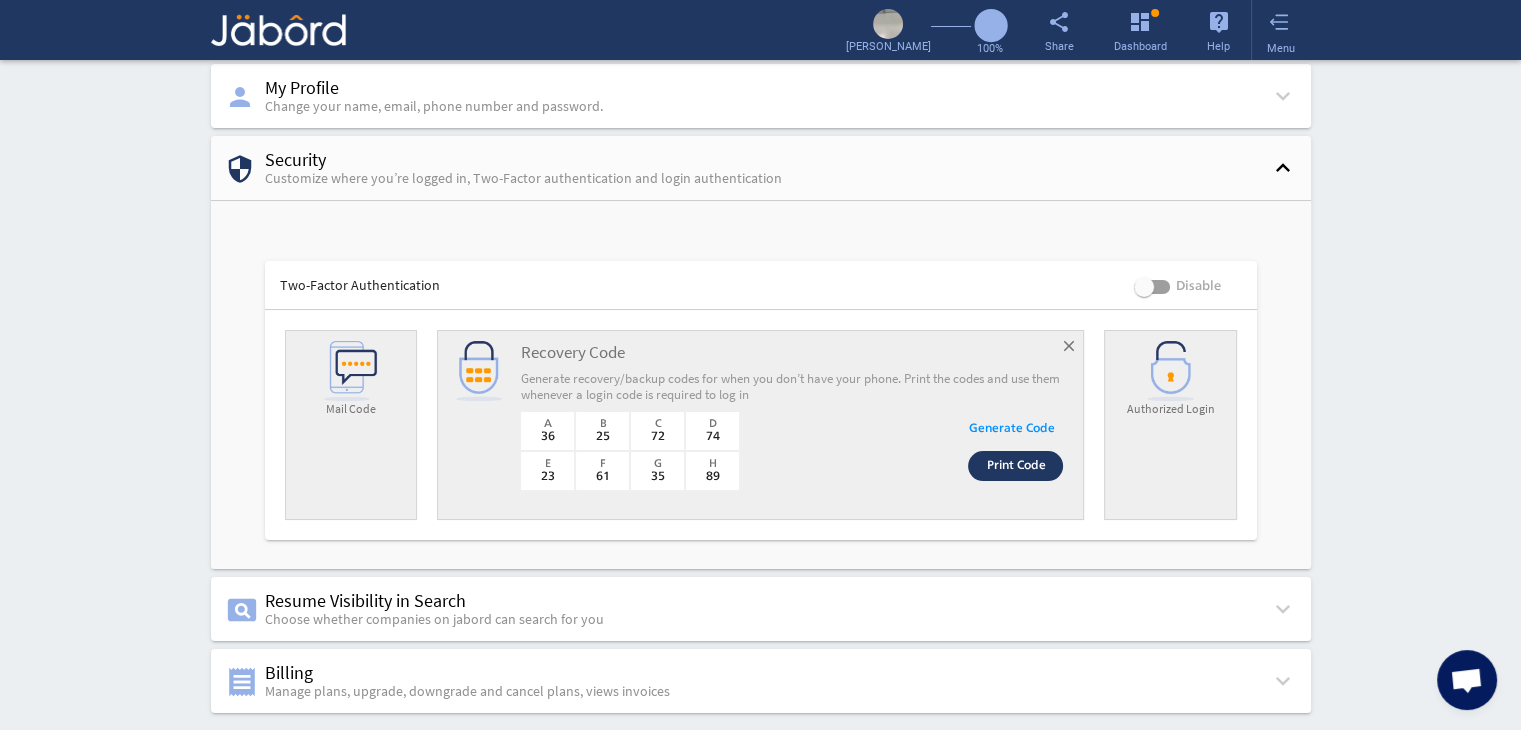 click at bounding box center [1152, 287] 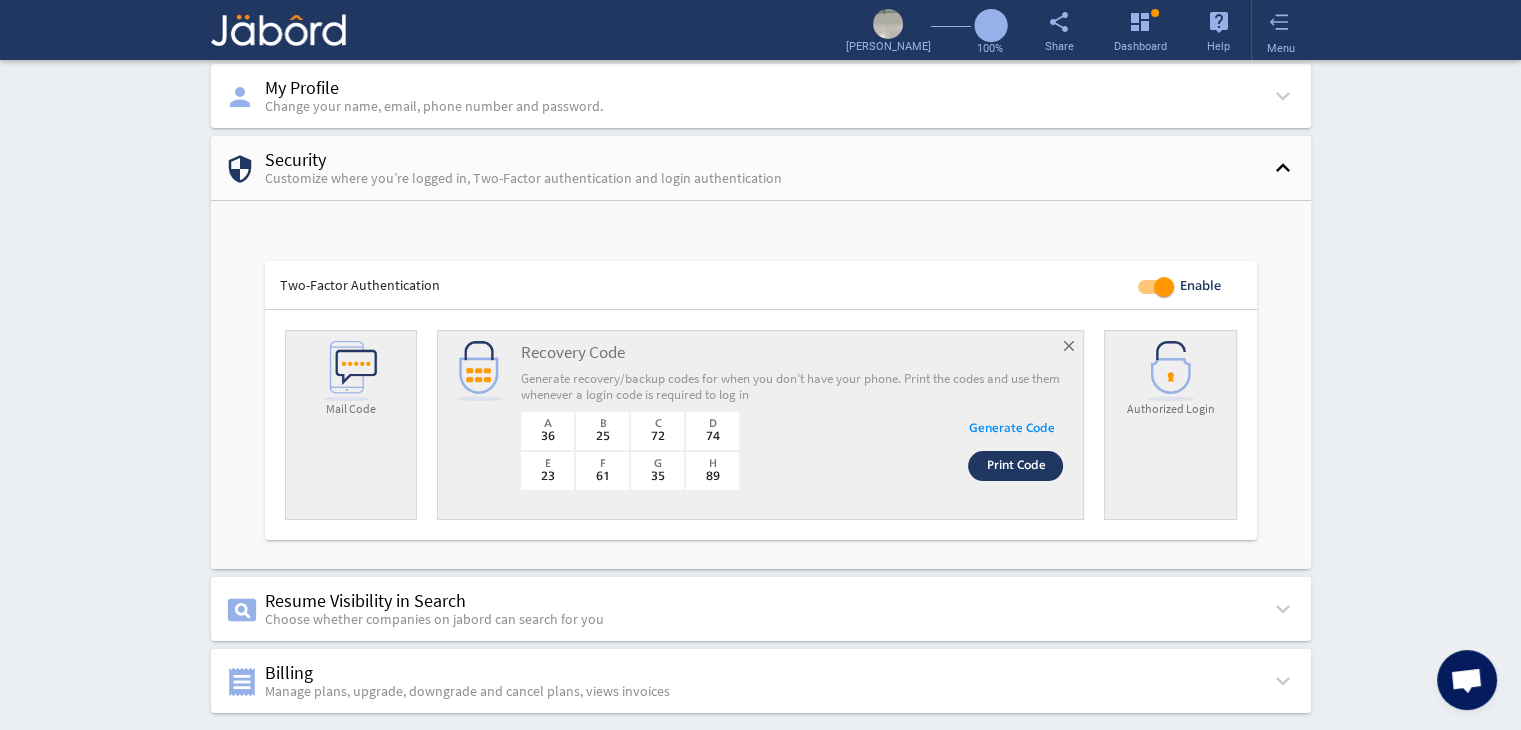 click on "close" 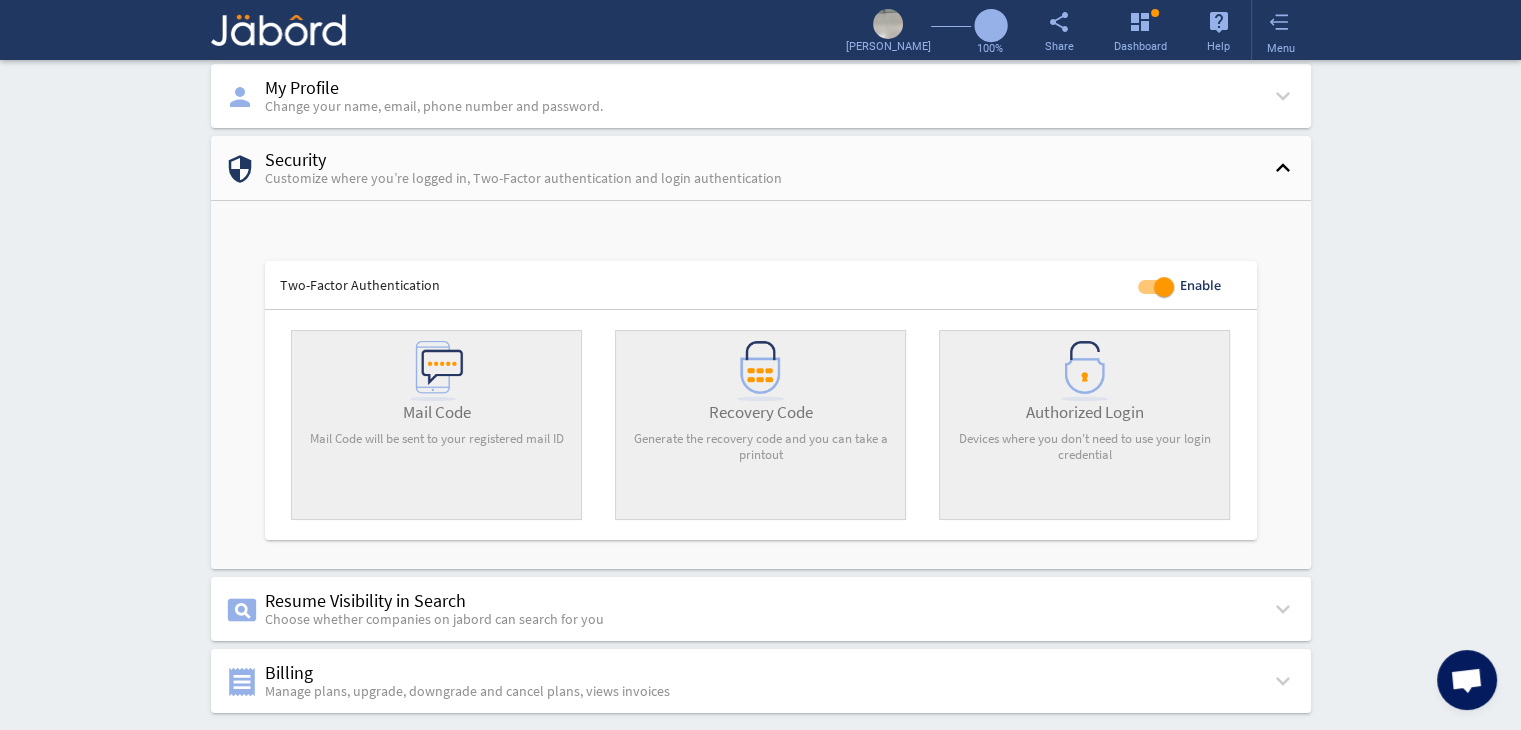 click 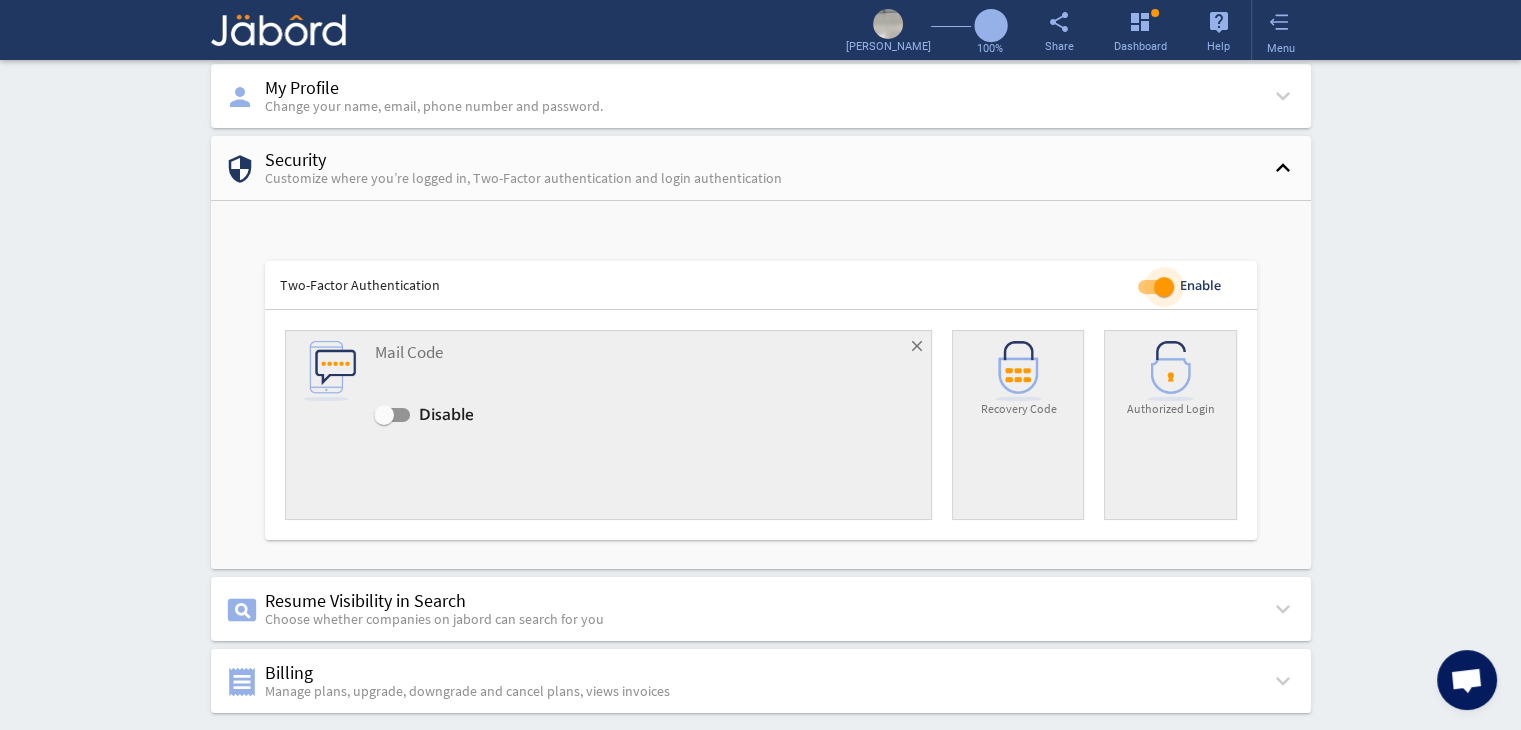 click at bounding box center (1164, 287) 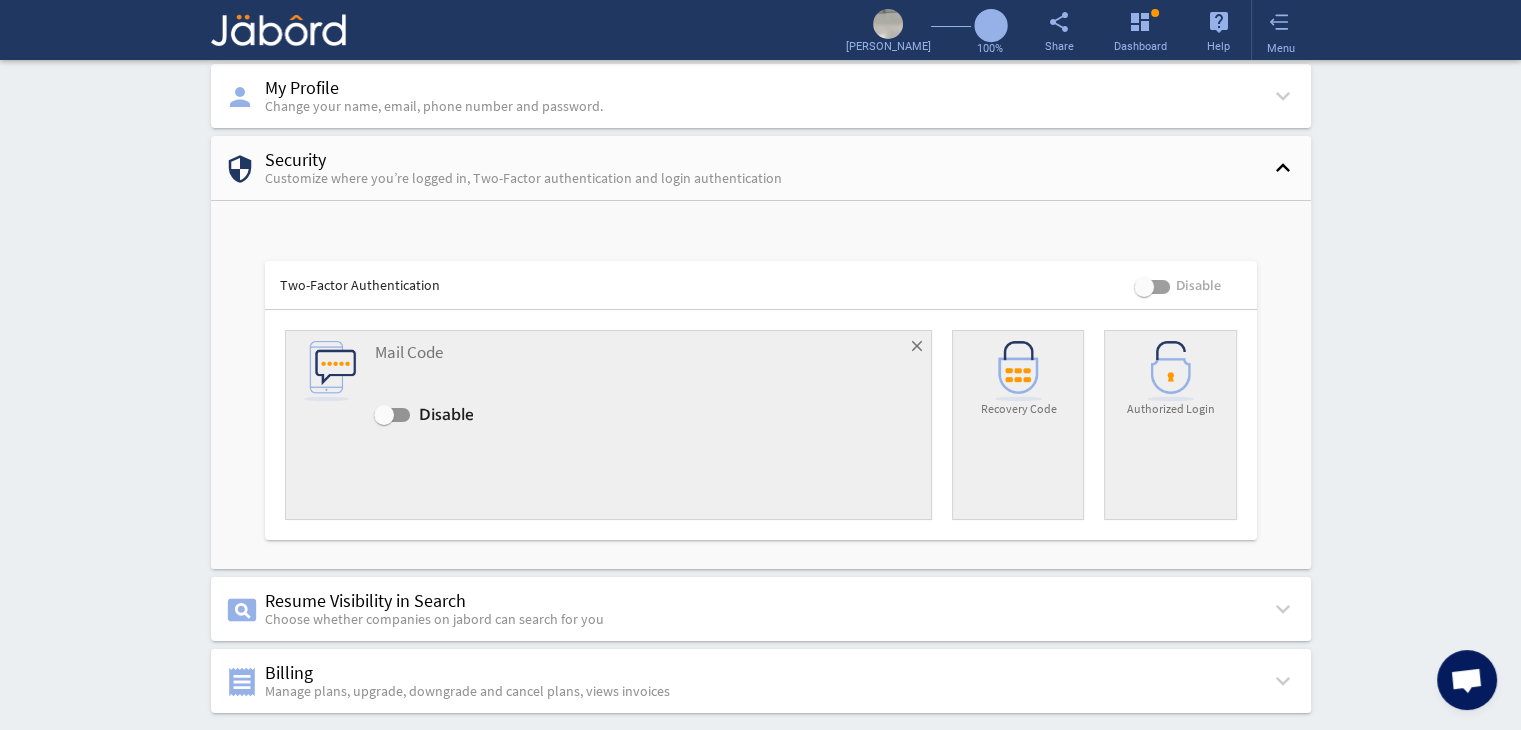 click on "keyboard_arrow_up" 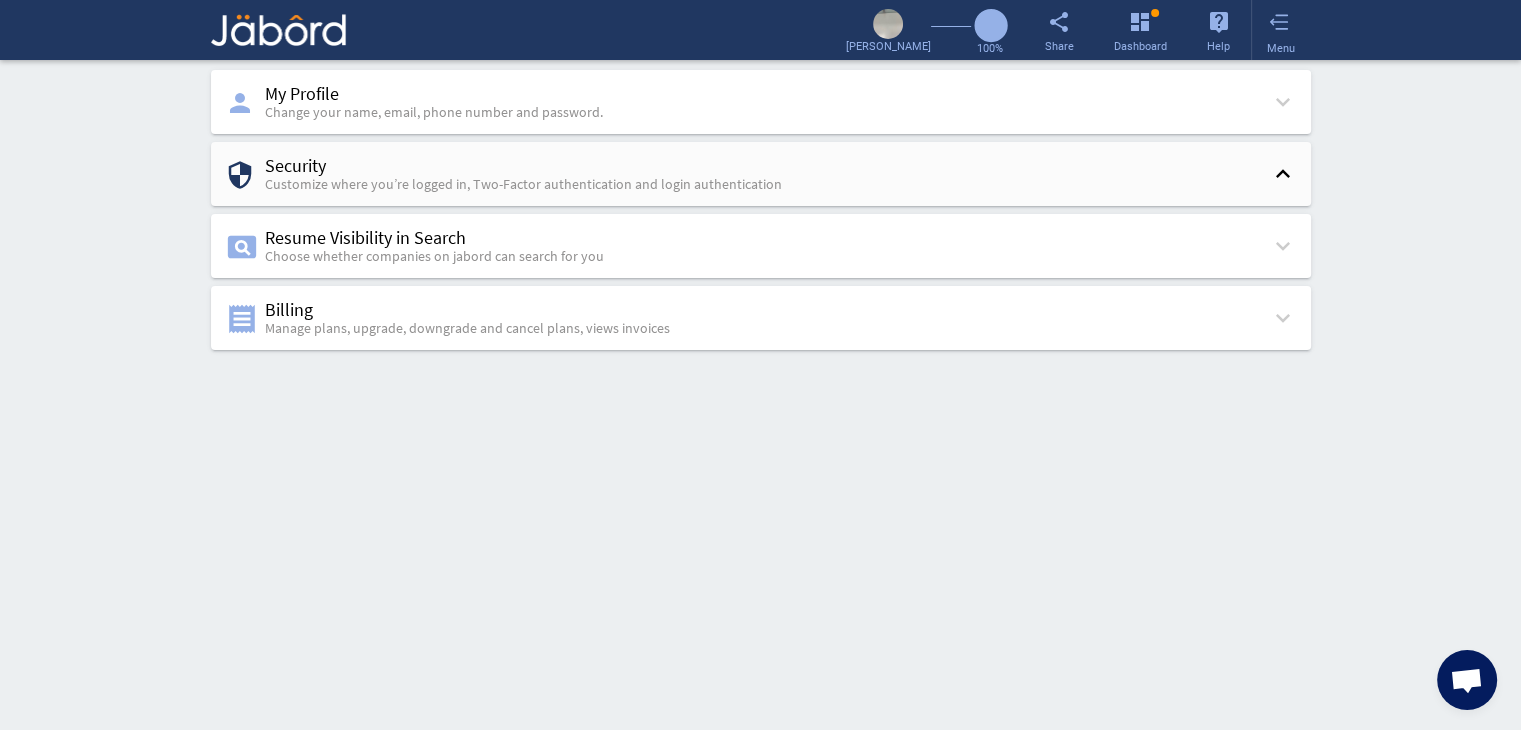 scroll, scrollTop: 0, scrollLeft: 0, axis: both 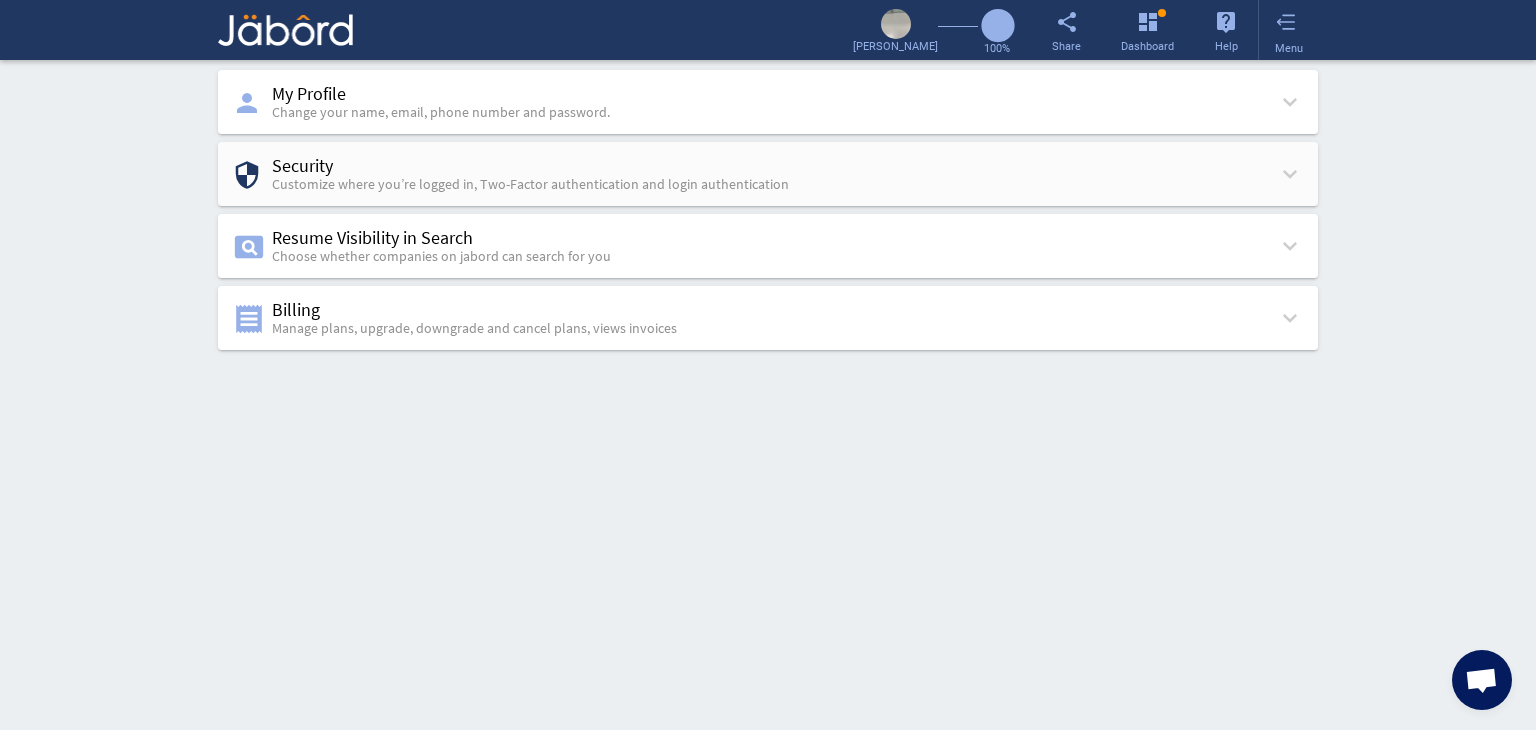 click on "person  My Profile  Change your name, email, phone number and password. keyboard_arrow_down camera_alt Upload File delete Remove Photo  Ranveer Kumar  edit Email Address ranveer.k@jeanmartin.com done Primary add Phone Number 93-(886) 963-2147 done Primary add Address add  Add Address  Password  * * * * * * * * * * edit warning  Deleting your account will disable your account for 90 days and delete all your Information.  Deactivate Account security  Security  Customize where you’re logged in, Two-Factor authentication and login authentication keyboard_arrow_down Two-Factor Authentication   Disable Mail Code  close   Disable Recovery Code Authorized Login pageview  Resume Visibility in Search  Choose whether companies on jabord can search for you keyboard_arrow_down    Searchable(recommended)     My Complete Interactive Resume  insert_link View Resume 100%    Incognito  warning You will not be visible to companies searching for talent. help_outline share  page.  receipt  Billing  keyboard_arrow_down 6.99" 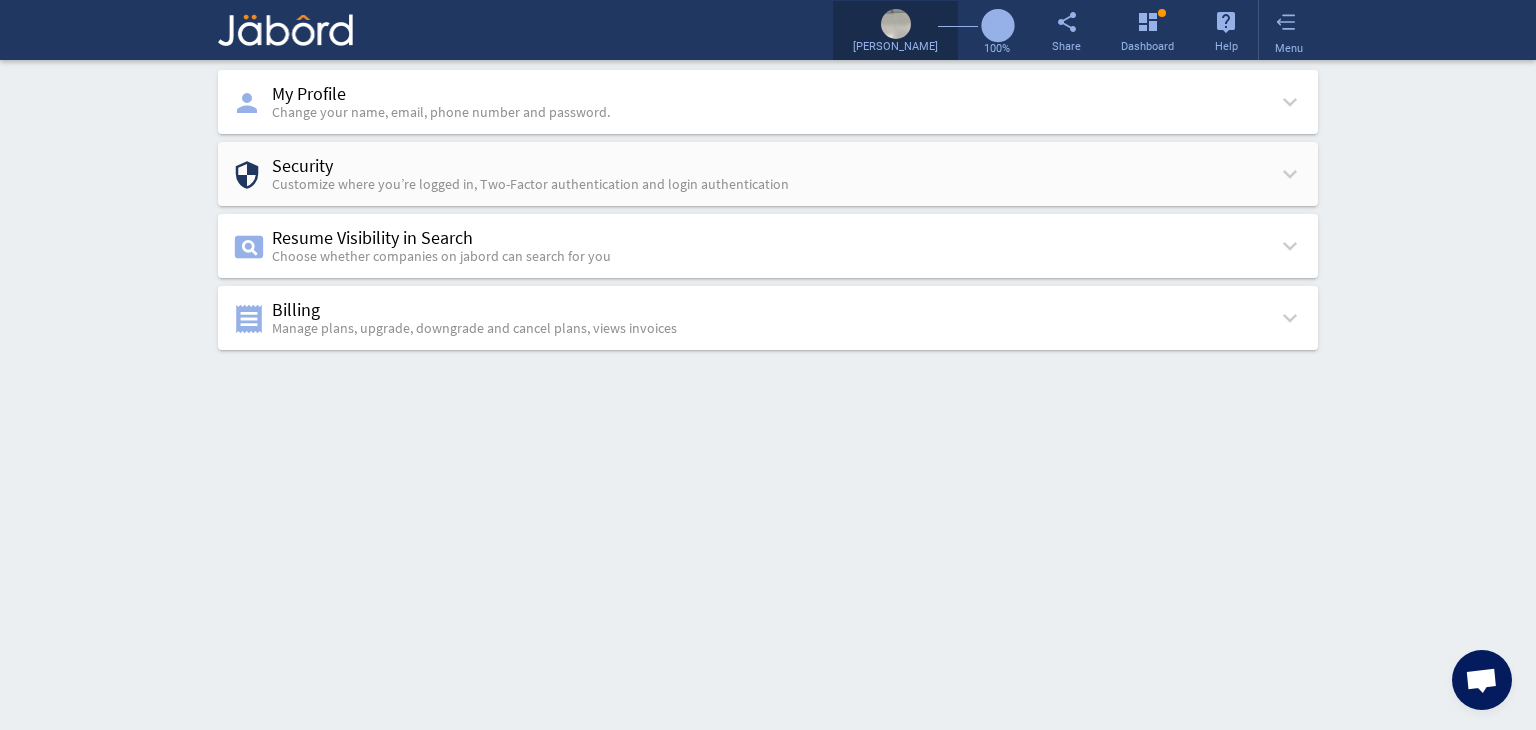 click 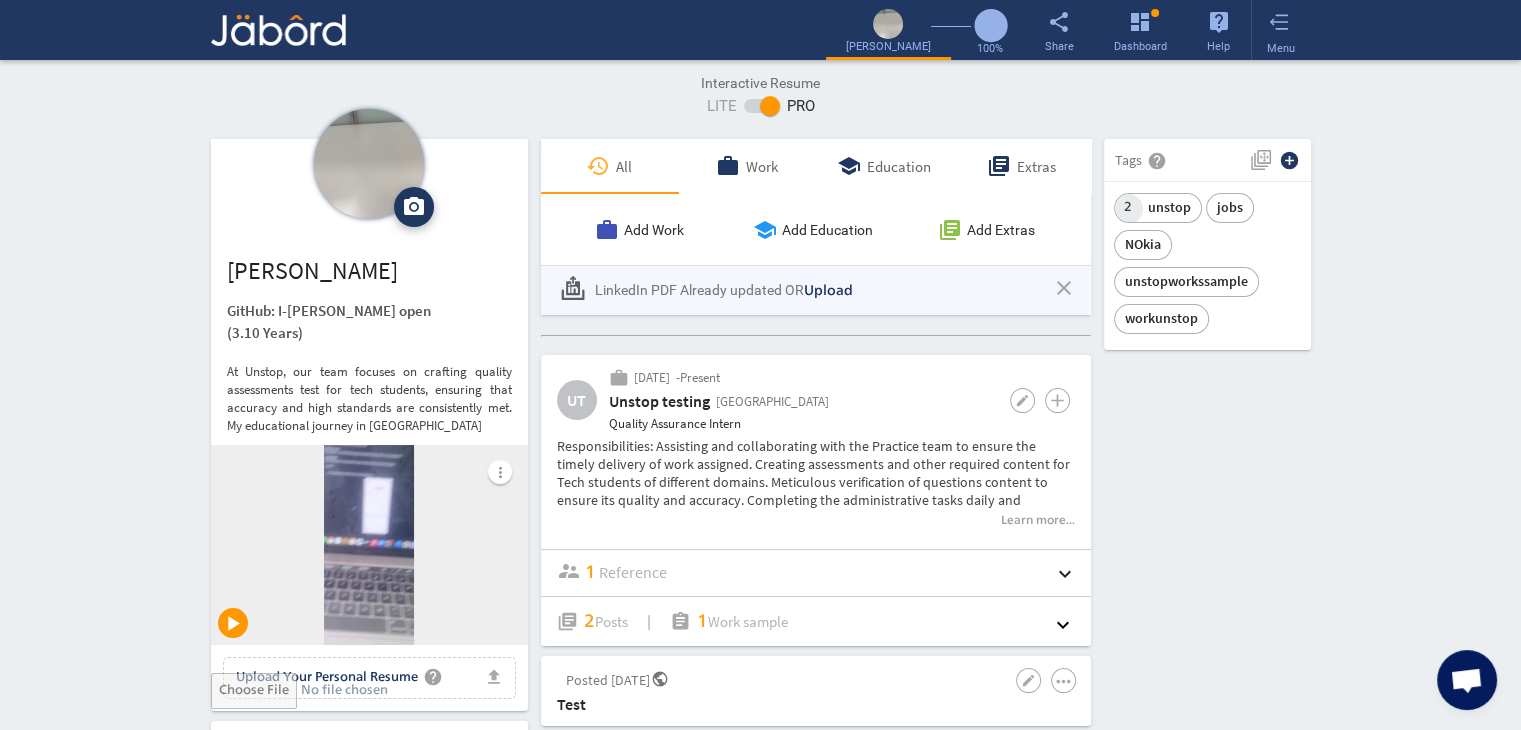 click on "Interactive Resume LITE   PRO Summary Experience camera_alt  Change Photo  Upload File delete Remove   edit  [PERSON_NAME]: I-[PERSON_NAME] open   (3.10 Years)  At Unstop, our team focuses on crafting quality assessments test for tech students, ensuring that accuracy and high standards are consistently met. My educational journey in Artificial  more_vert play_arrow file_upload Upload Your Personal Resume help Upload File Contact edit email  [PERSON_NAME][EMAIL_ADDRESS][DOMAIN_NAME]   public Public call  93 - [PHONE_NUMBER]   lock_outline Private  Job Preferences  edit
.cls-1{fill:#989fa7;}
Full-Time  Availability - 1 Week ₹ 25k -  ₹ 75k   -   Annually
.cls-1{fill:#989fa7;}.cls-2{fill:#a5abb2;fill-rule:evenodd;}
Part-Time  [DATE]" 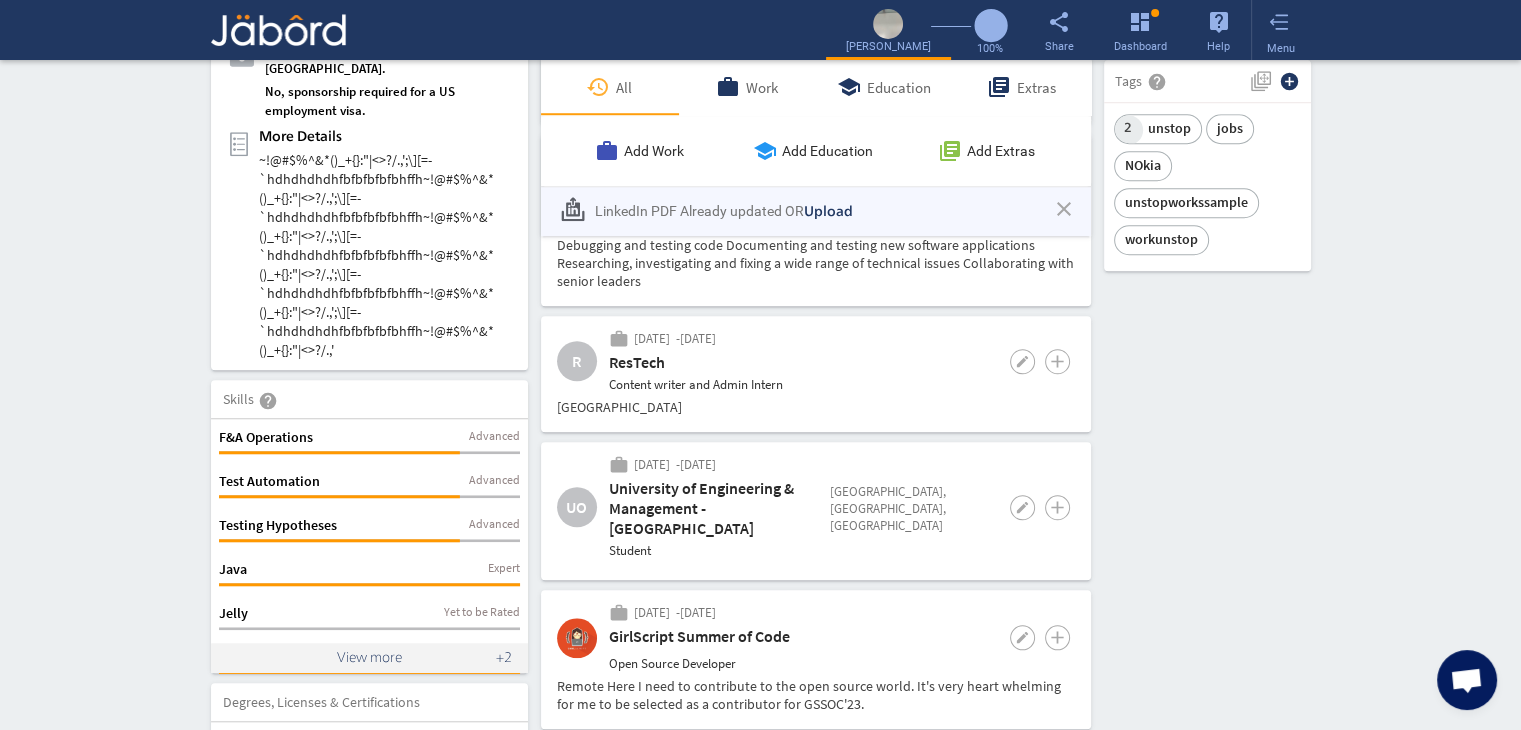 scroll, scrollTop: 1560, scrollLeft: 0, axis: vertical 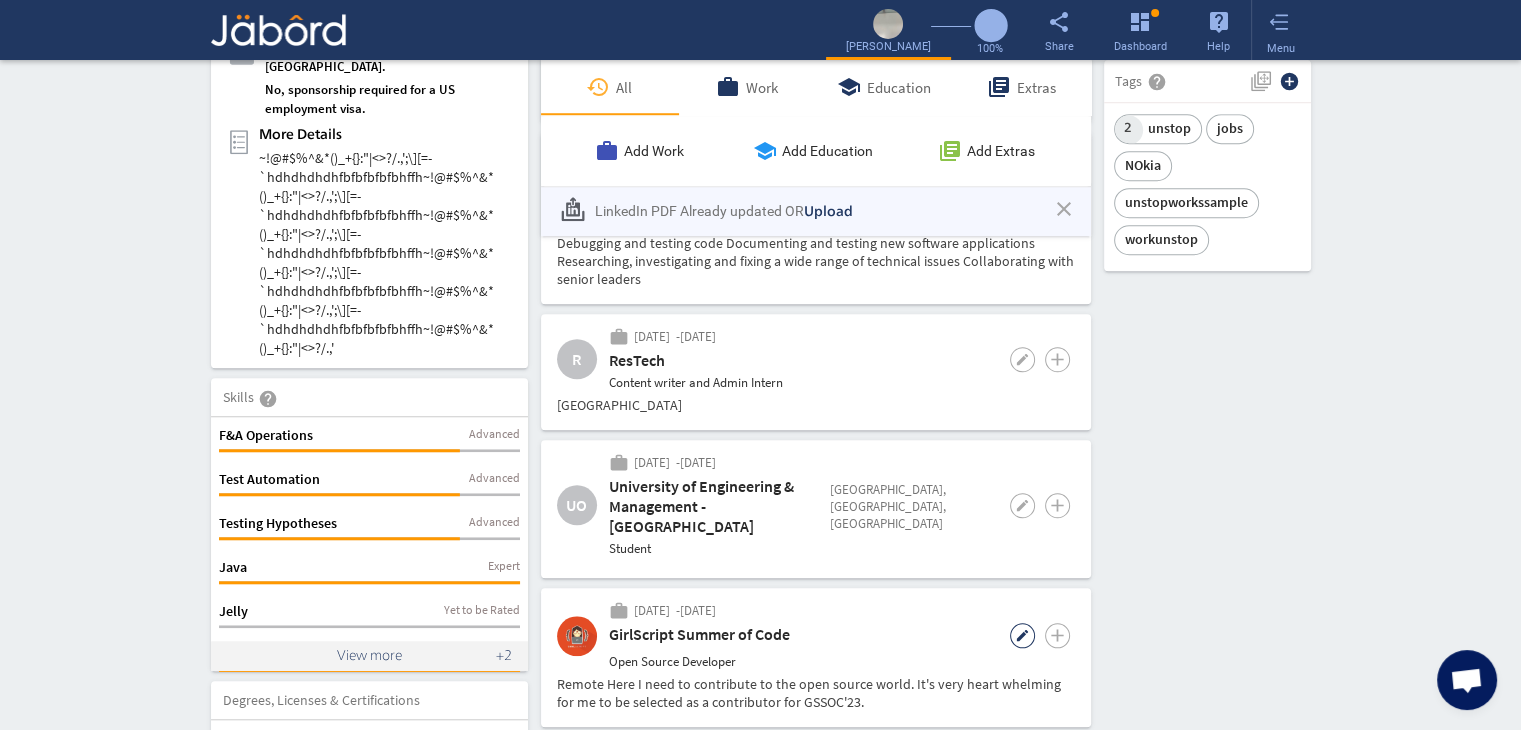 click on "edit" at bounding box center (1022, 635) 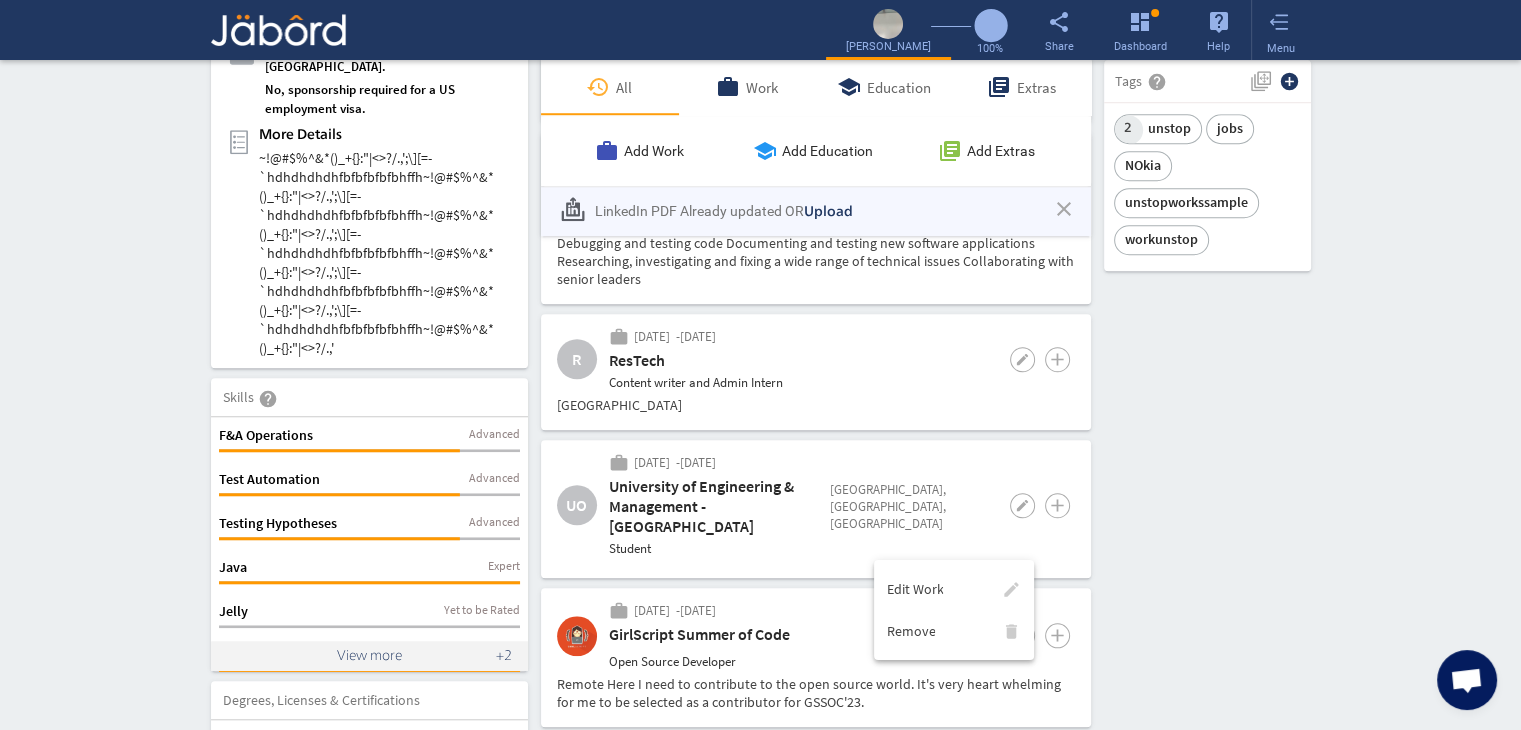 click at bounding box center (760, 365) 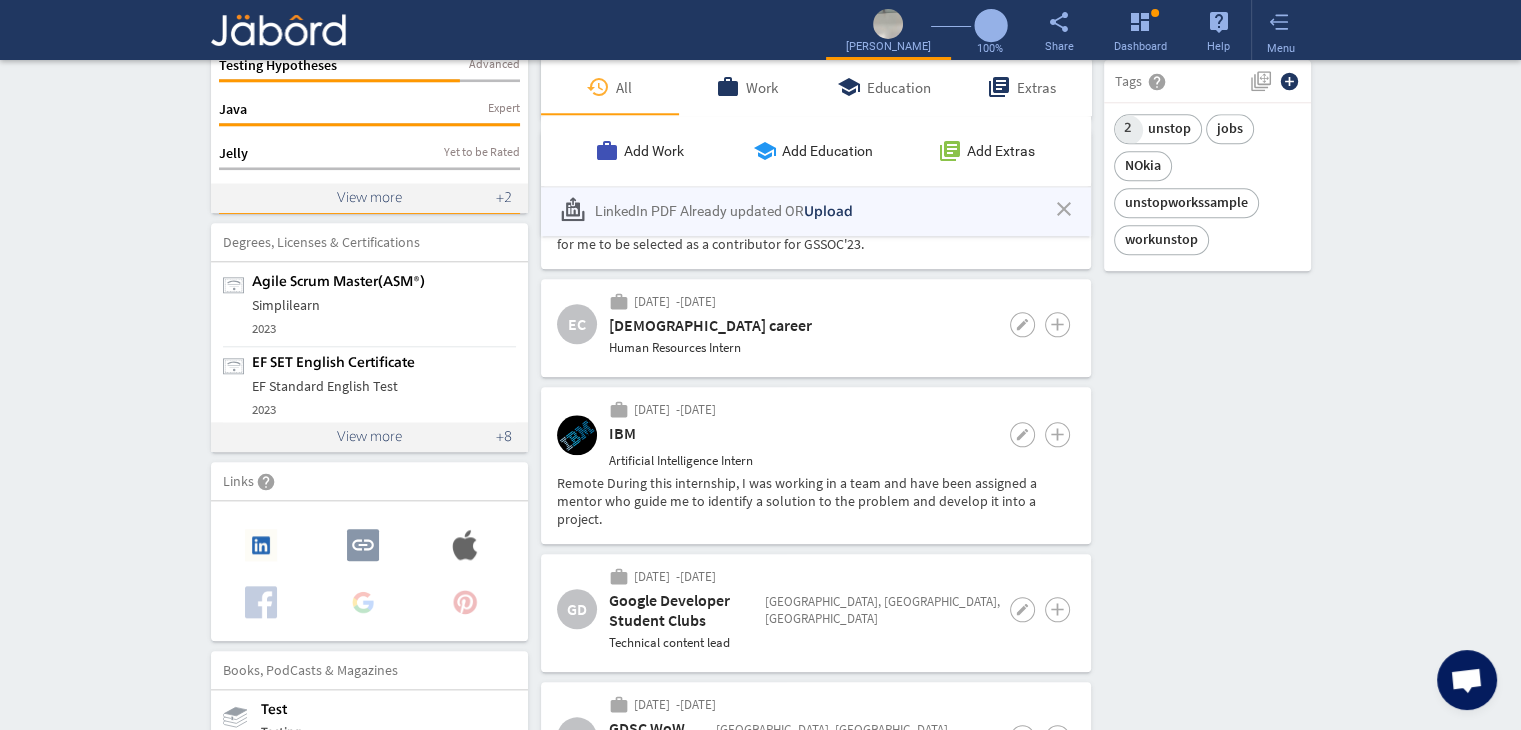 scroll, scrollTop: 2000, scrollLeft: 0, axis: vertical 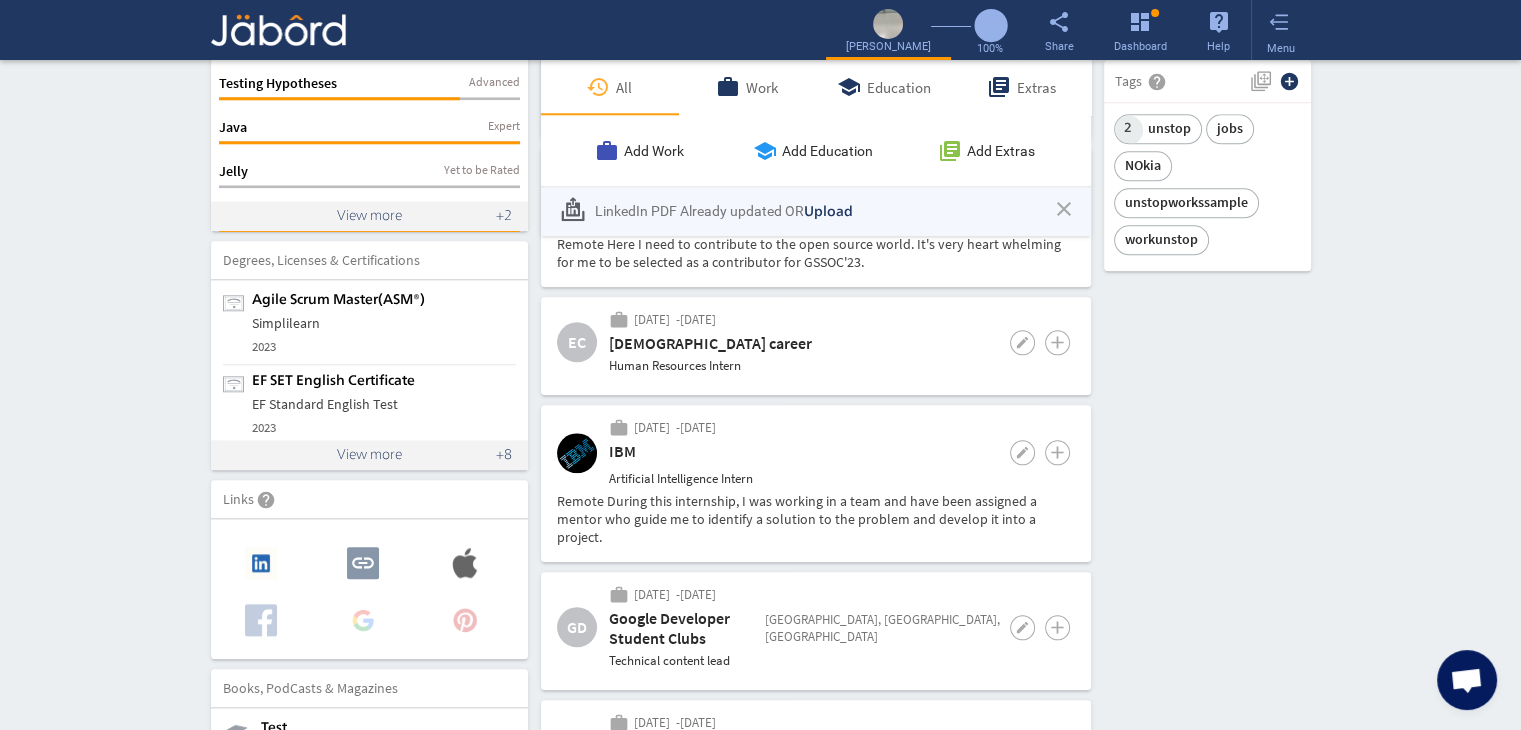 click on "Interactive Resume LITE   PRO Summary Experience camera_alt  Change Photo  Upload File delete Remove   edit  [PERSON_NAME]: I-[PERSON_NAME] open   (3.10 Years)  At Unstop, our team focuses on crafting quality assessments test for tech students, ensuring that accuracy and high standards are consistently met. My educational journey in Artificial  more_vert play_arrow file_upload Upload Your Personal Resume help Upload File Contact edit email  [PERSON_NAME][EMAIL_ADDRESS][DOMAIN_NAME]   public Public call  93 - [PHONE_NUMBER]   lock_outline Private  Job Preferences  edit
.cls-1{fill:#989fa7;}
Full-Time  Availability - 1 Week ₹ 25k -  ₹ 75k   -   Annually
.cls-1{fill:#989fa7;}.cls-2{fill:#a5abb2;fill-rule:evenodd;}
Part-Time  [DATE]" 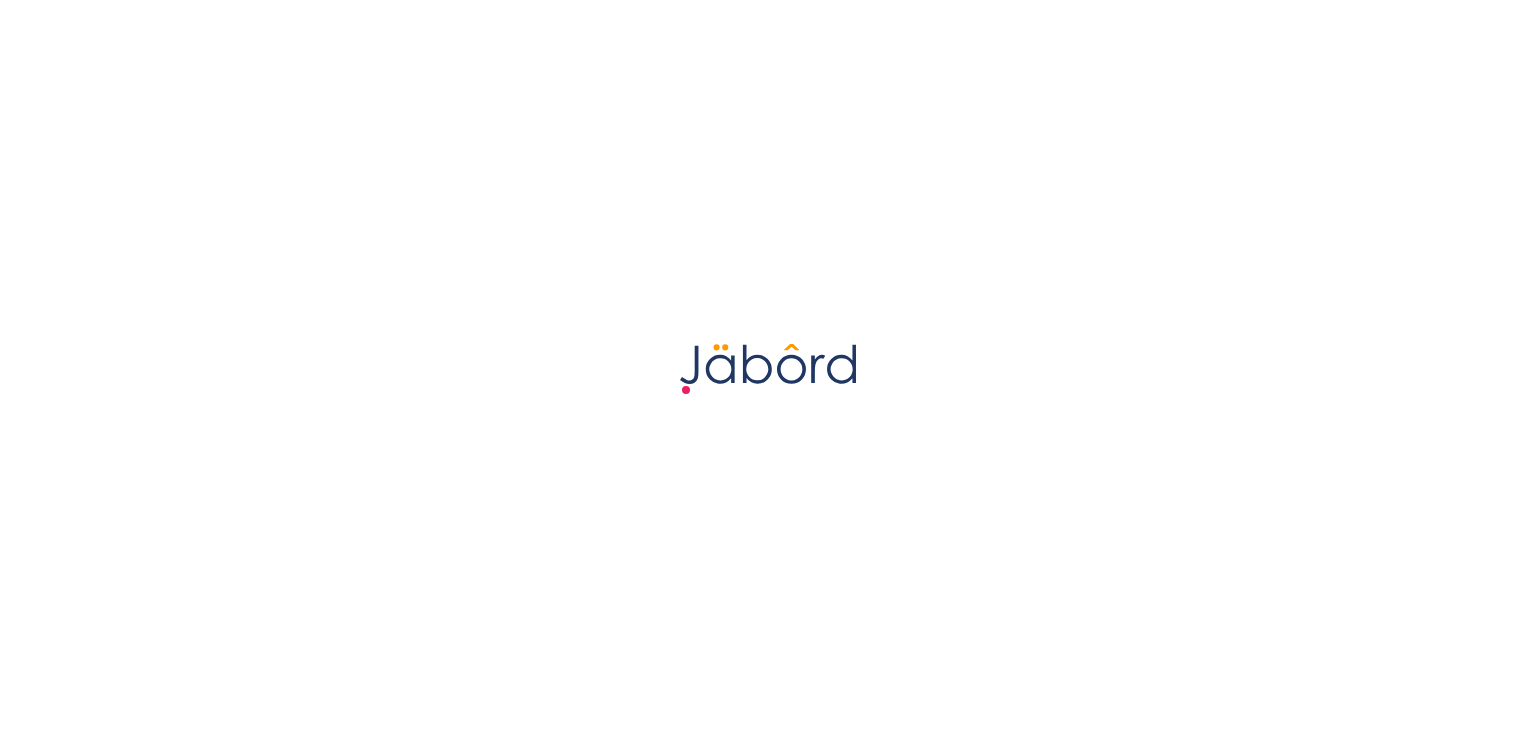 scroll, scrollTop: 0, scrollLeft: 0, axis: both 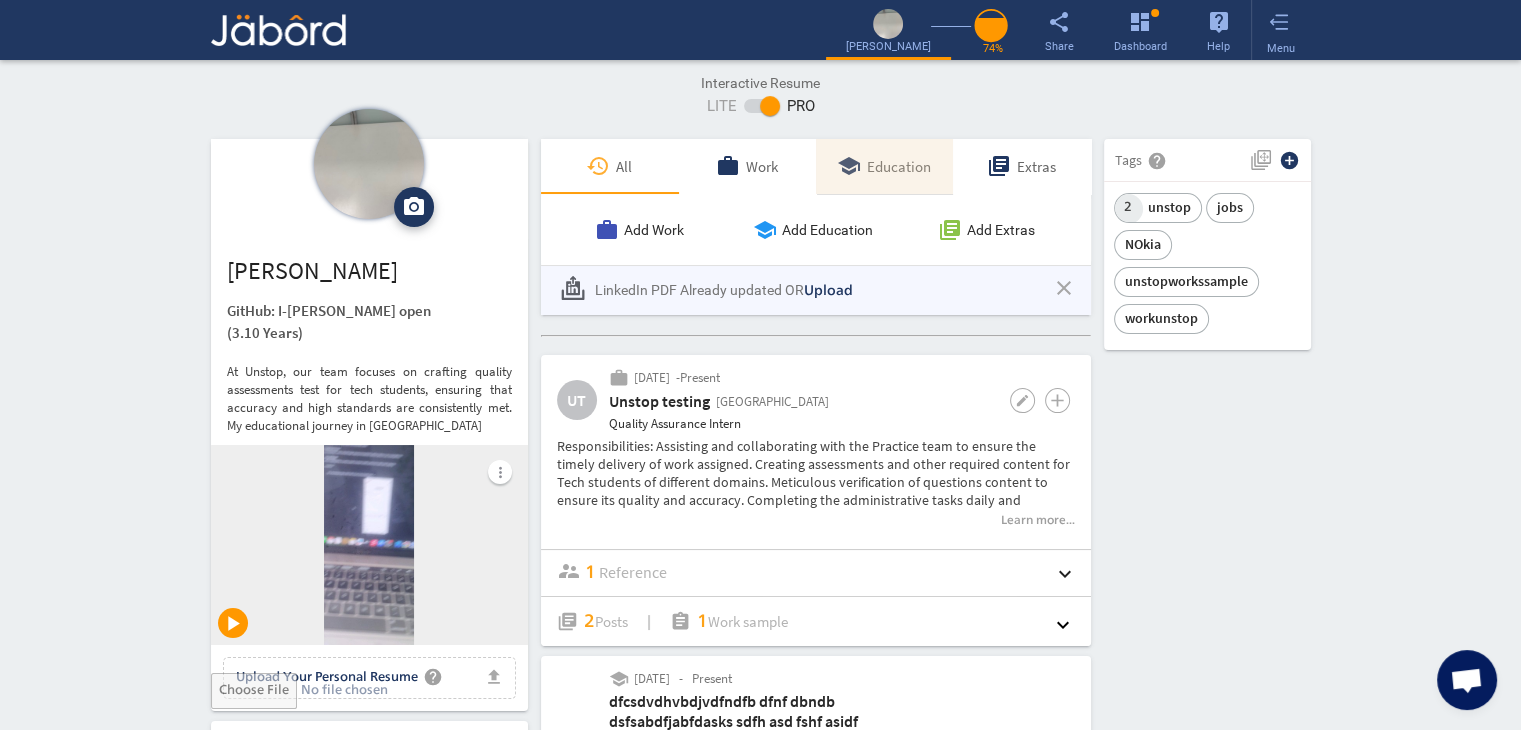 click on "Education" at bounding box center [899, 166] 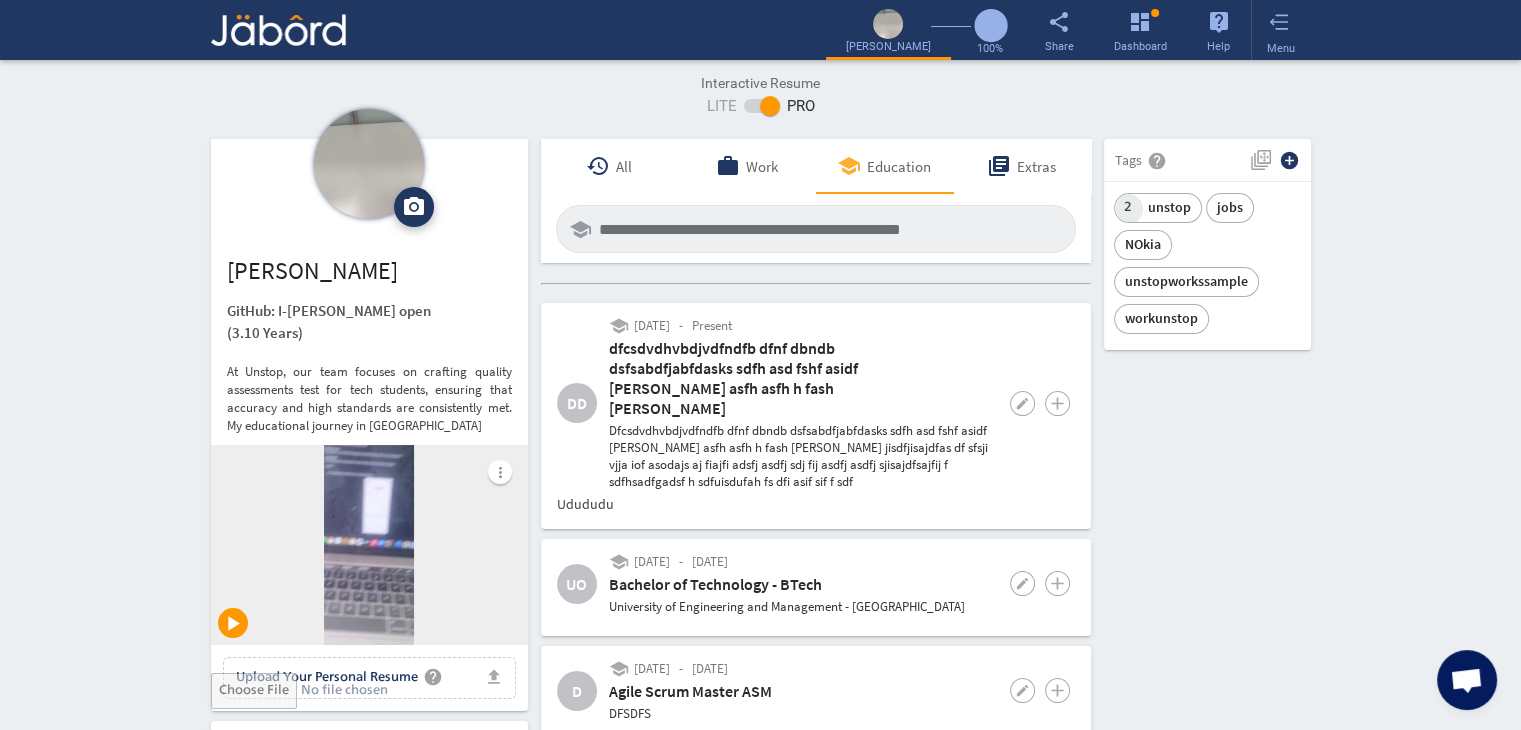 click on "camera_alt  Change Photo  Upload File delete Remove   edit  [PERSON_NAME]: I-[PERSON_NAME] open   (3.10 Years)  At Unstop, our team focuses on crafting quality assessments test for tech students, ensuring that accuracy and high standards are consistently met. My educational journey in Artificial  more_vert play_arrow file_upload Upload Your Personal Resume help Upload File Contact edit email  [PERSON_NAME][EMAIL_ADDRESS][DOMAIN_NAME]   public Public call  93 - [PHONE_NUMBER]   lock_outline Private  Job Preferences  edit
.cls-1{fill:#989fa7;}
Full-Time  Availability - 1 Week ₹ 25k -  ₹ 75k   -   Annually
.cls-1{fill:#989fa7;}.cls-2{fill:#a5abb2;fill-rule:evenodd;}
Part-Time  [DATE]  access_time  1 PM - 11 PM [DATE]  access_time ₹" 